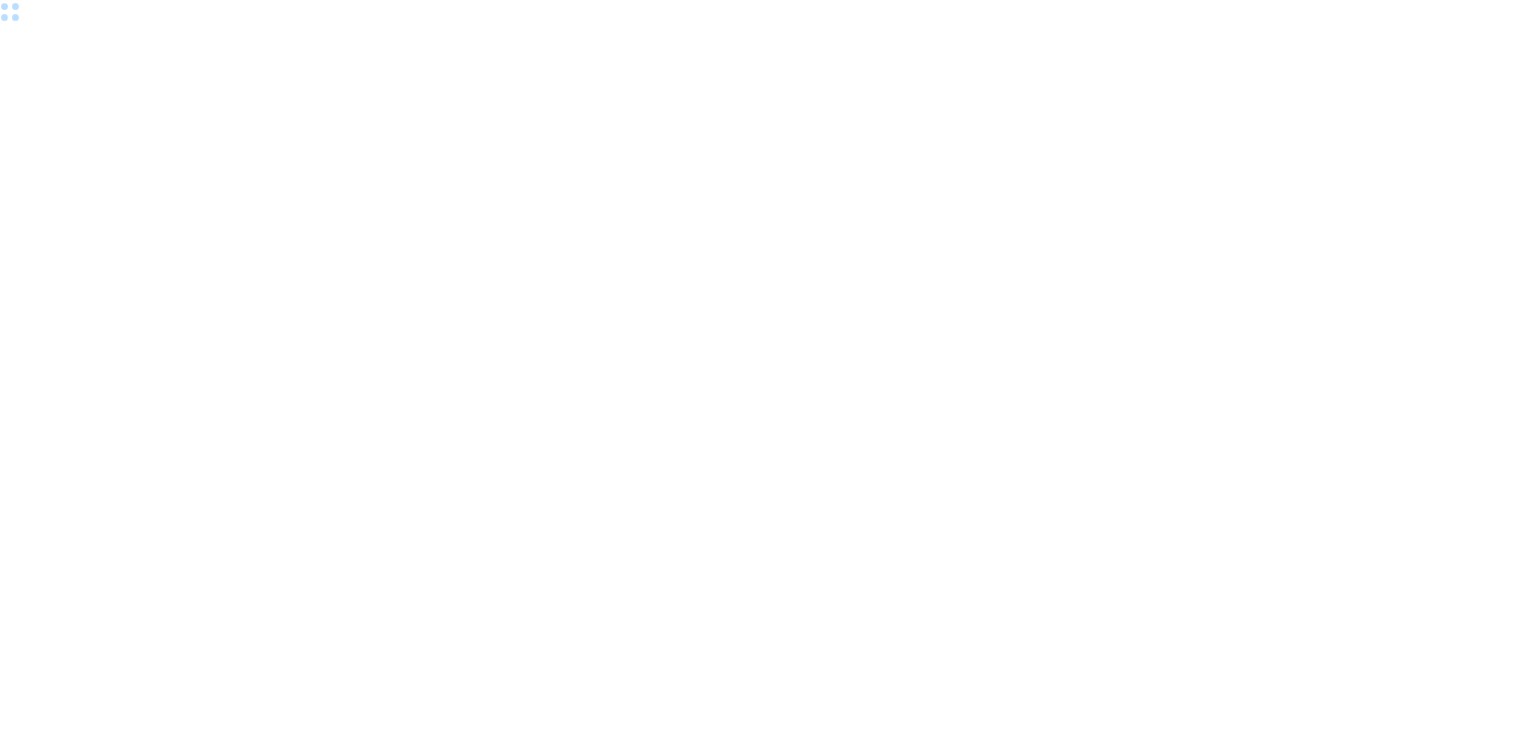 scroll, scrollTop: 0, scrollLeft: 0, axis: both 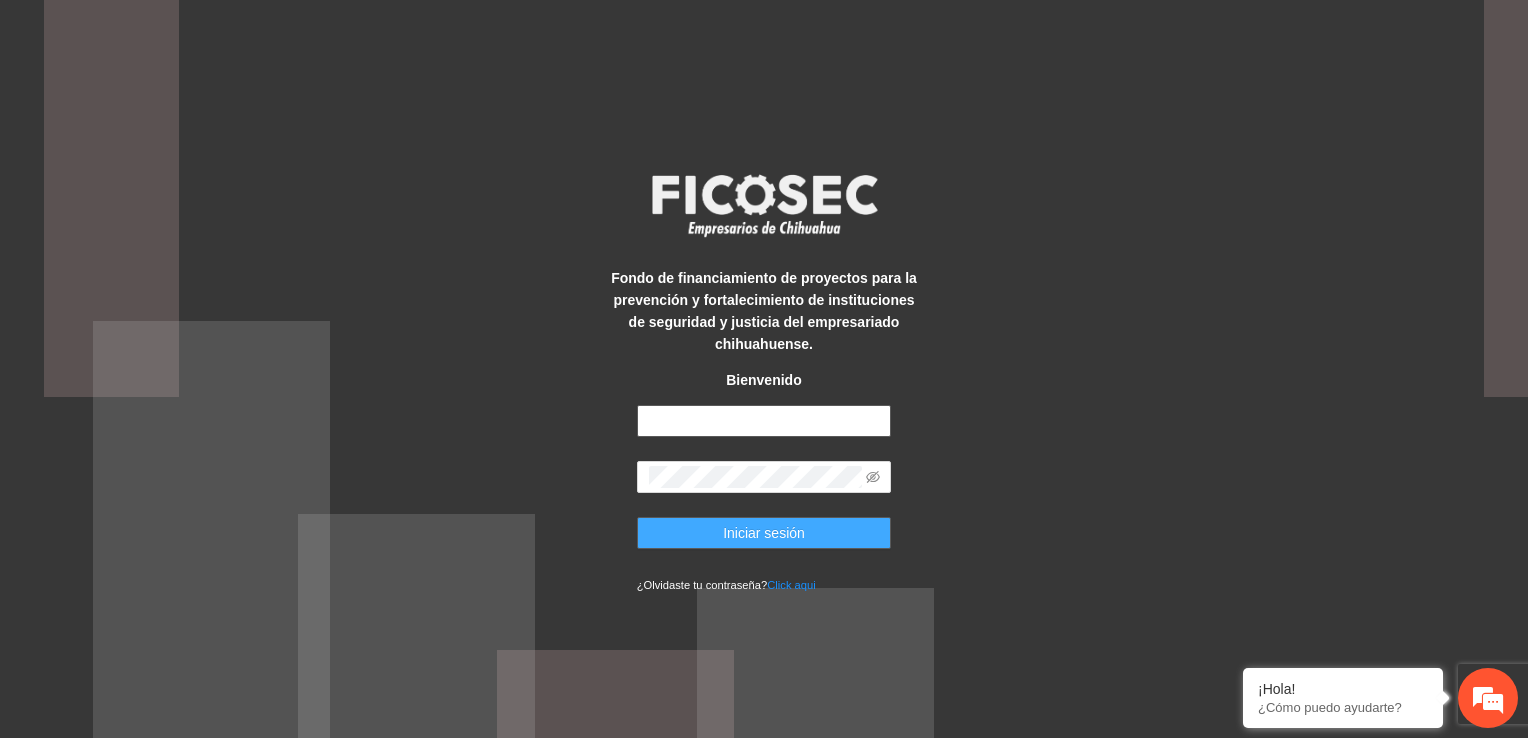 type on "**********" 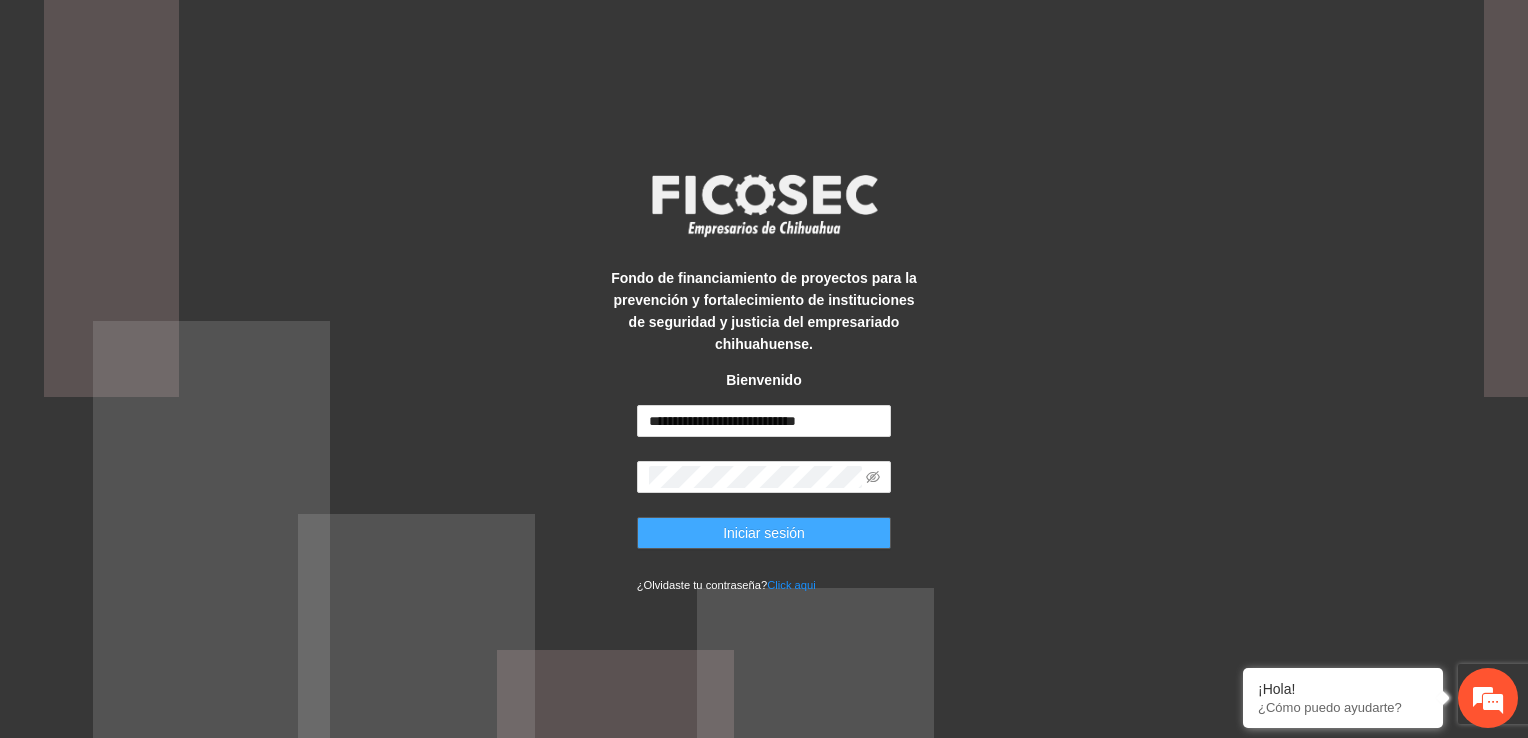 click on "Iniciar sesión" at bounding box center [764, 533] 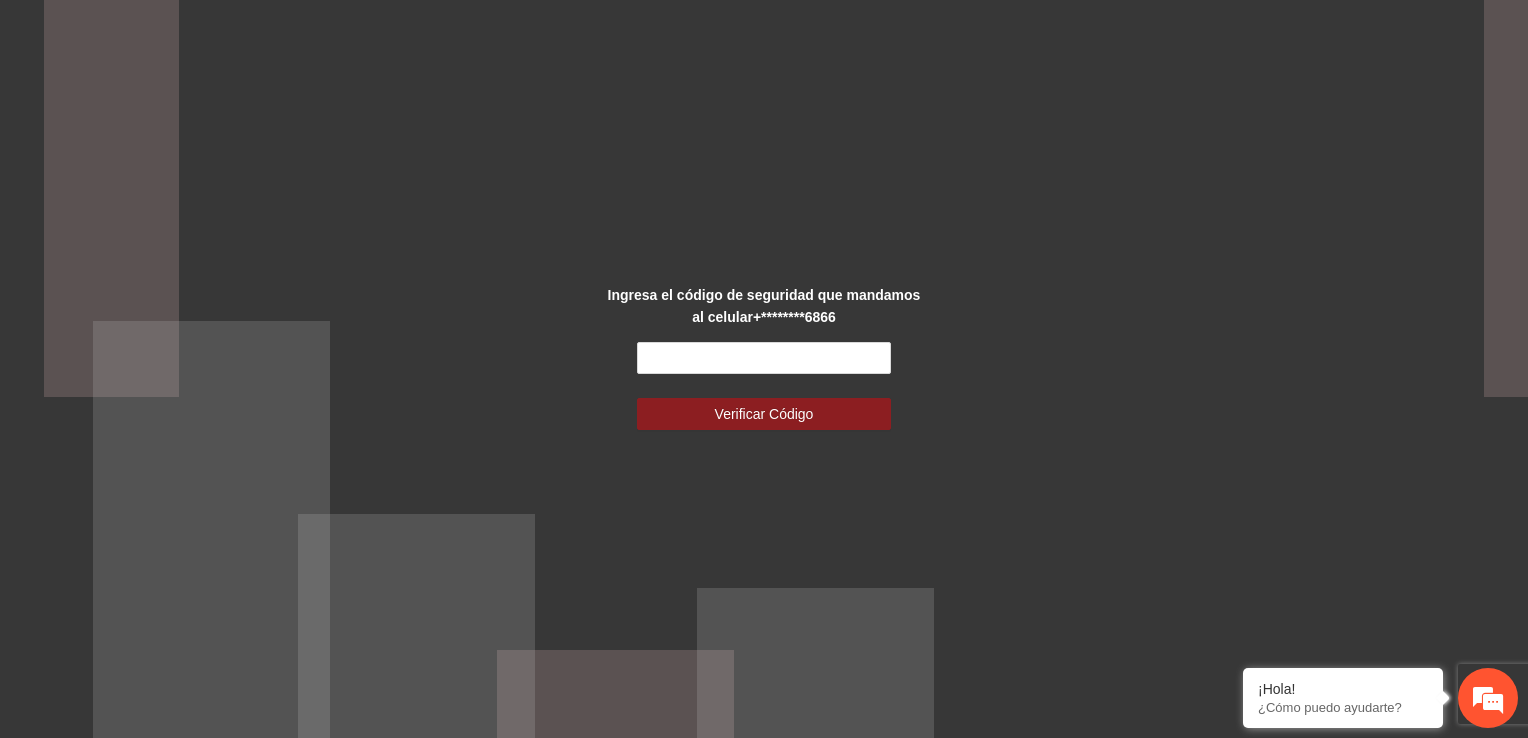 scroll, scrollTop: 0, scrollLeft: 0, axis: both 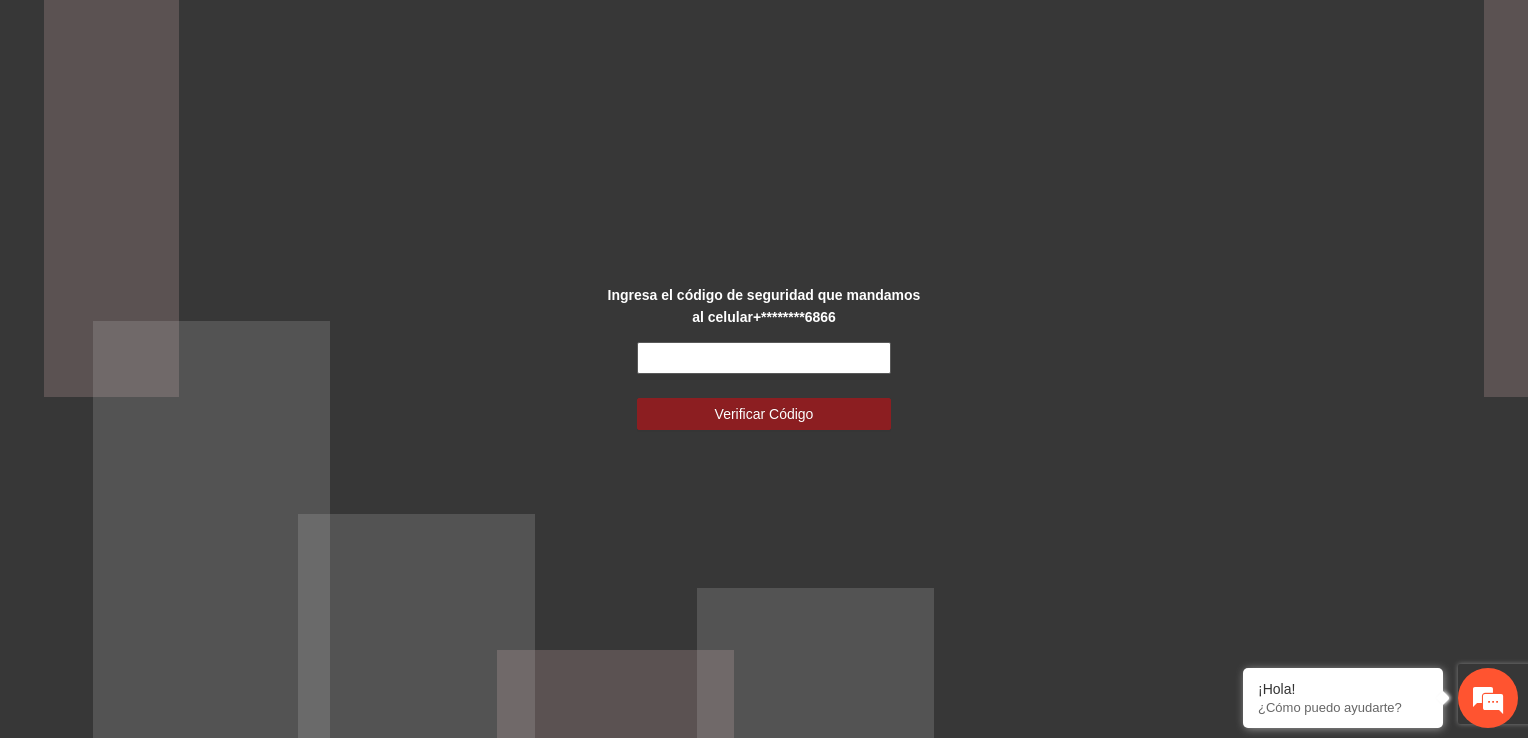 click at bounding box center (764, 358) 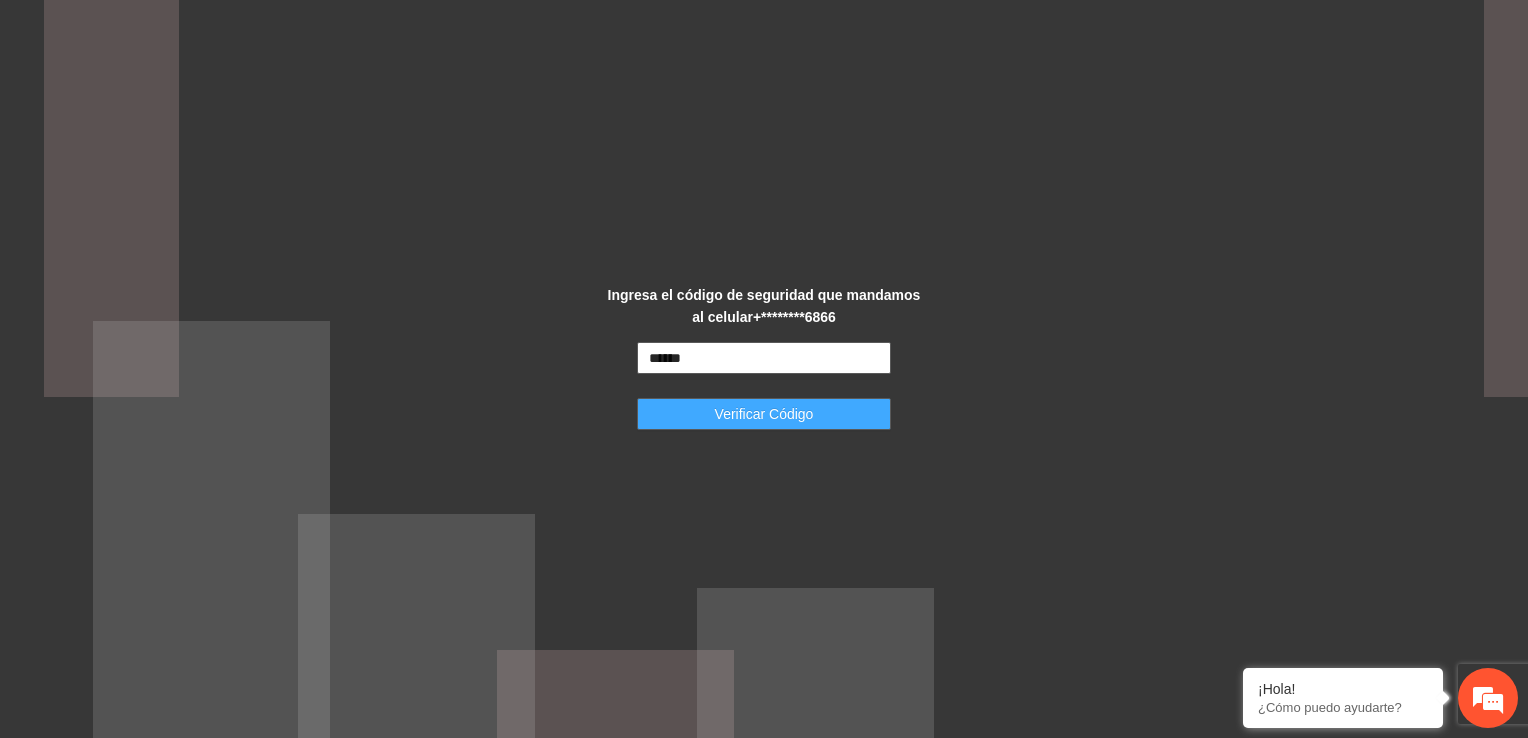 type on "******" 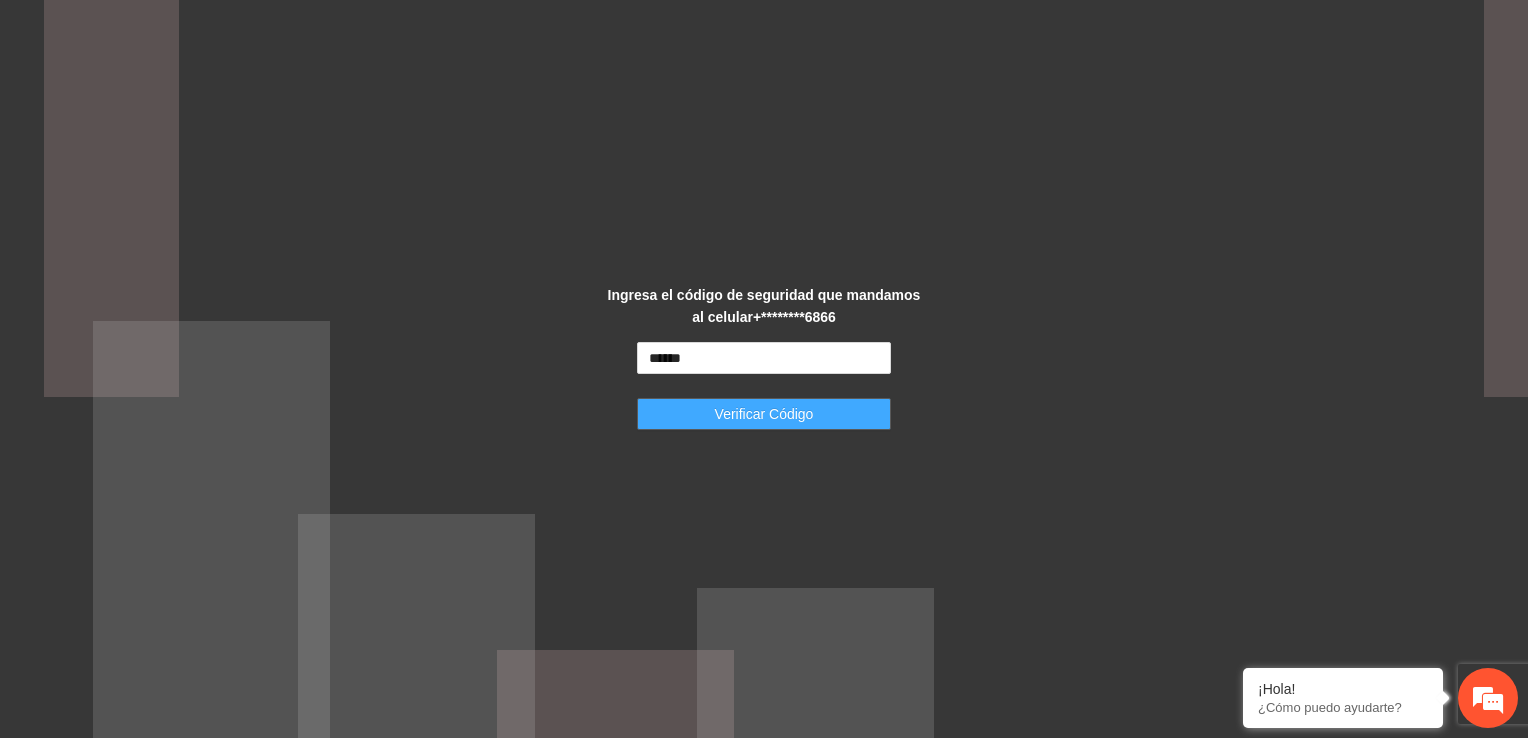 click on "Verificar Código" at bounding box center [764, 414] 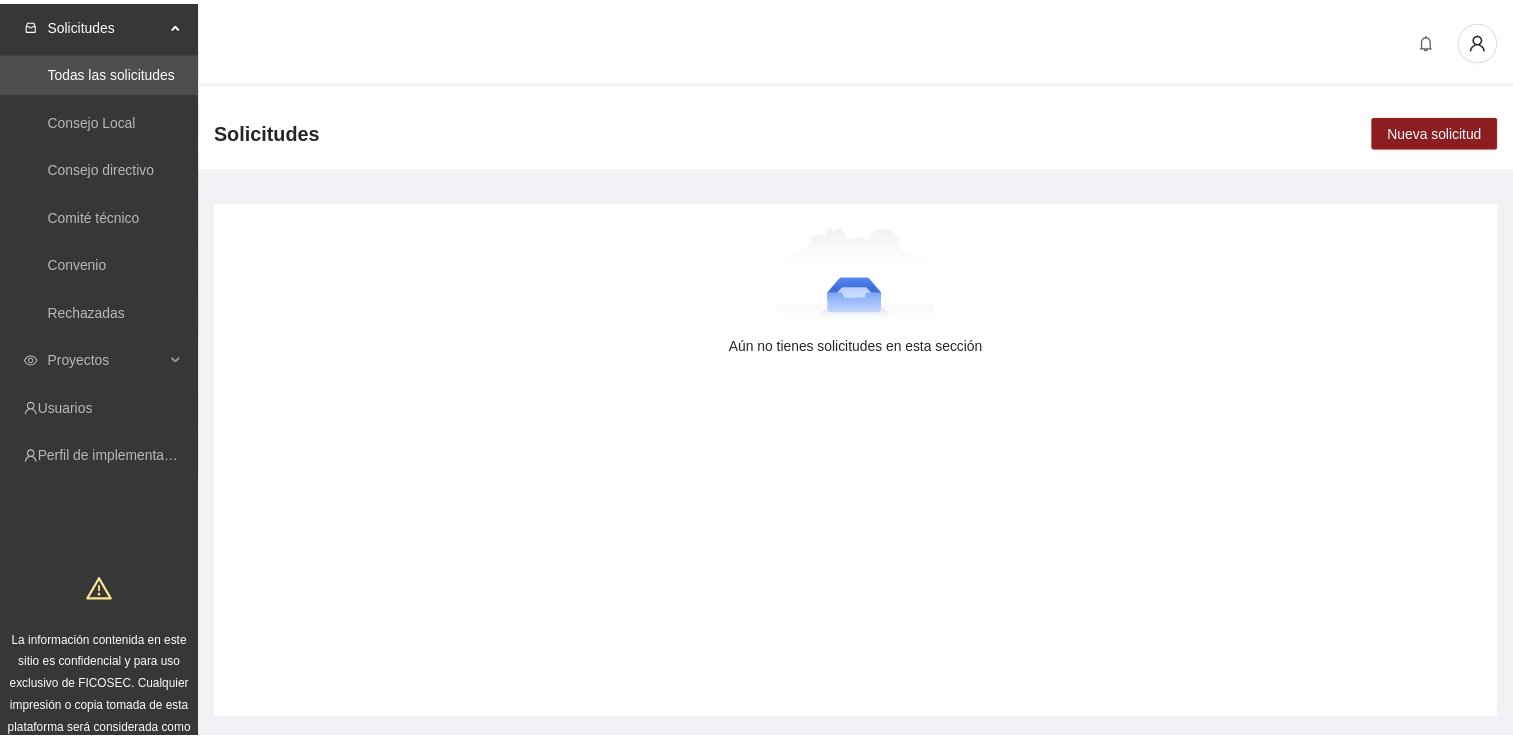 scroll, scrollTop: 0, scrollLeft: 0, axis: both 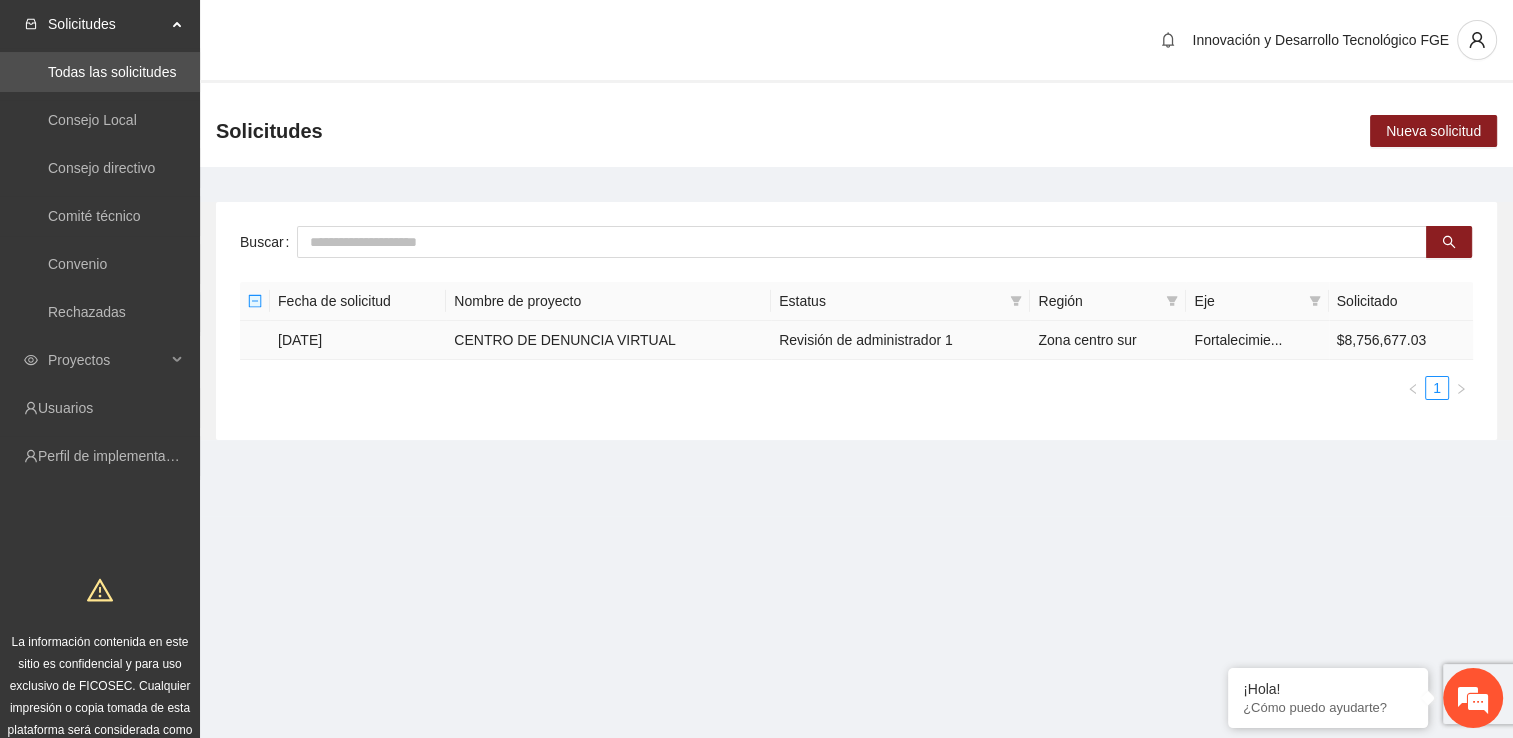 click on "CENTRO DE DENUNCIA VIRTUAL" at bounding box center (608, 340) 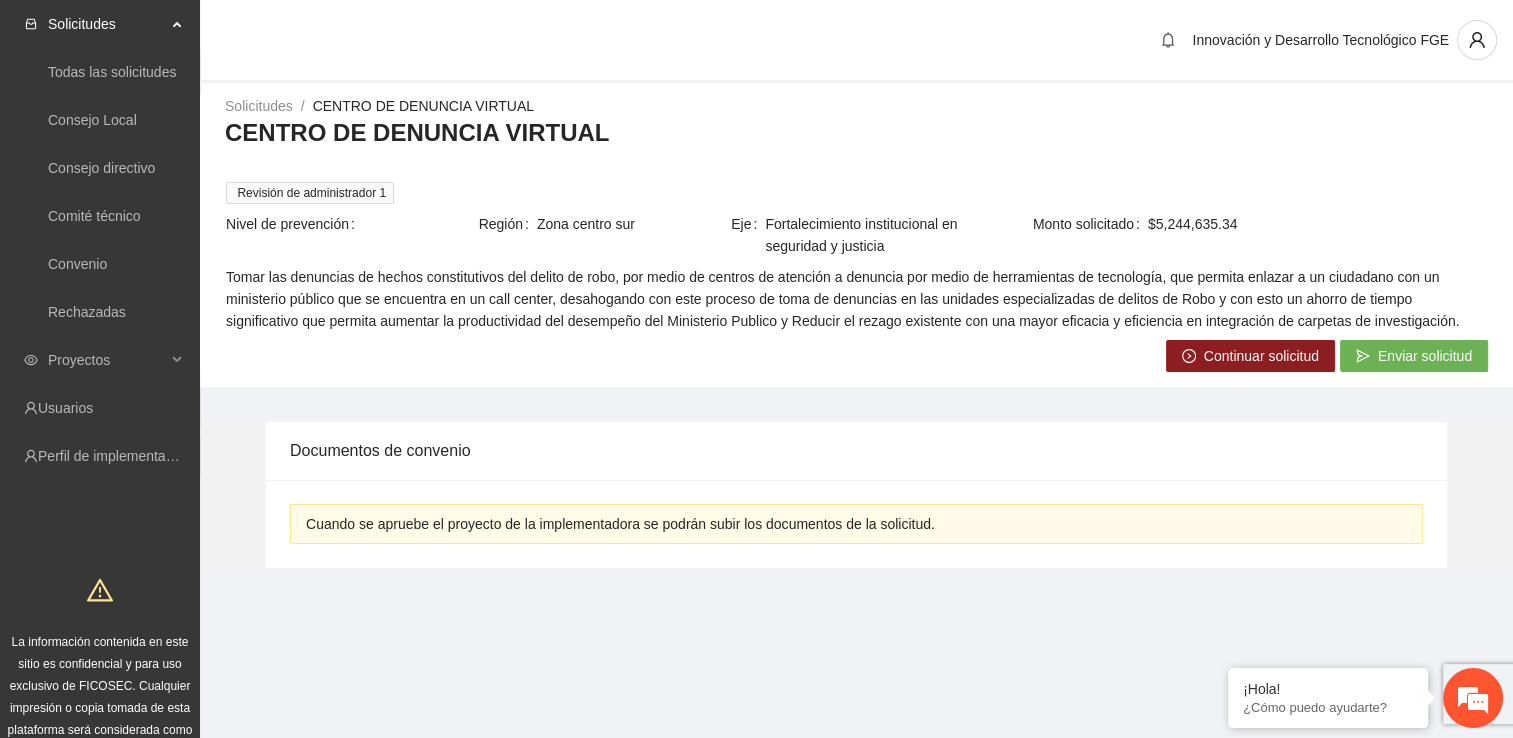 click on "Continuar solicitud" at bounding box center [1261, 356] 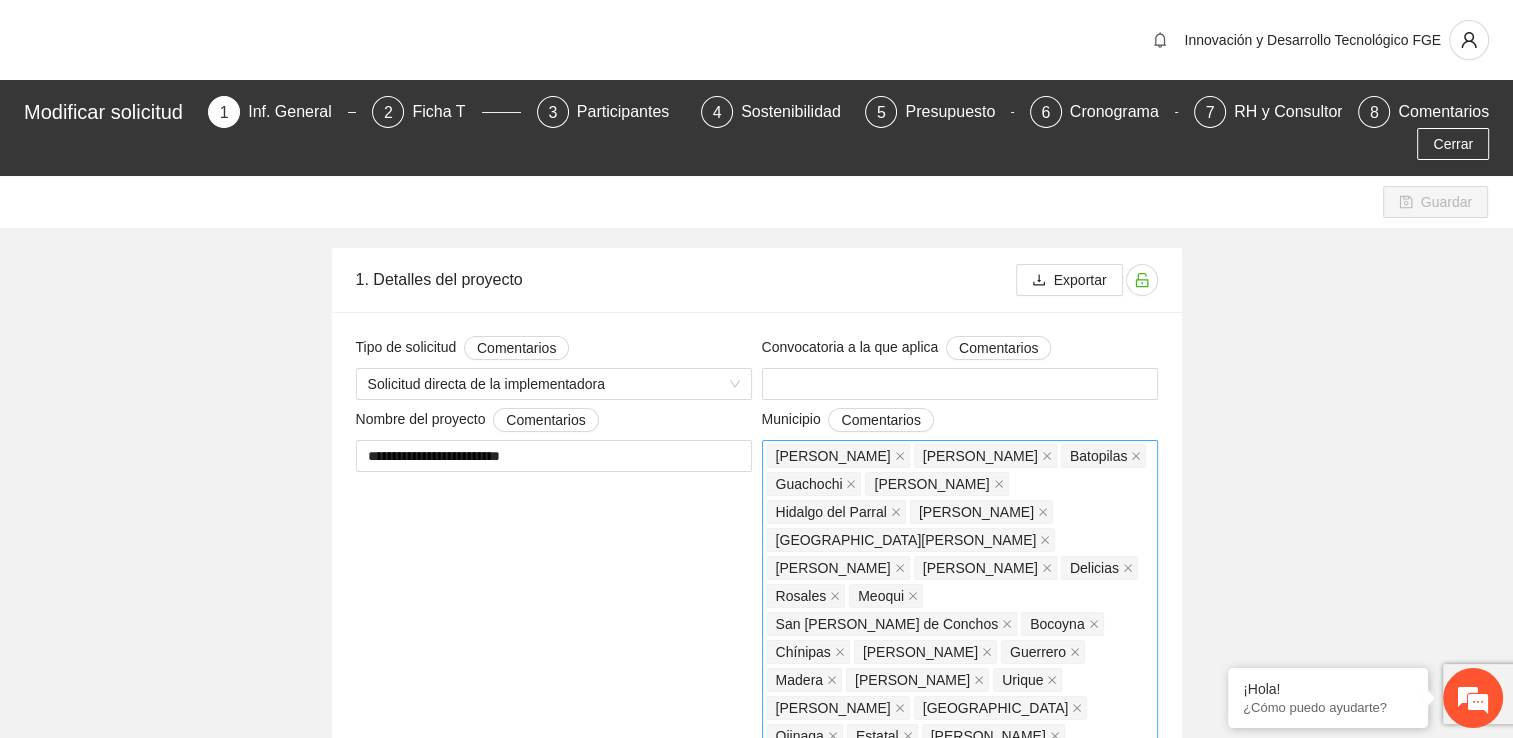 scroll, scrollTop: 0, scrollLeft: 0, axis: both 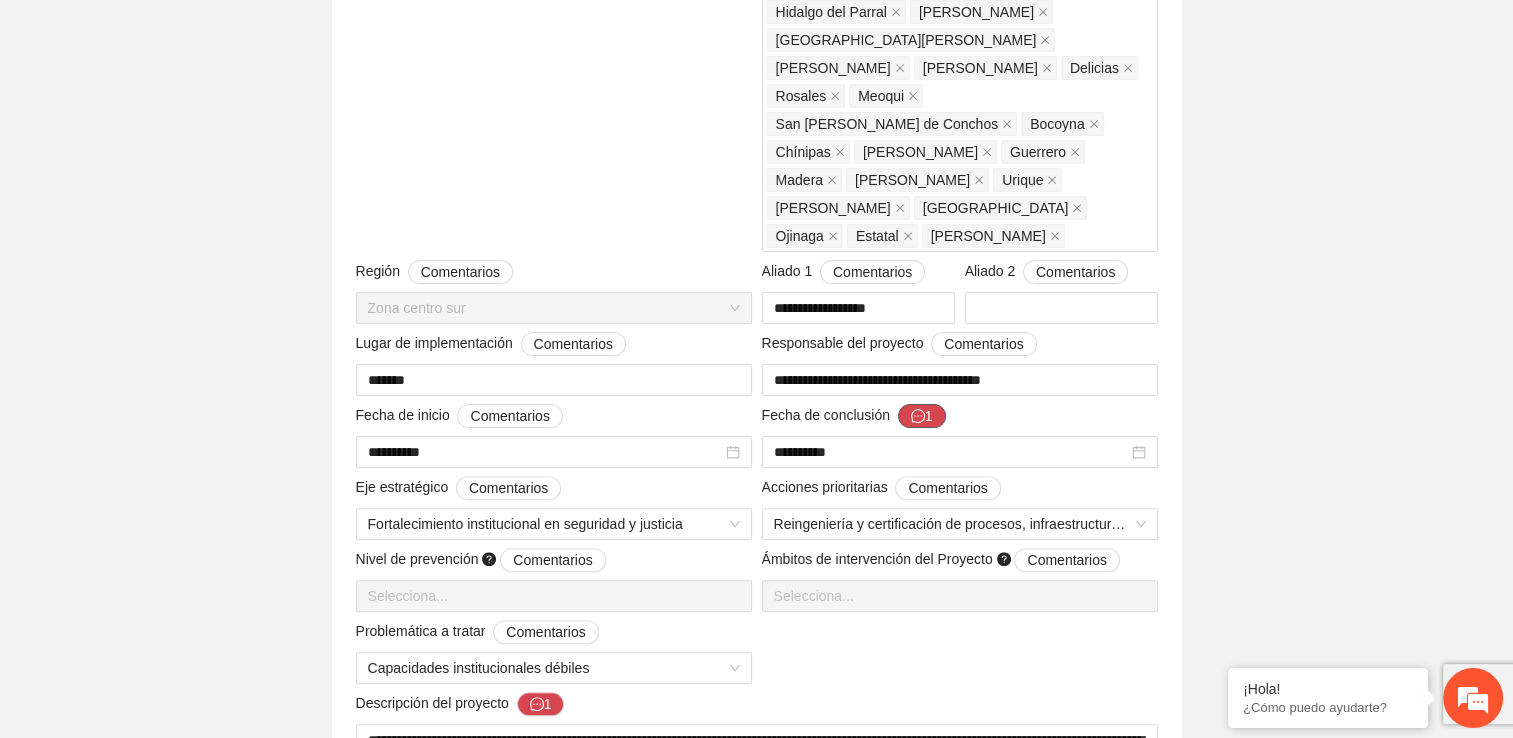 click 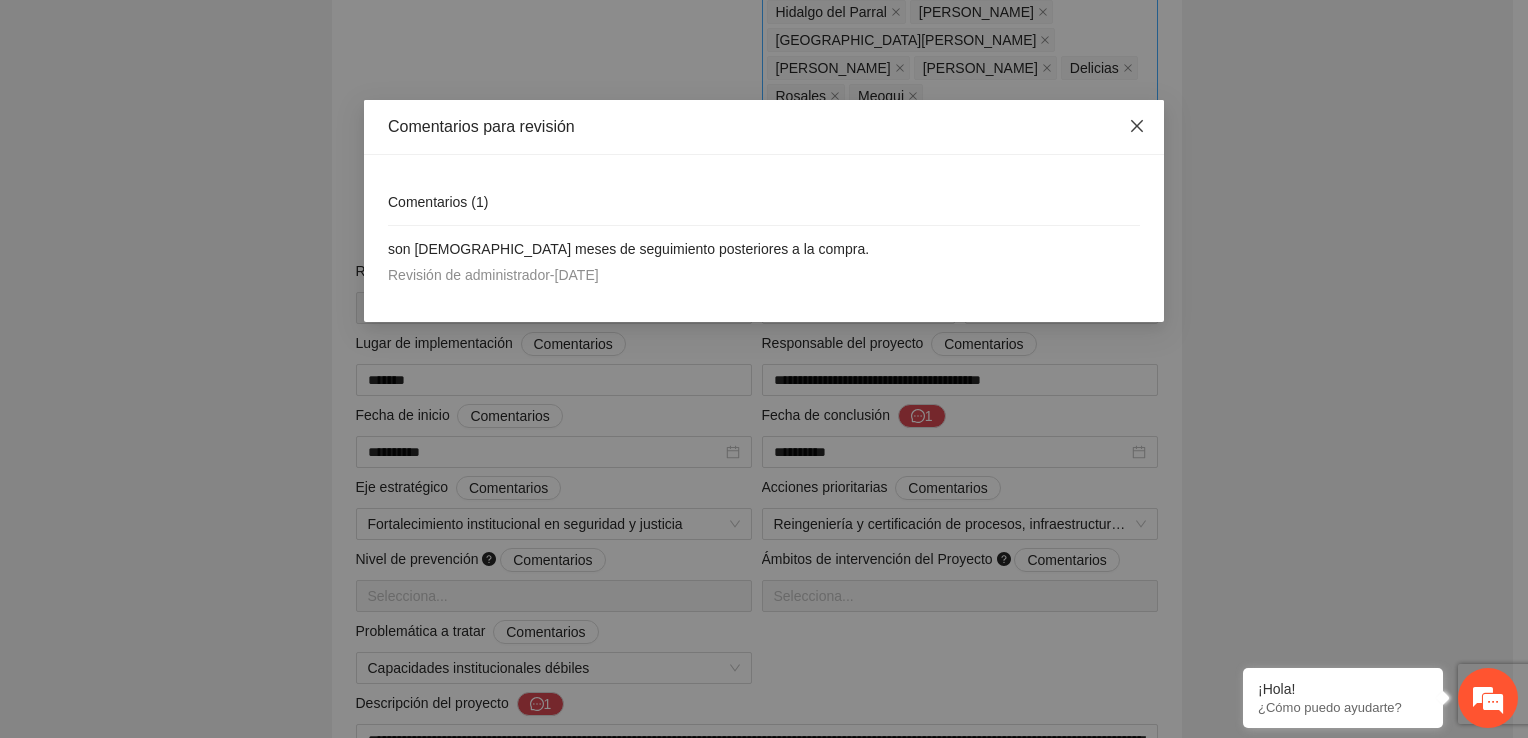 click 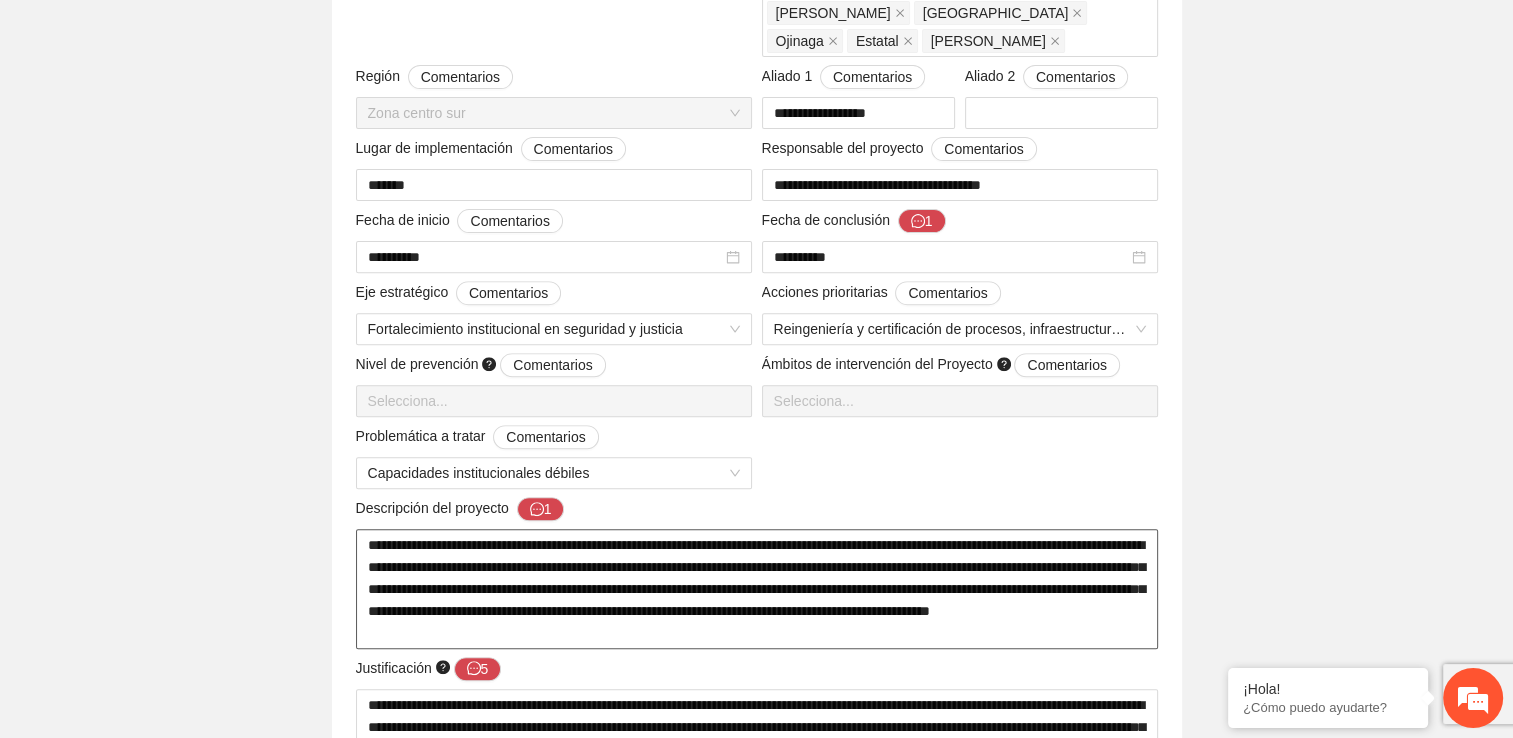 scroll, scrollTop: 700, scrollLeft: 0, axis: vertical 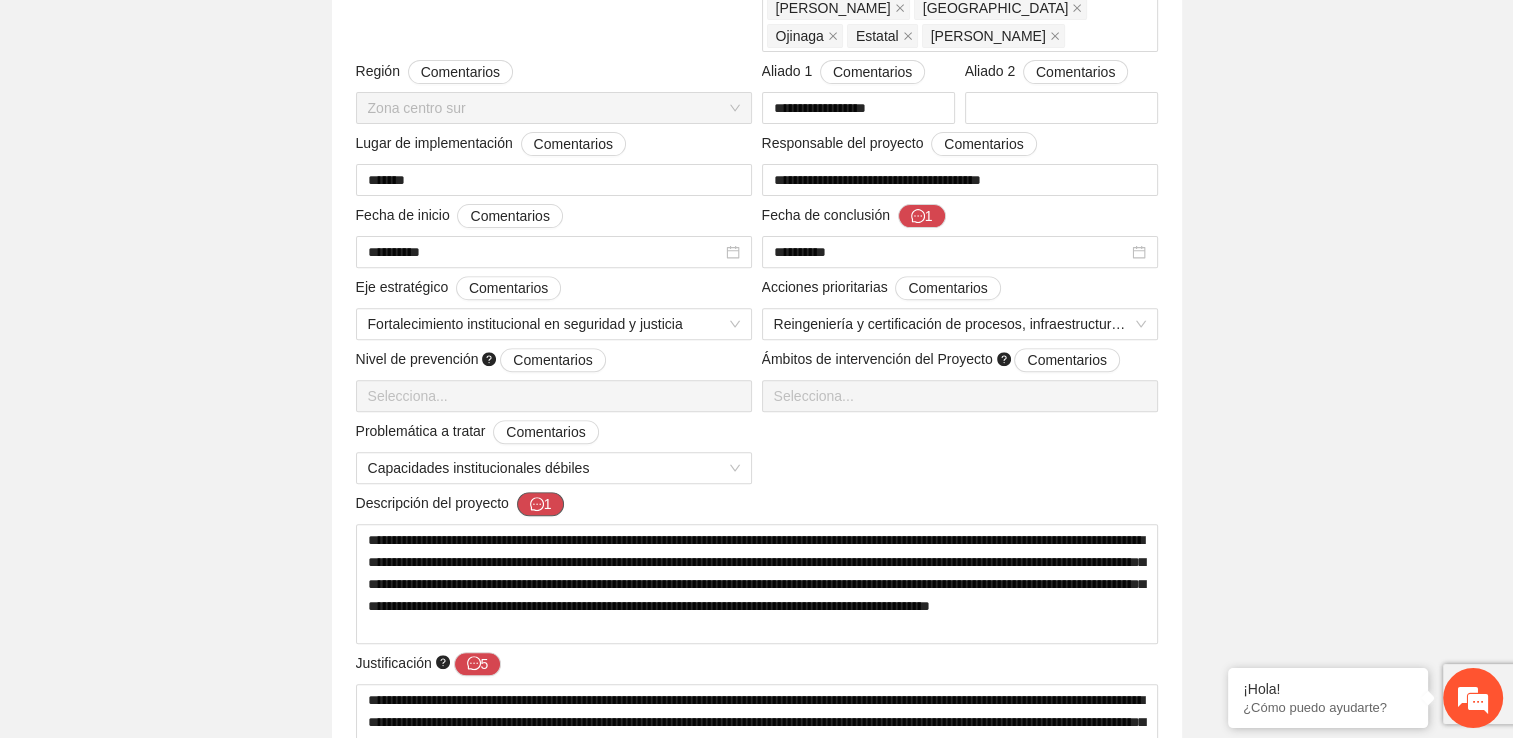 click 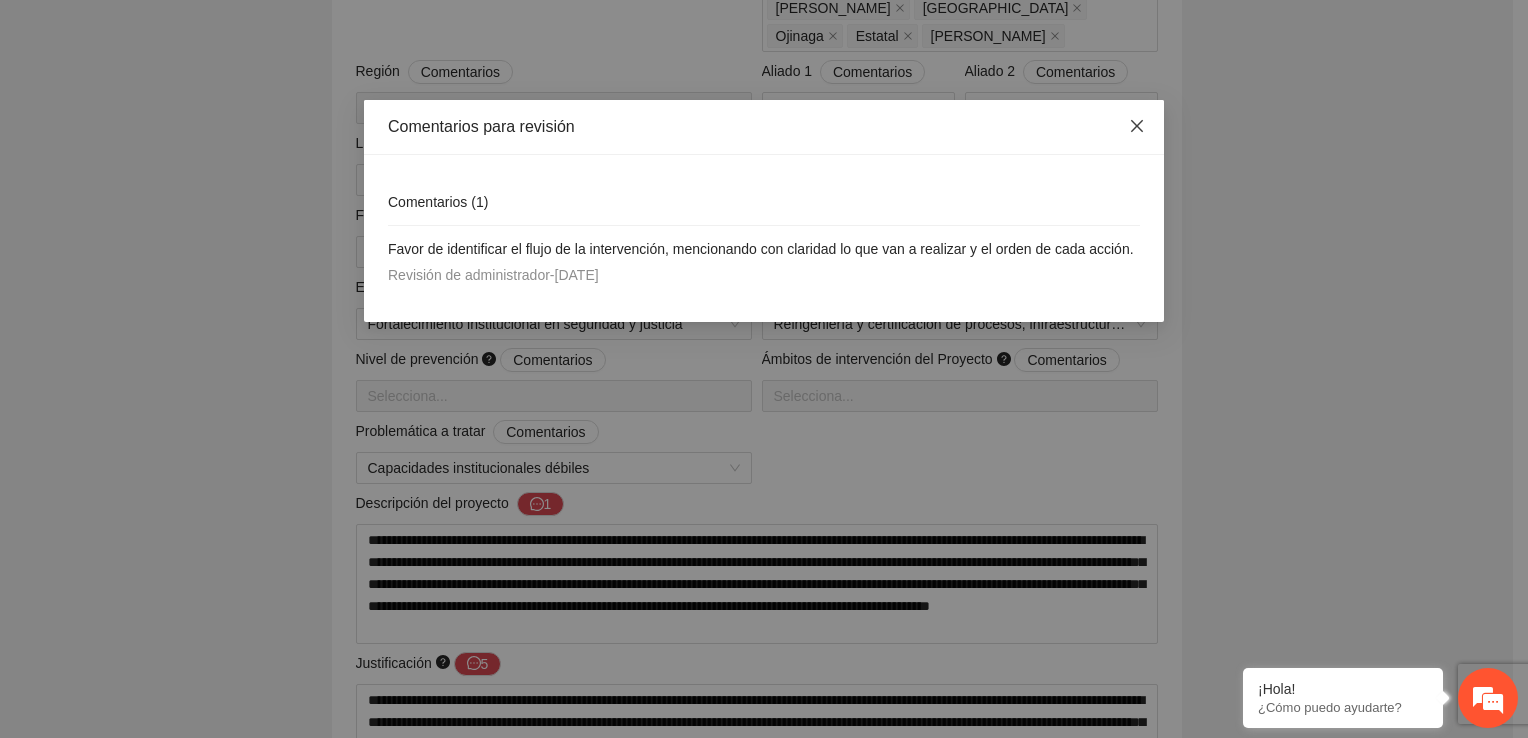 click 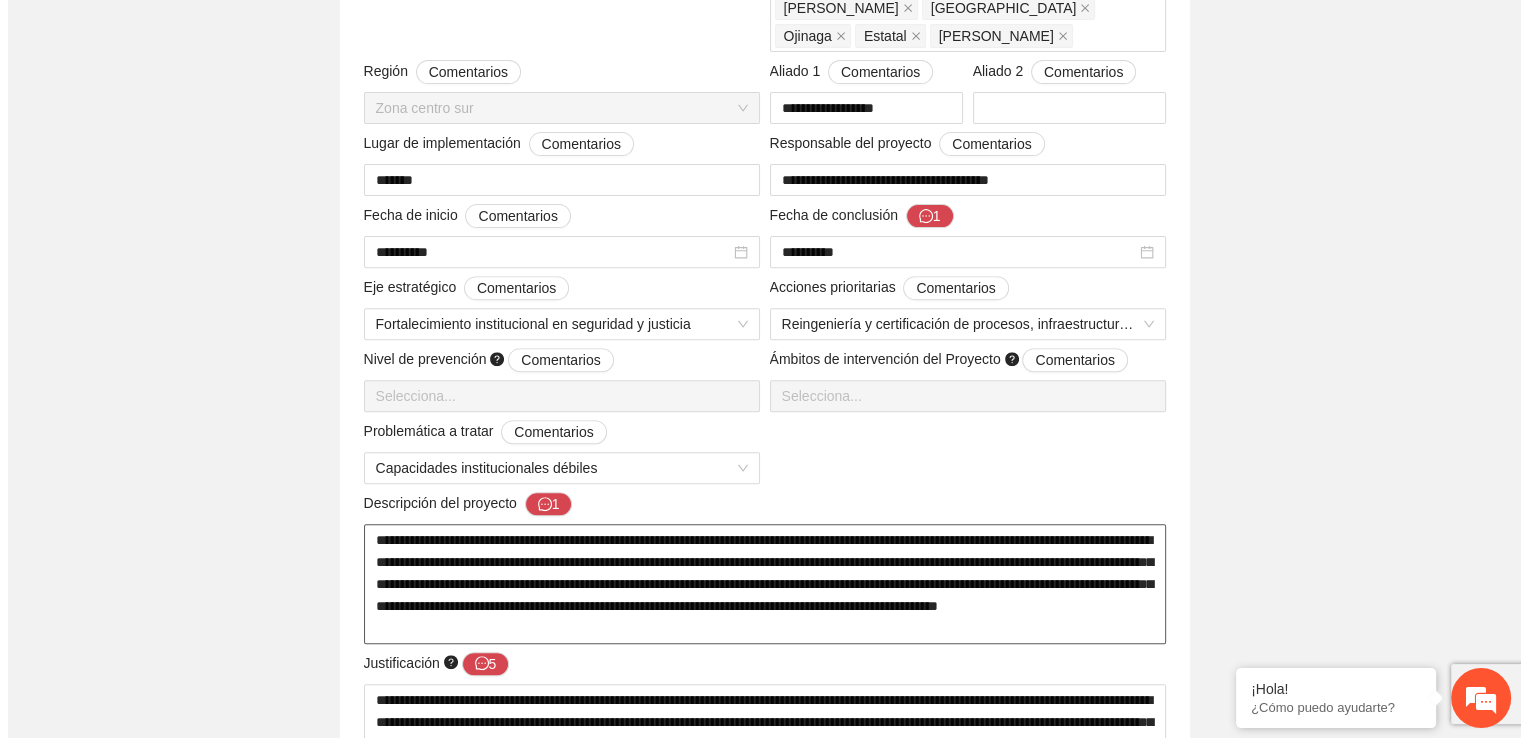 scroll, scrollTop: 900, scrollLeft: 0, axis: vertical 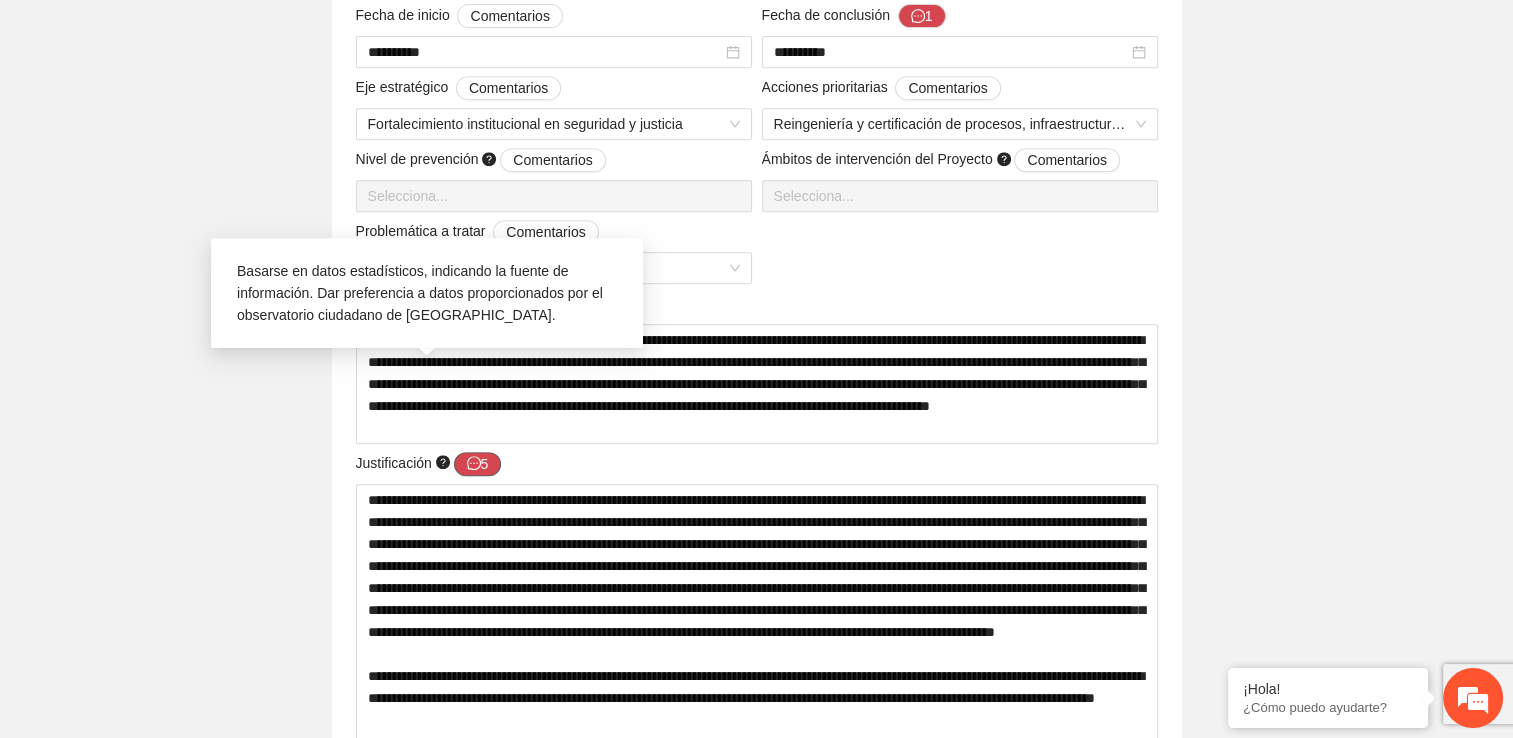 click on "5" at bounding box center (478, 464) 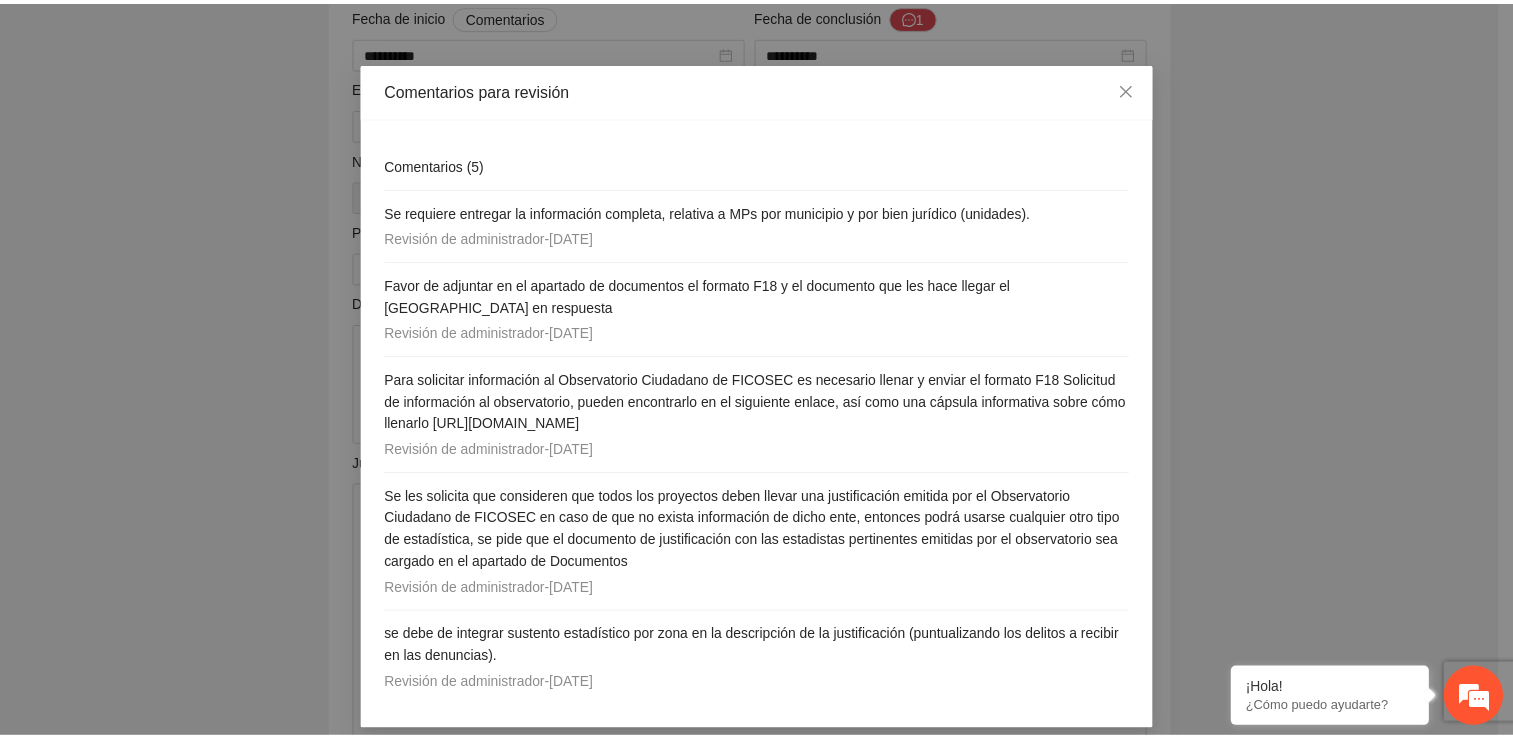 scroll, scrollTop: 52, scrollLeft: 0, axis: vertical 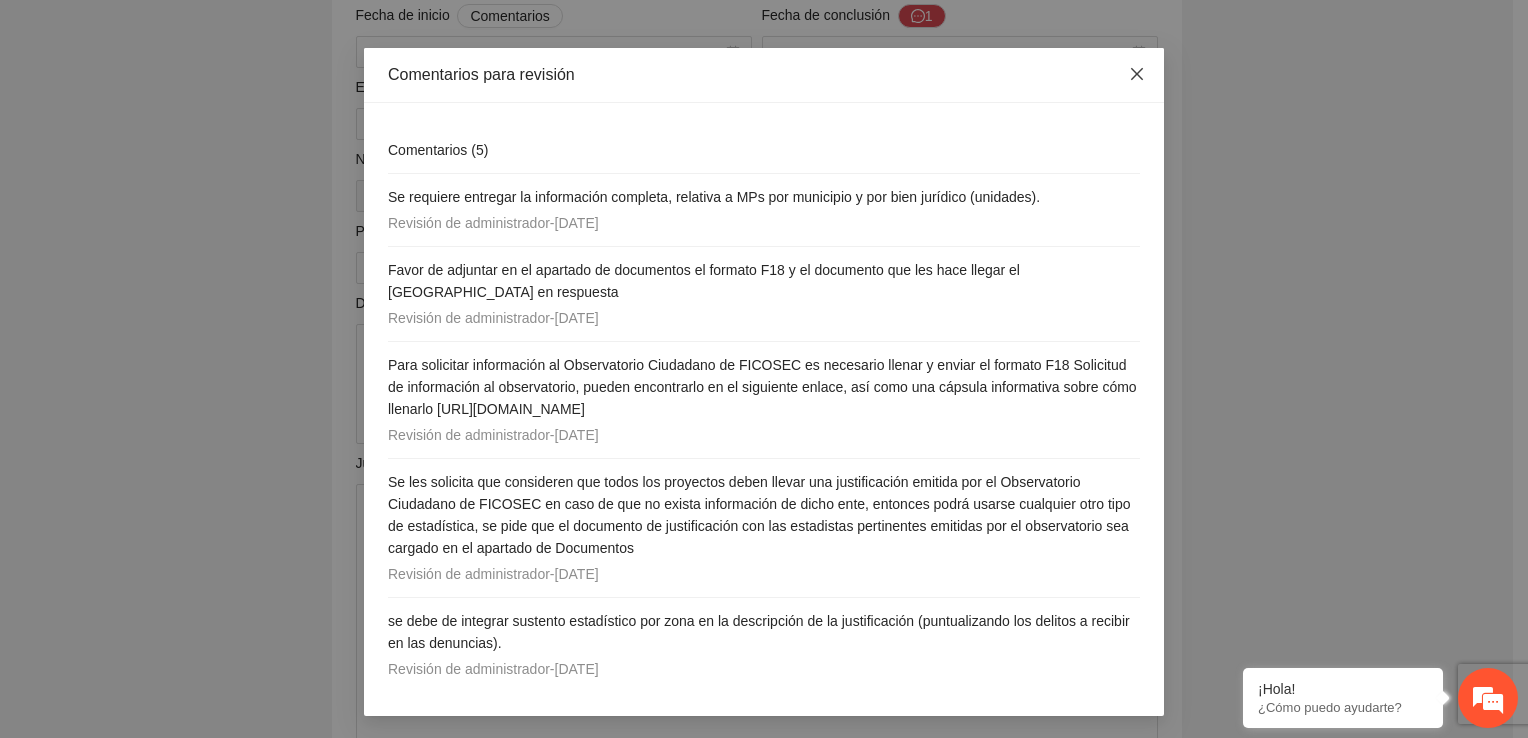 click 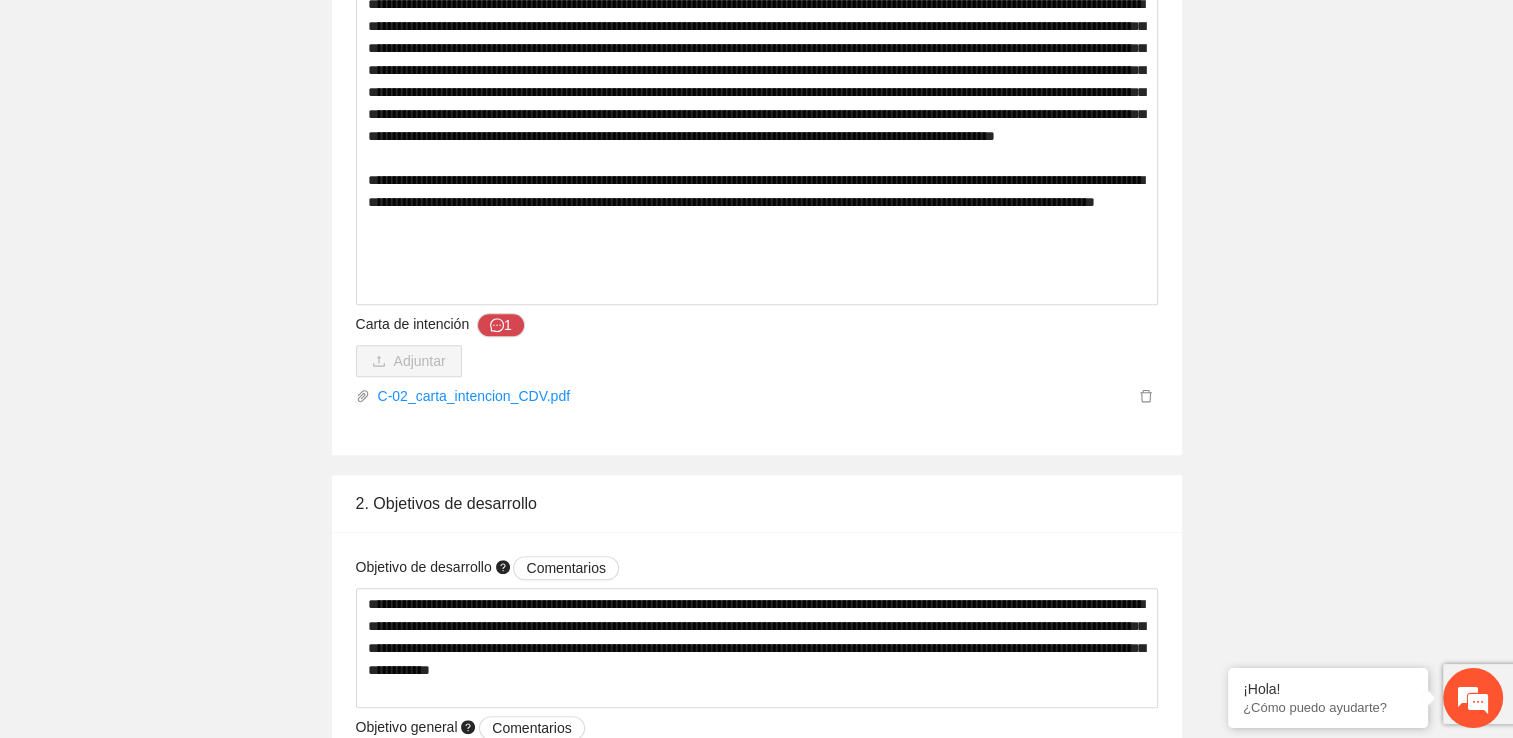 scroll, scrollTop: 1400, scrollLeft: 0, axis: vertical 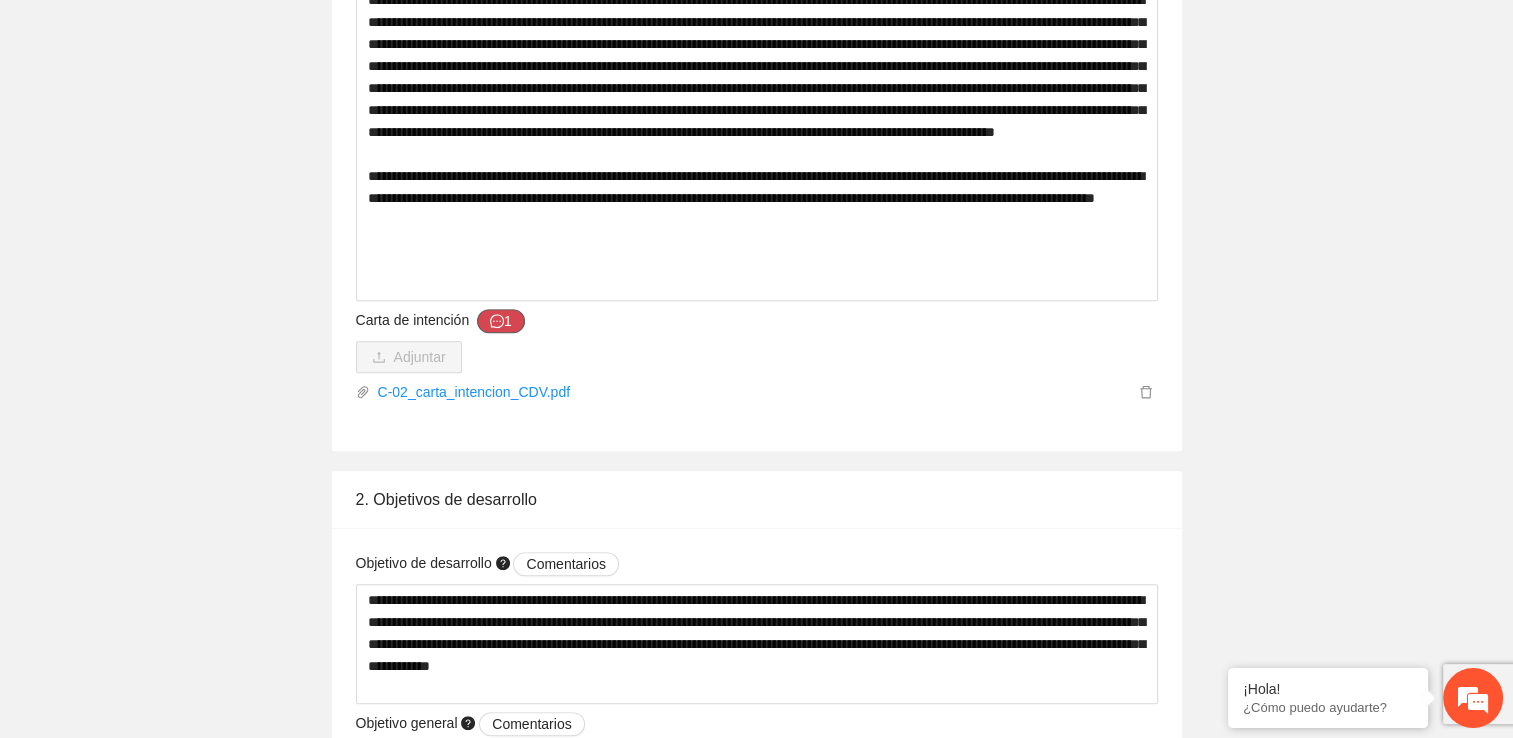 click 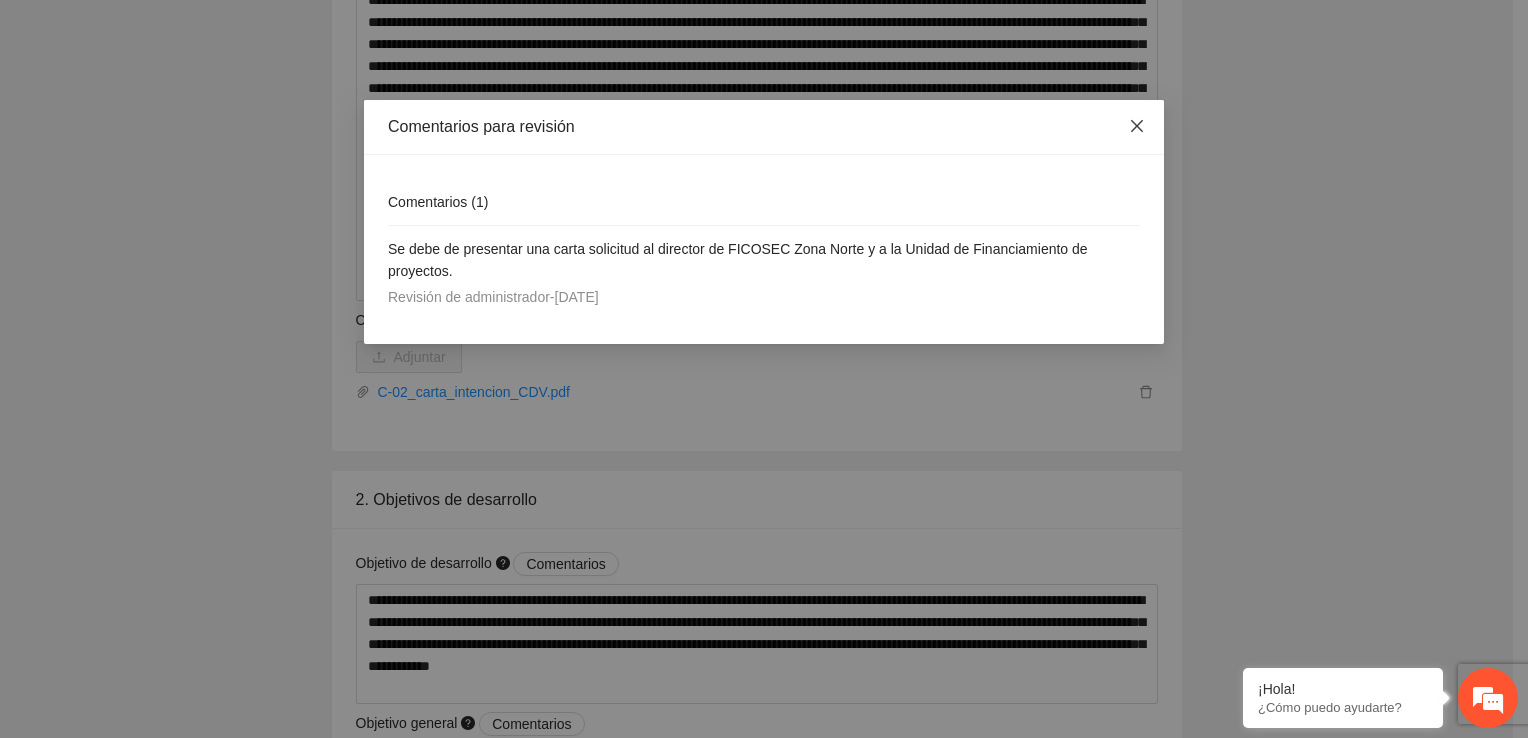 click 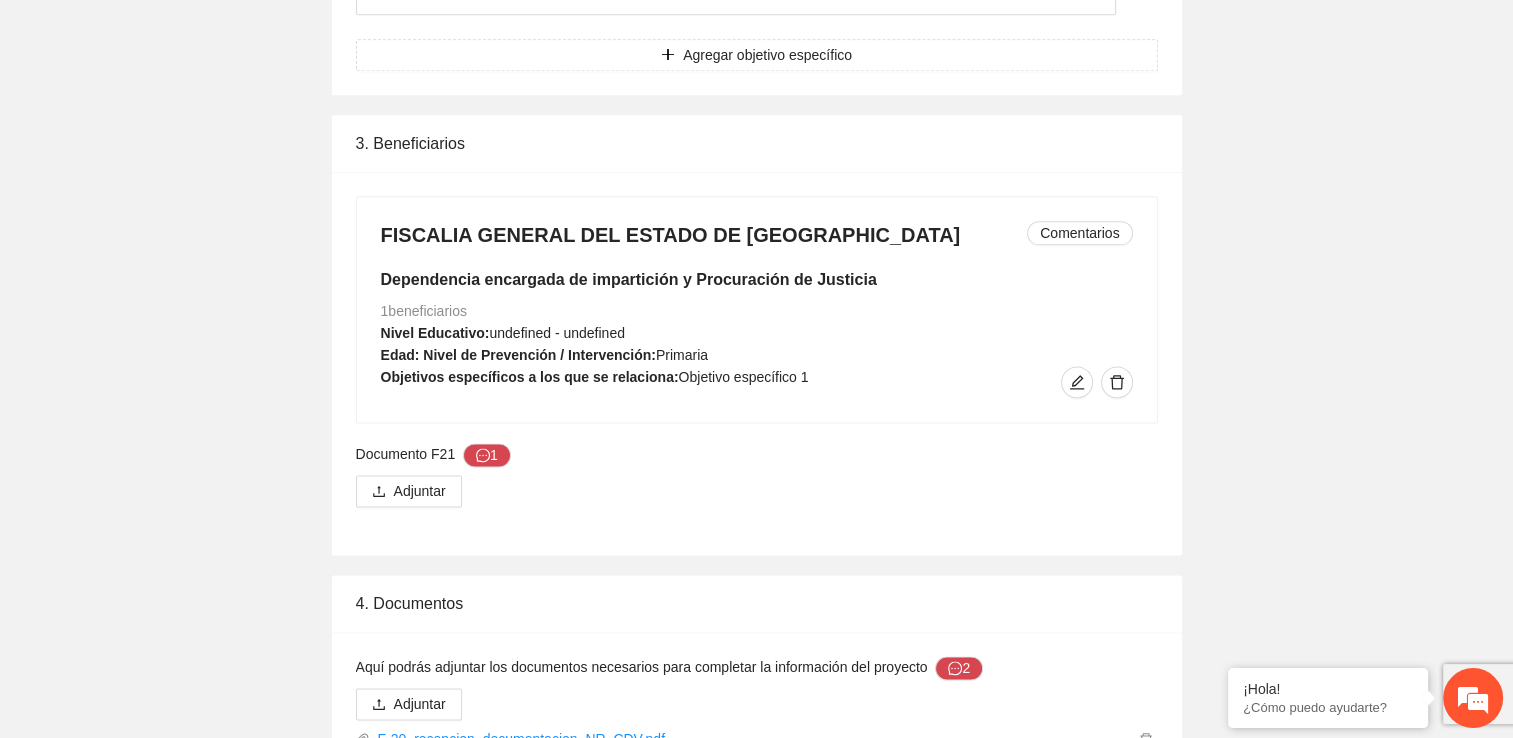 scroll, scrollTop: 2500, scrollLeft: 0, axis: vertical 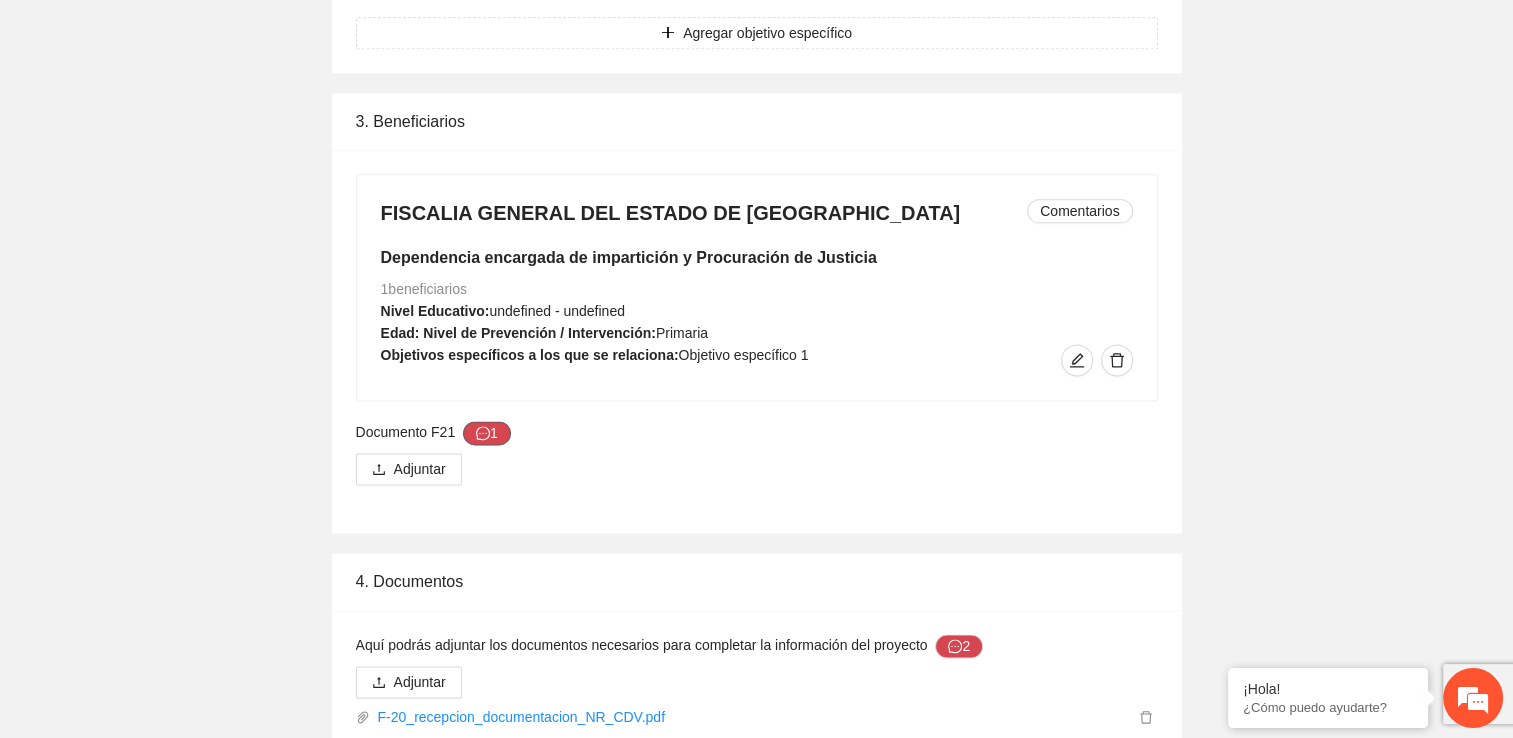 click on "1" at bounding box center (487, 433) 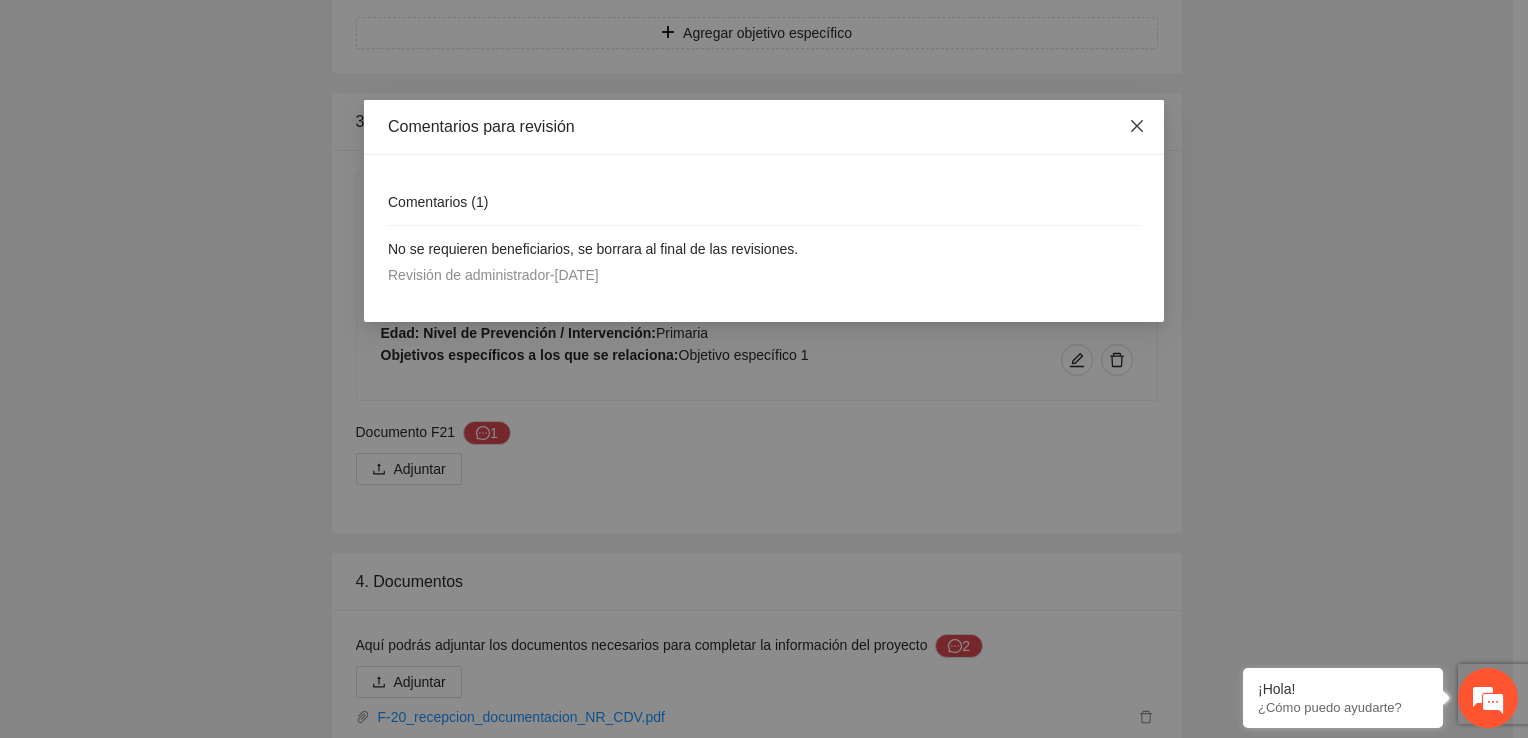 click 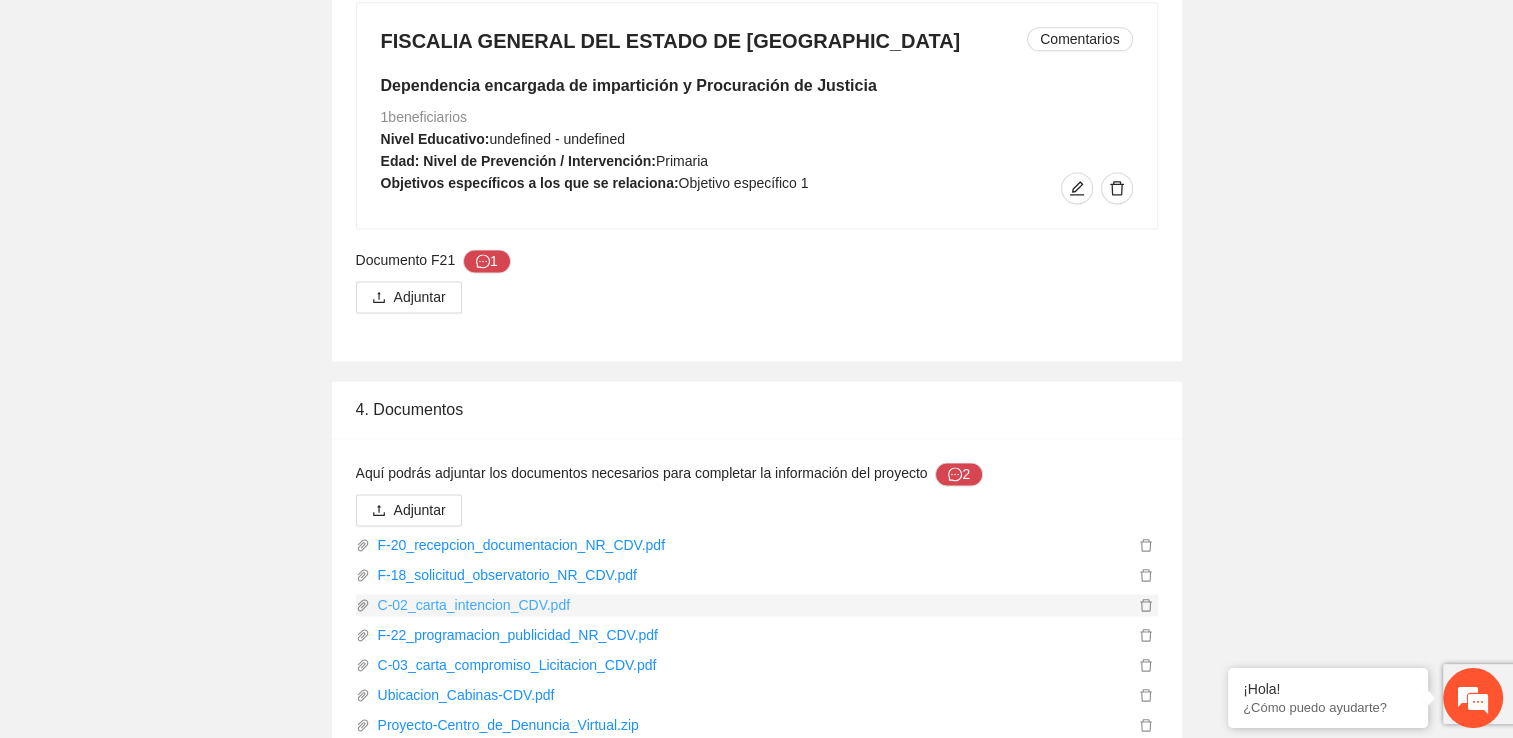 scroll, scrollTop: 2799, scrollLeft: 0, axis: vertical 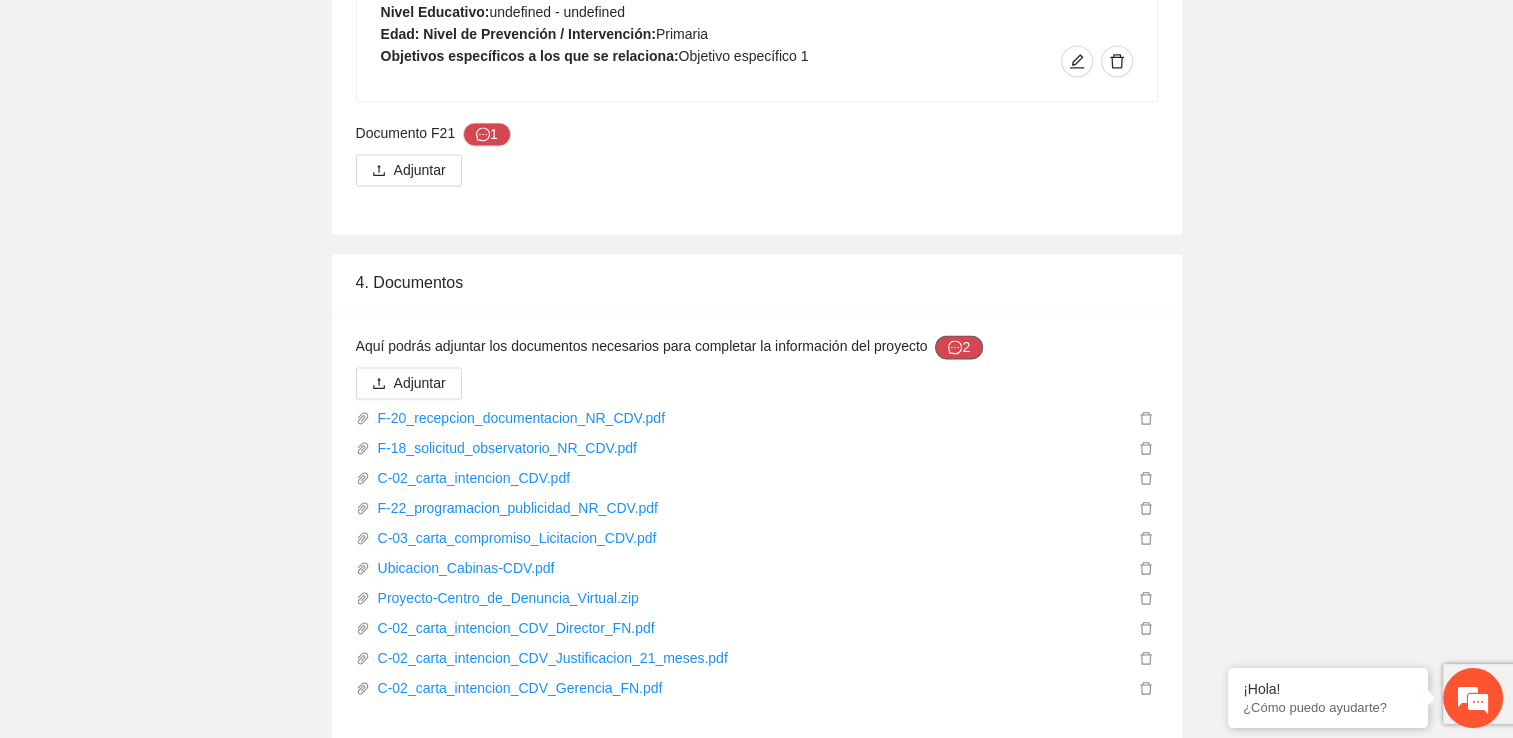 click on "2" at bounding box center (959, 347) 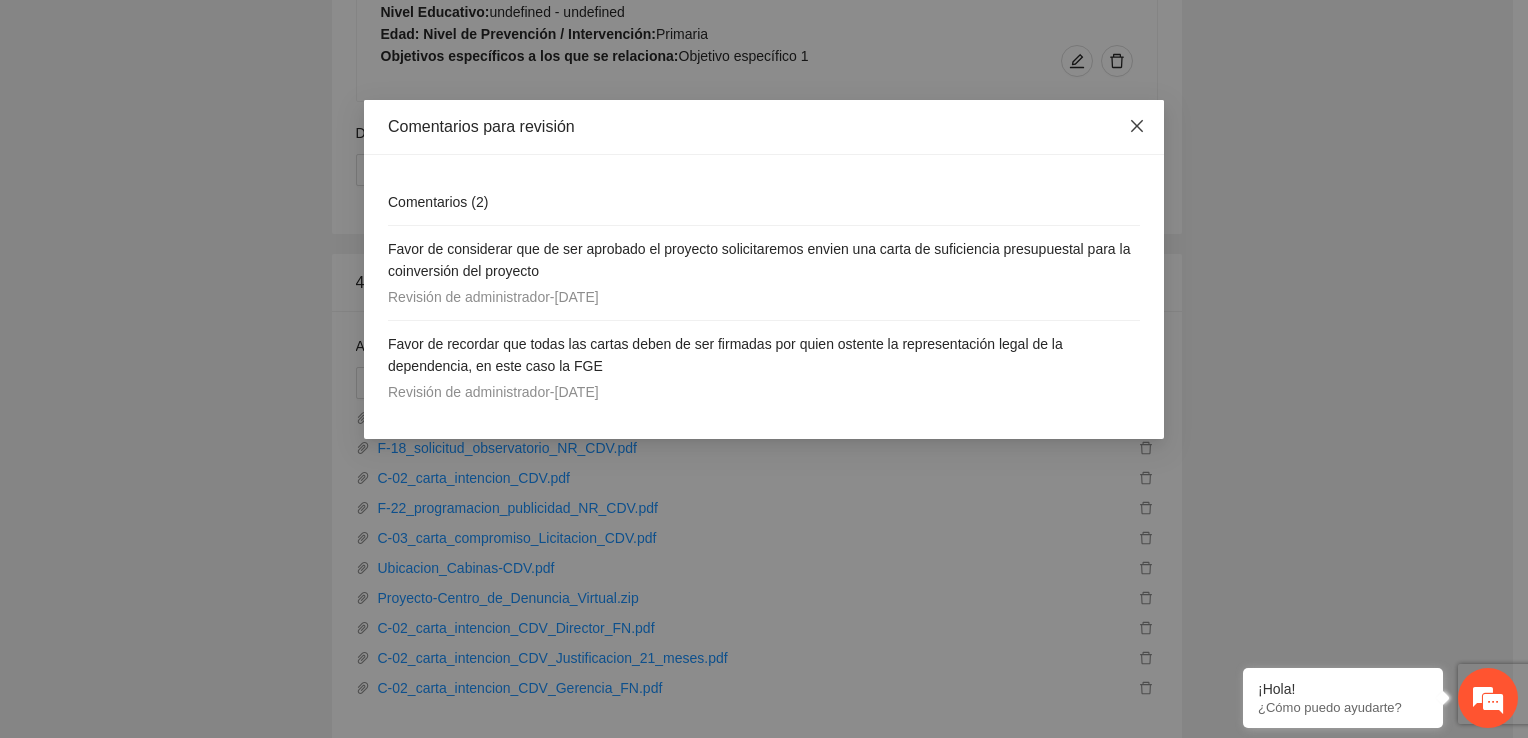 click 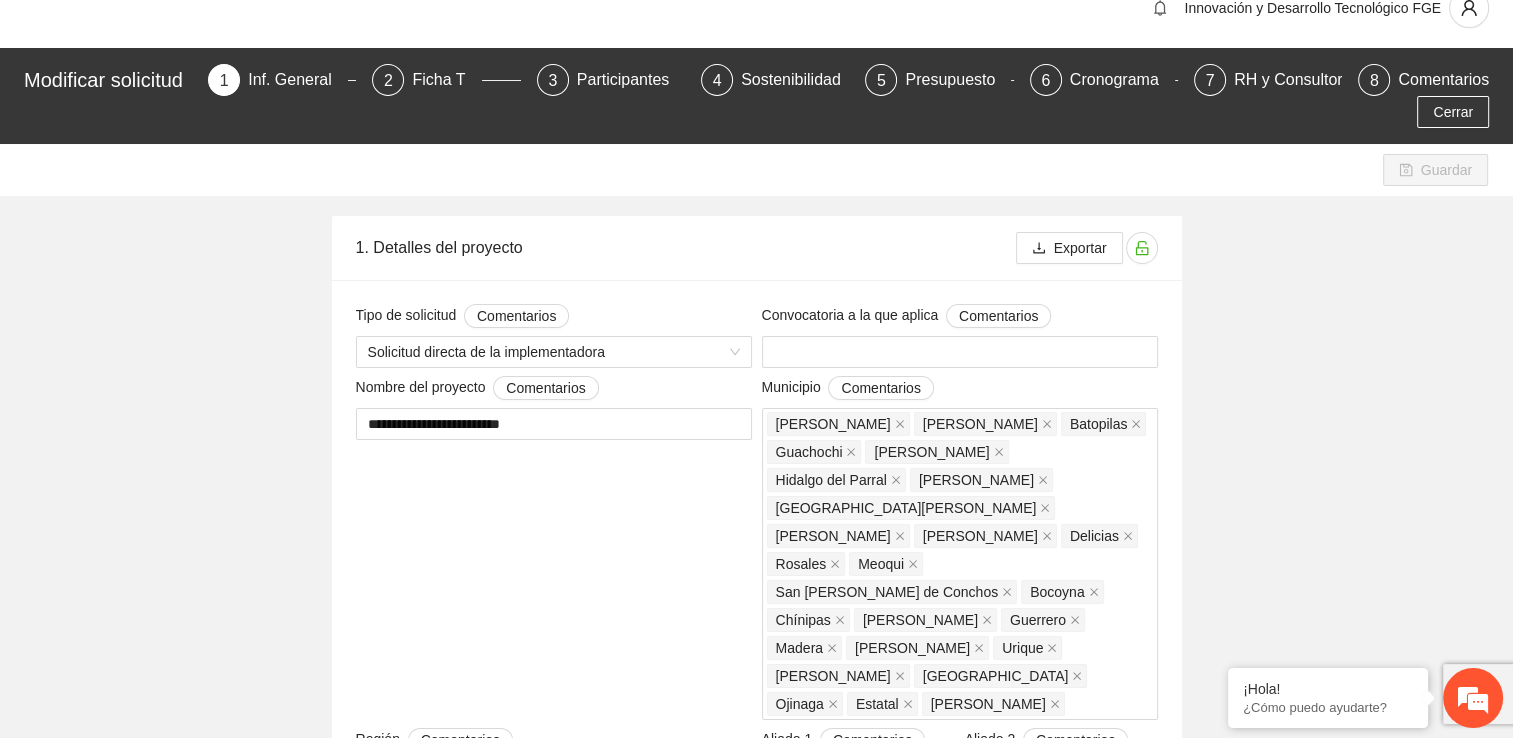 scroll, scrollTop: 0, scrollLeft: 0, axis: both 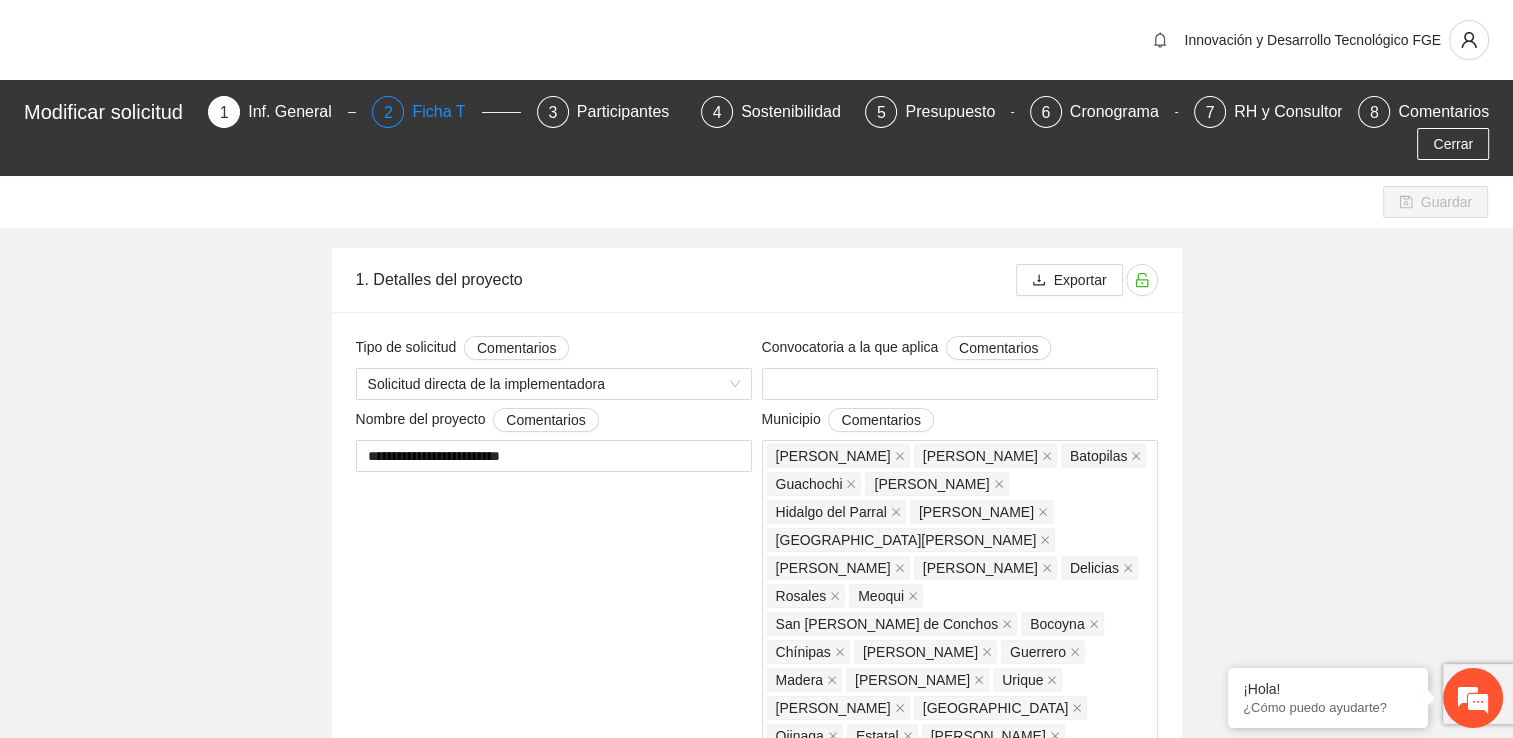 click on "Ficha T" at bounding box center [446, 112] 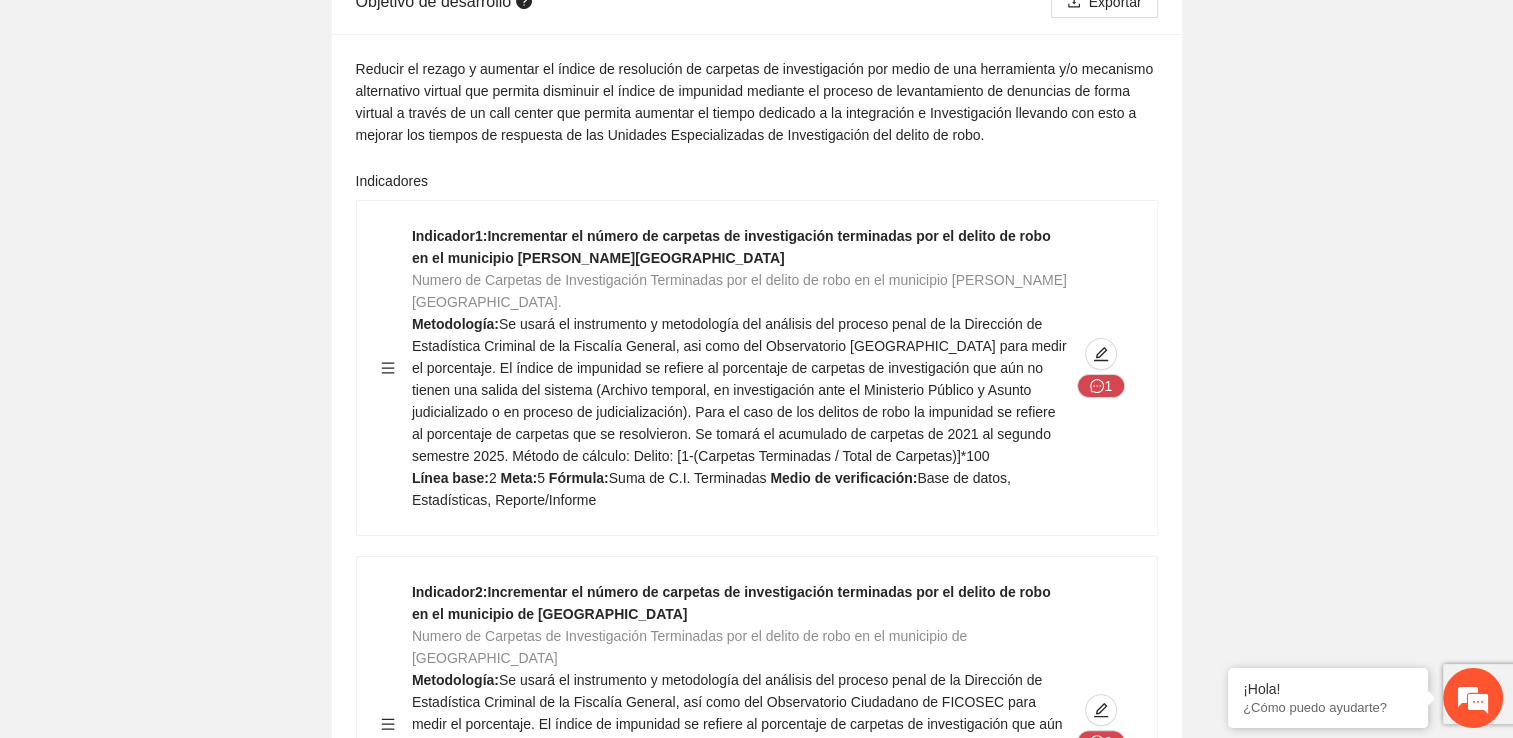 scroll, scrollTop: 400, scrollLeft: 0, axis: vertical 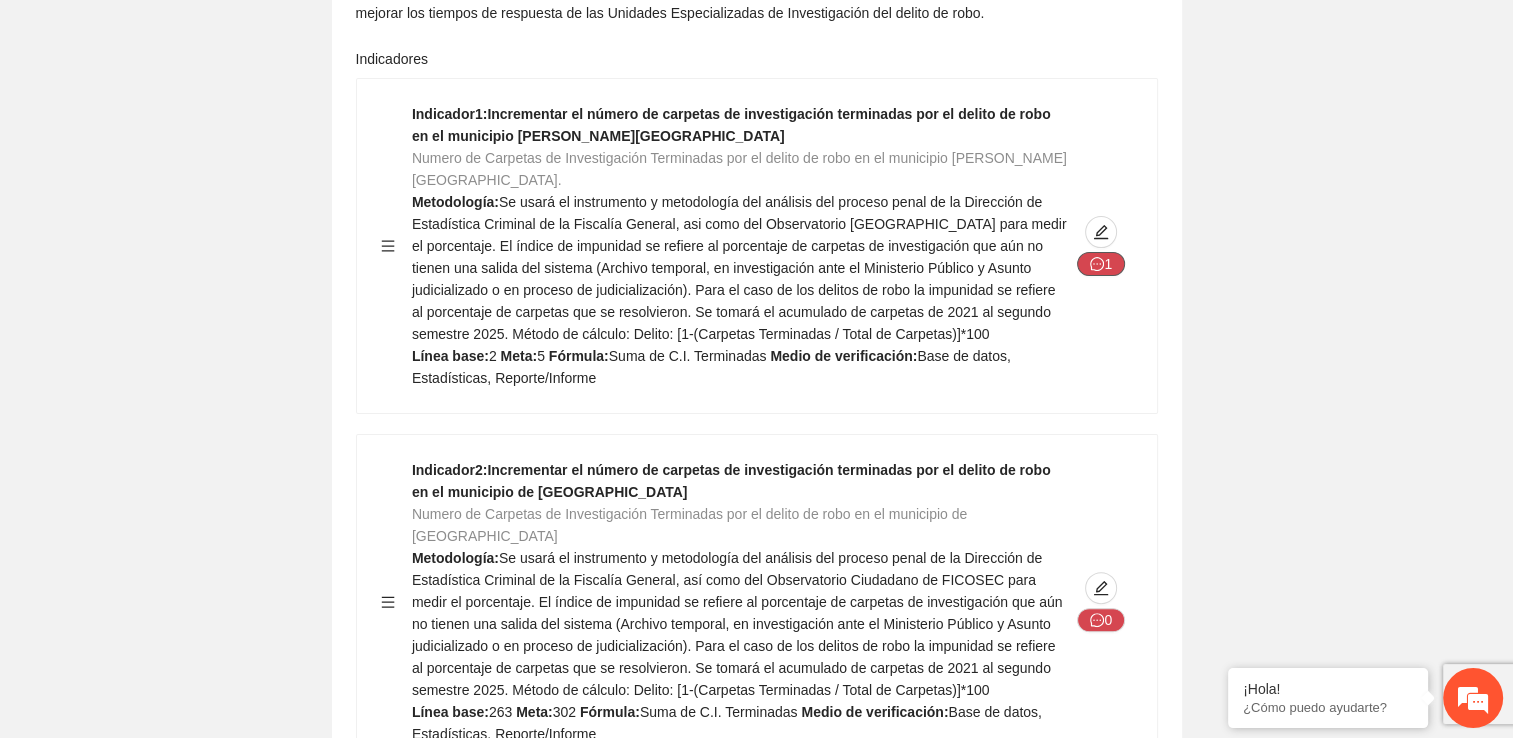 click 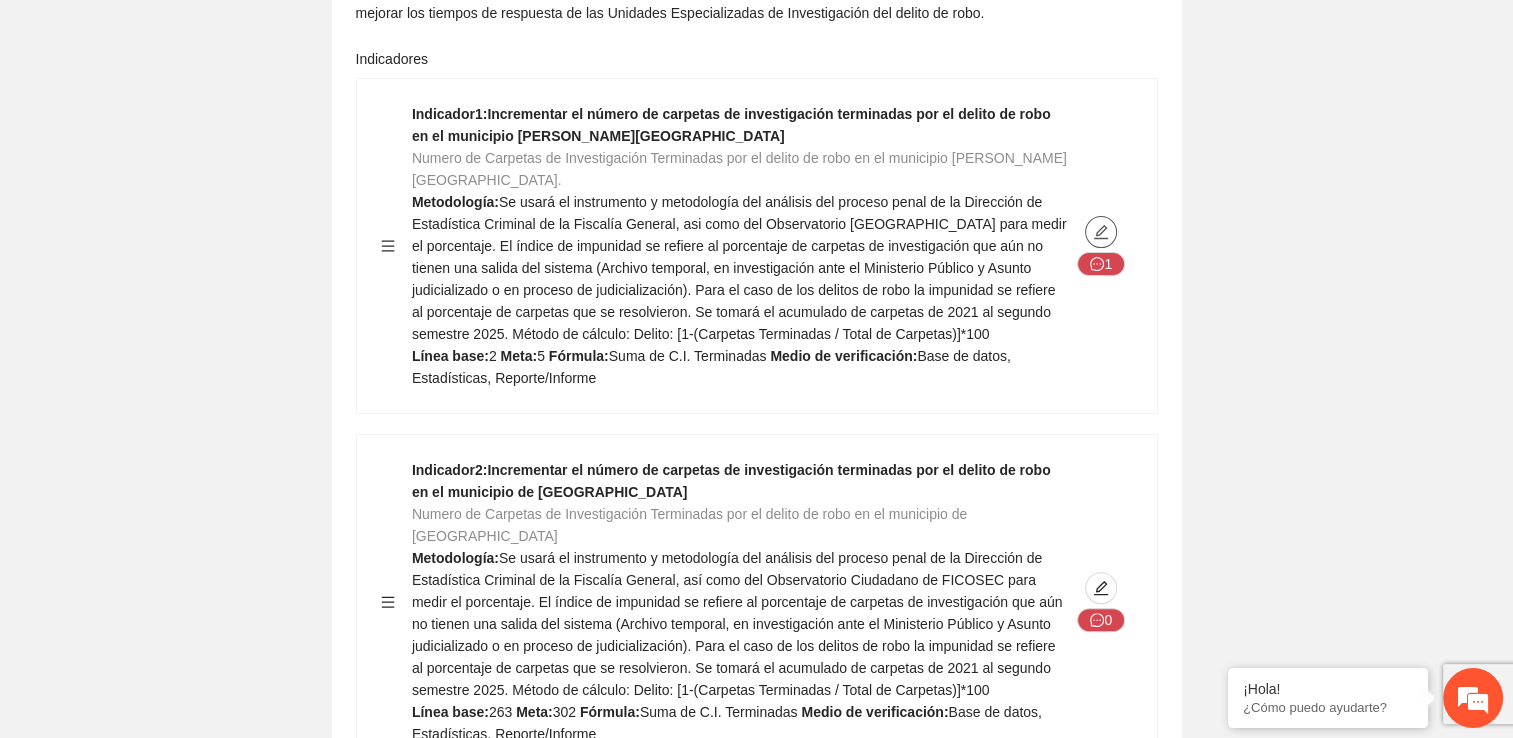 click 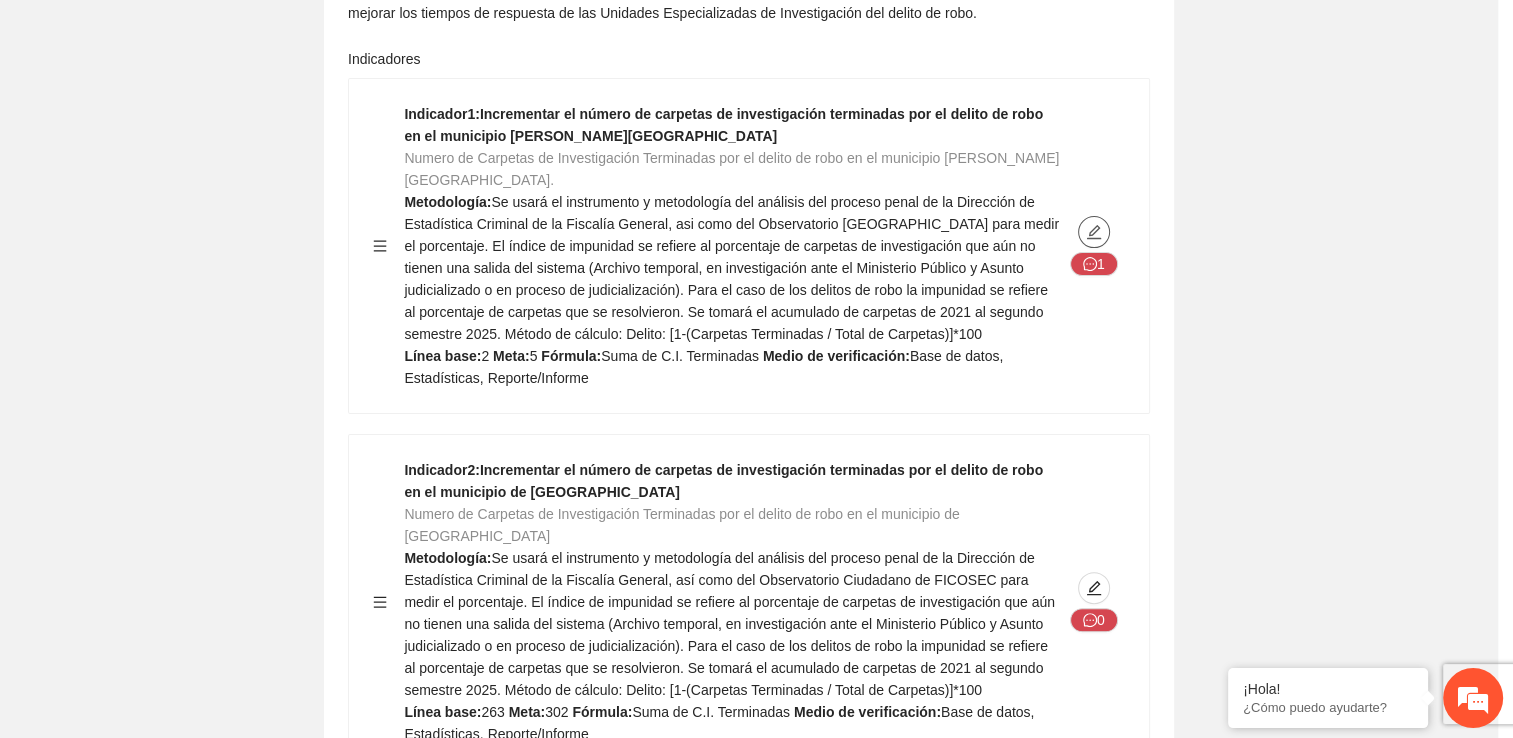 type on "*" 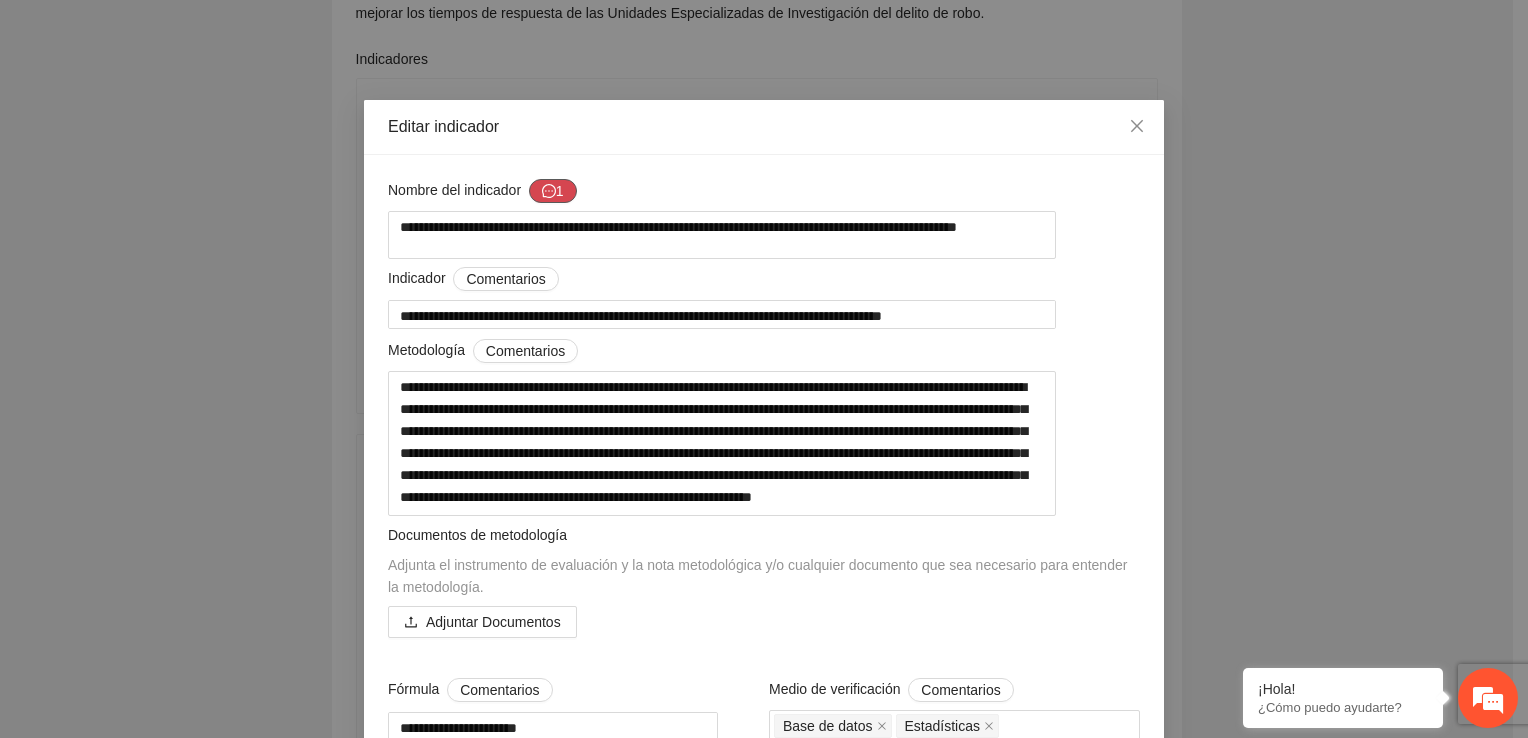 click on "1" at bounding box center (553, 191) 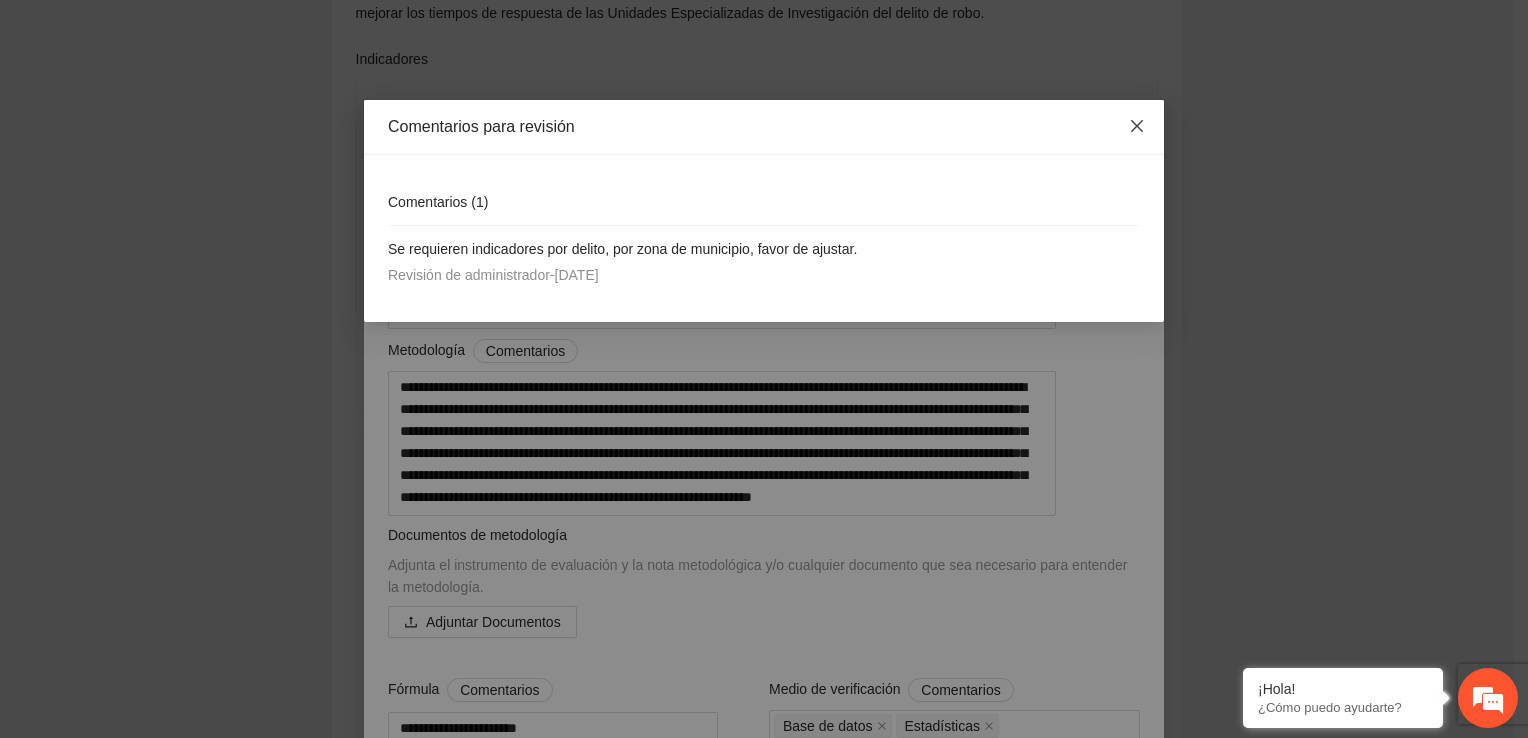 click at bounding box center [1137, 127] 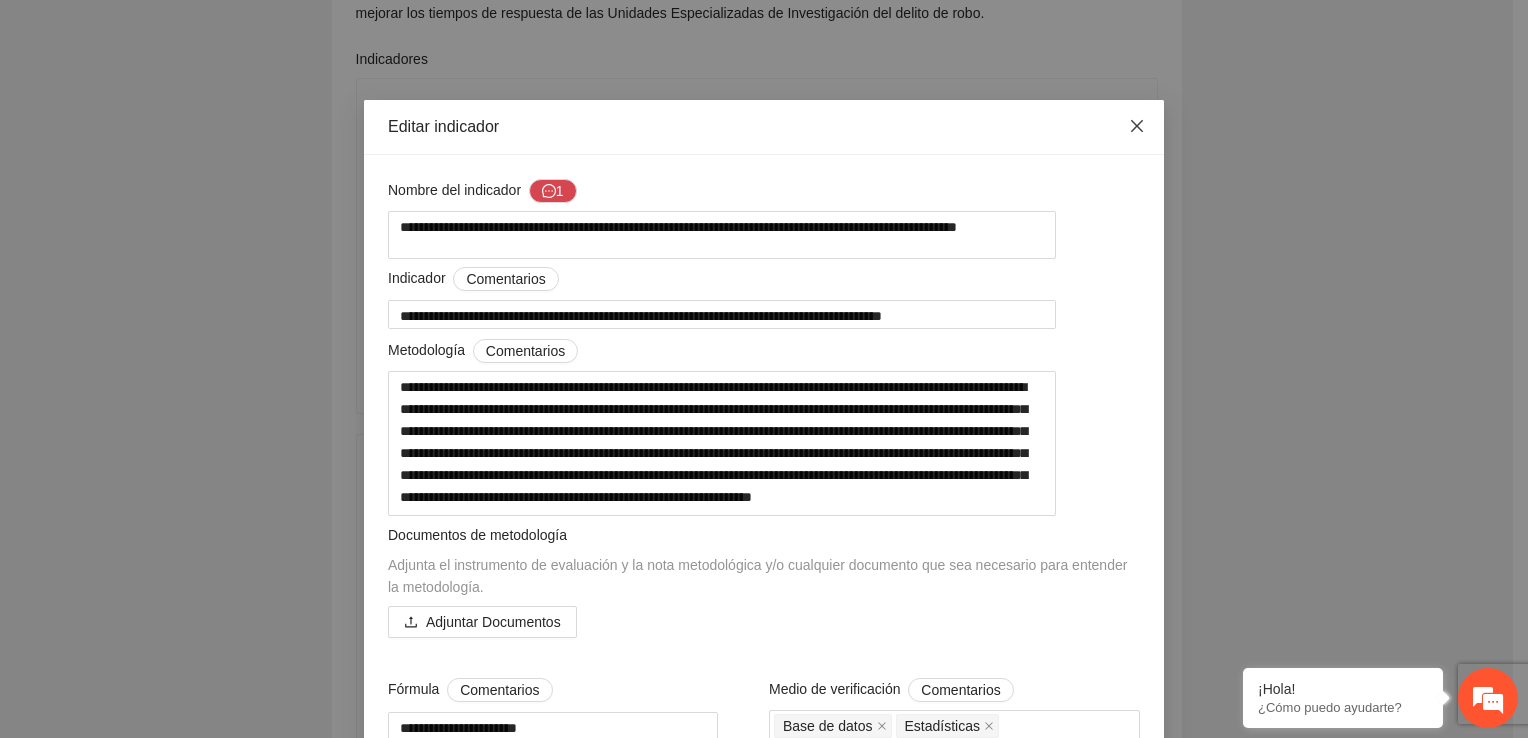 click 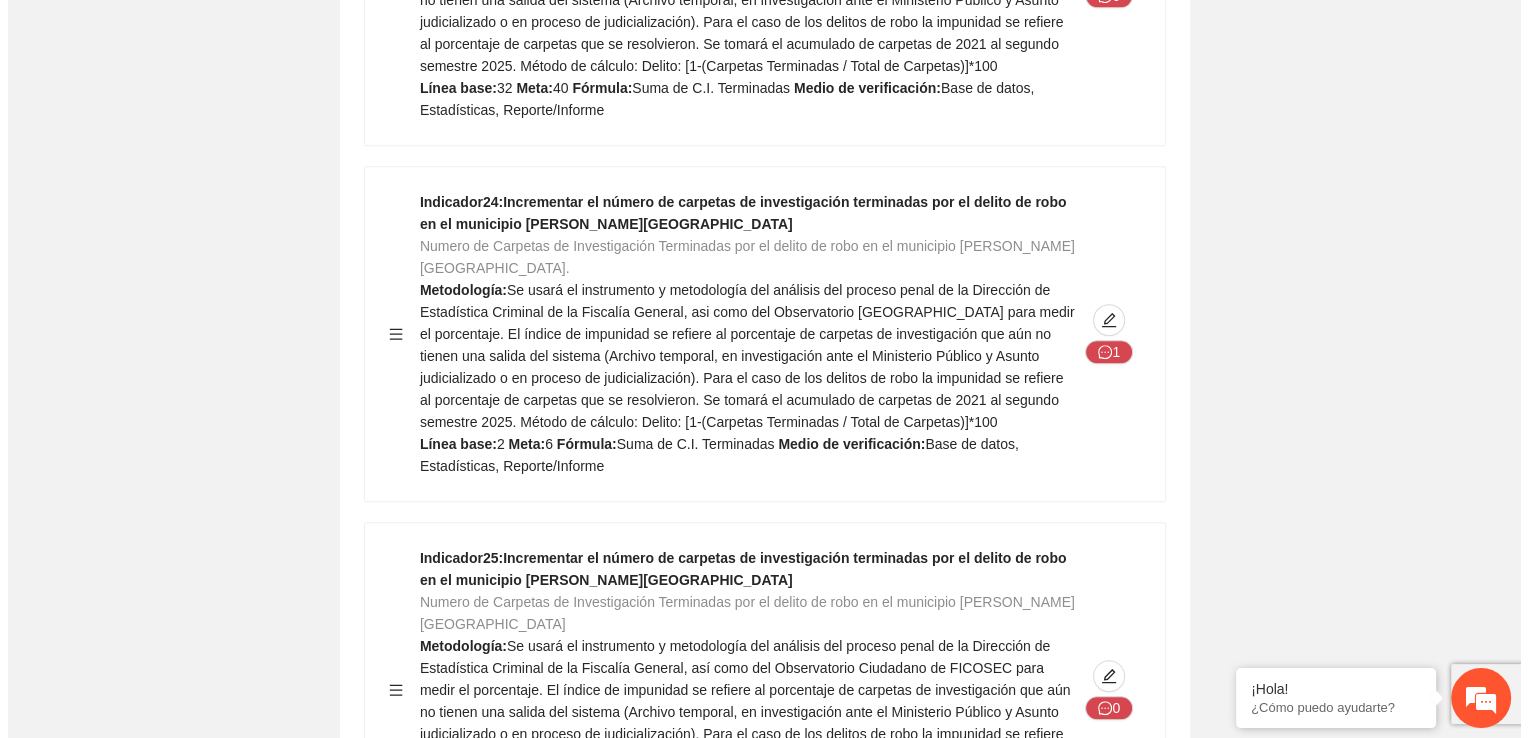 scroll, scrollTop: 8000, scrollLeft: 0, axis: vertical 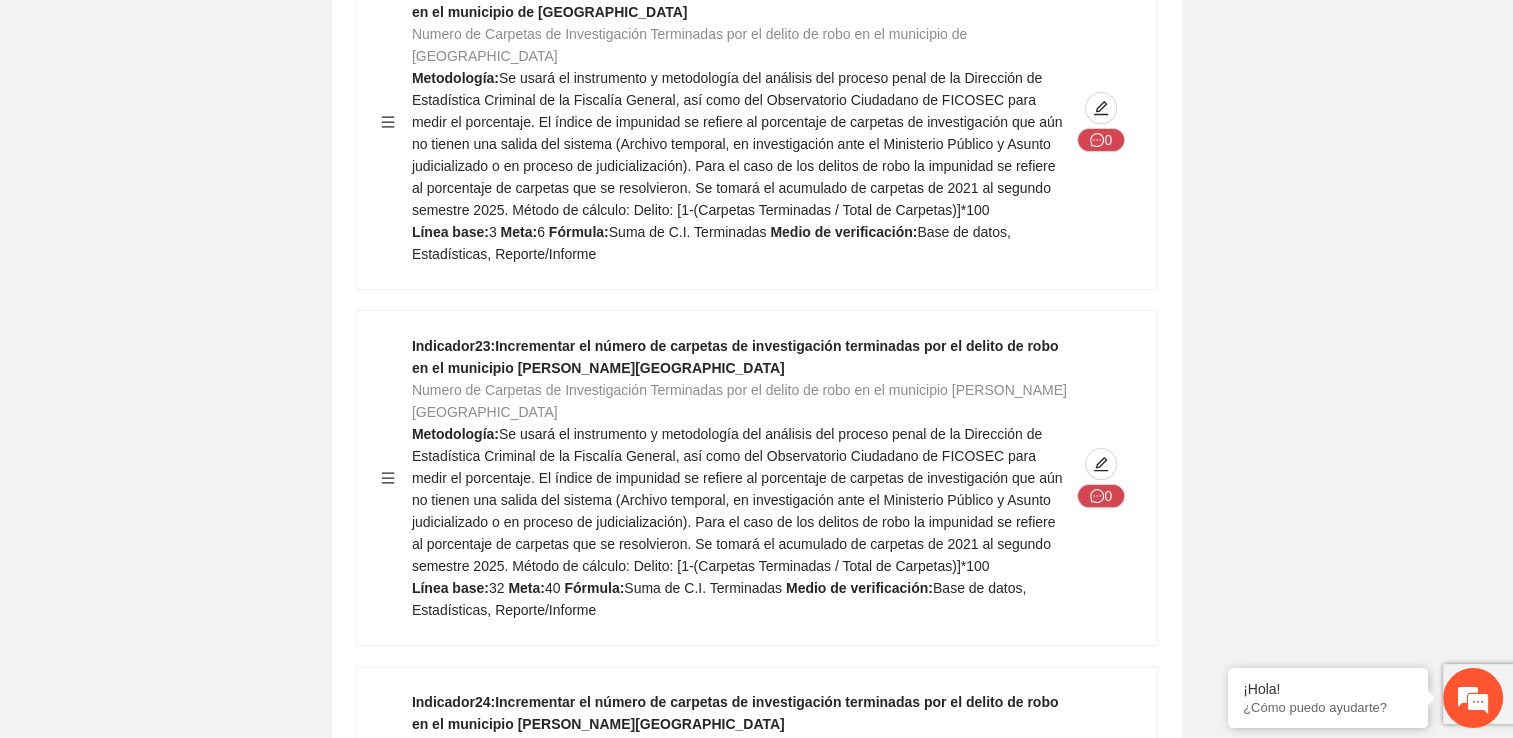click 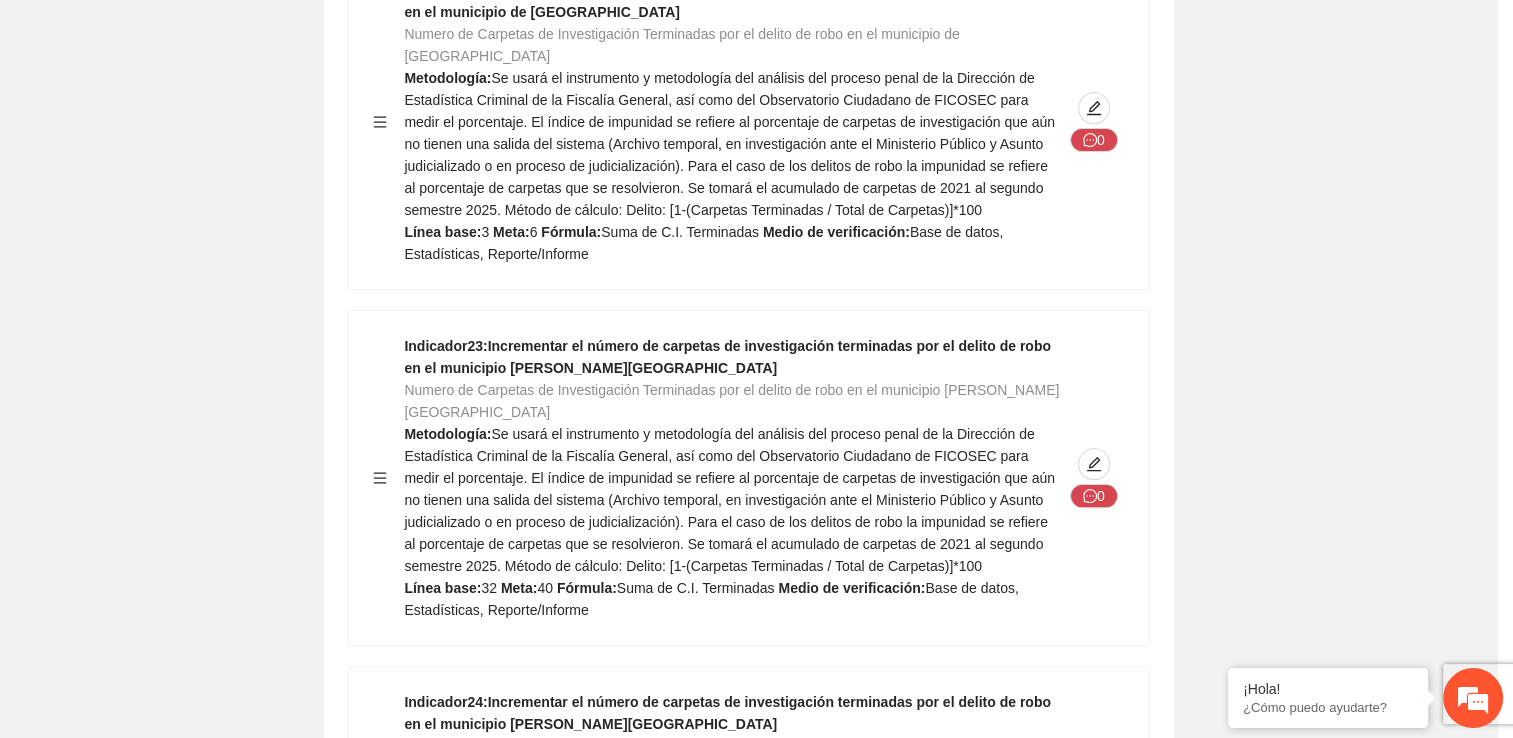 type on "*" 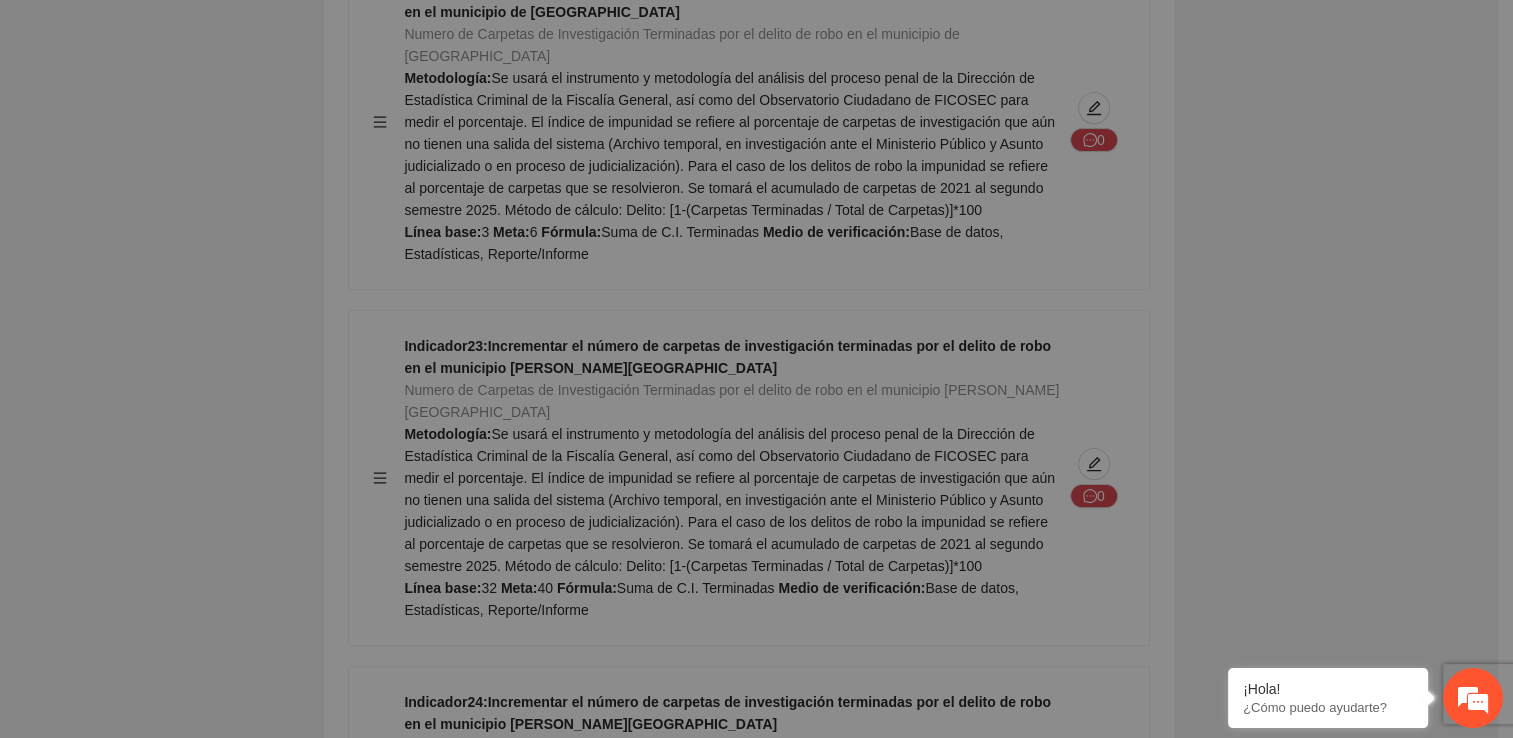 type on "*" 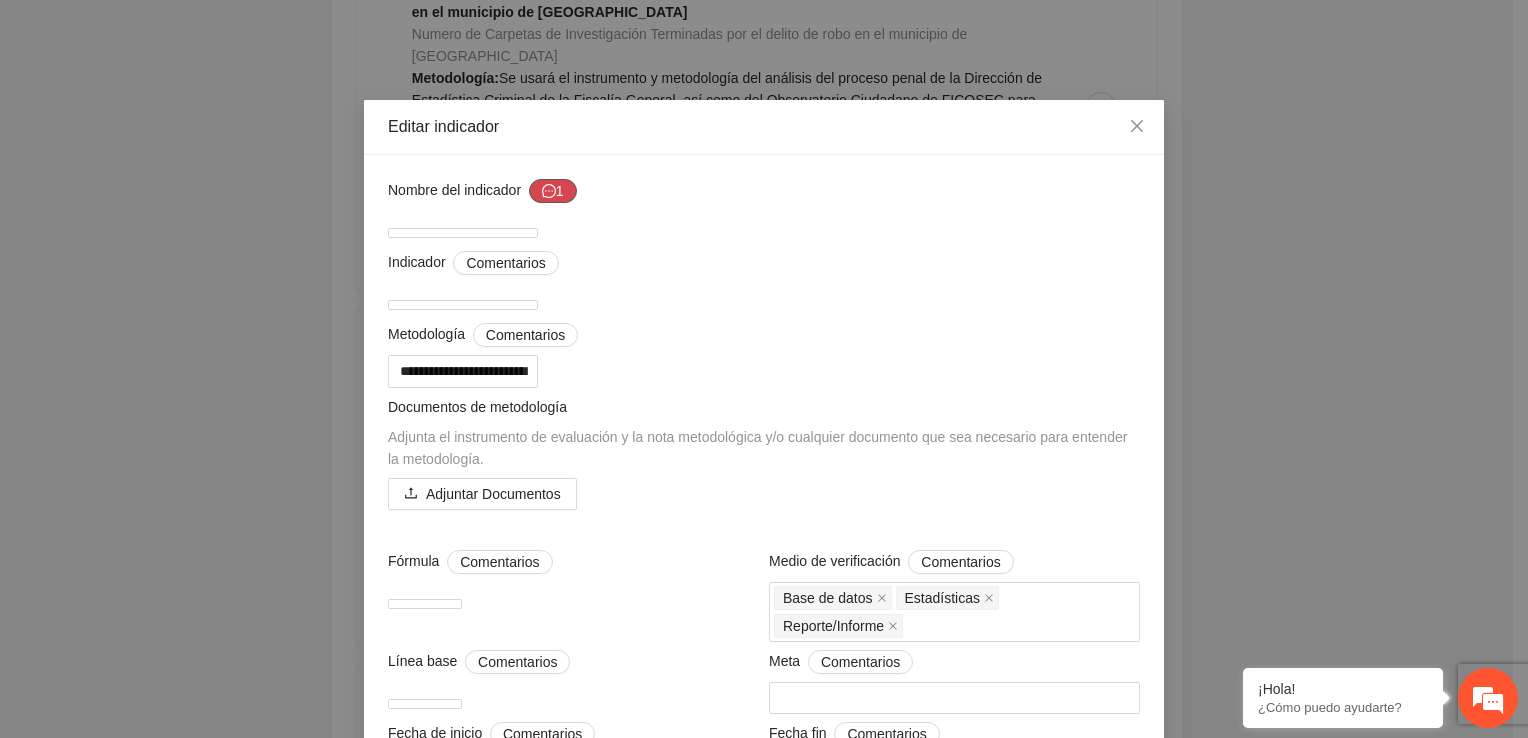 click on "1" at bounding box center (553, 191) 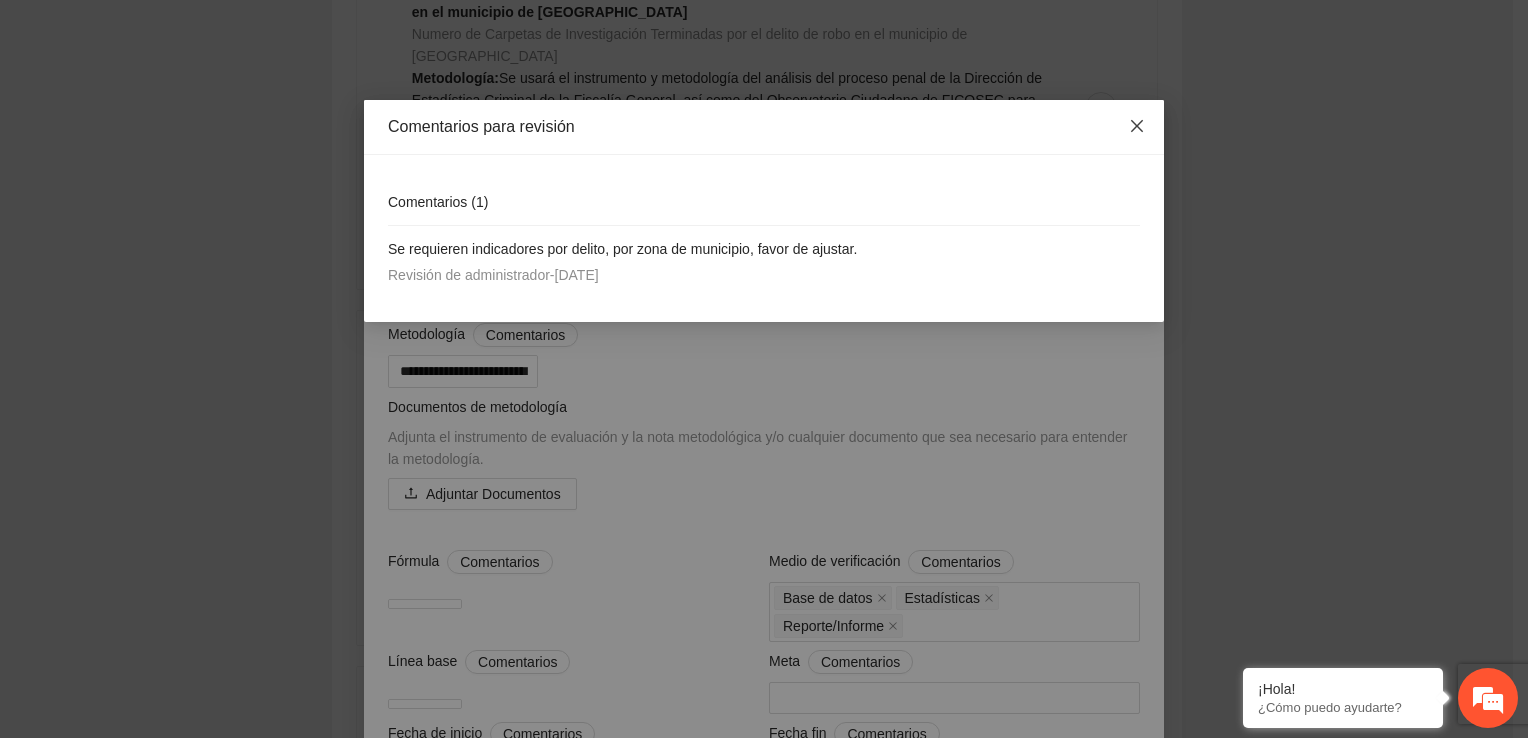 click 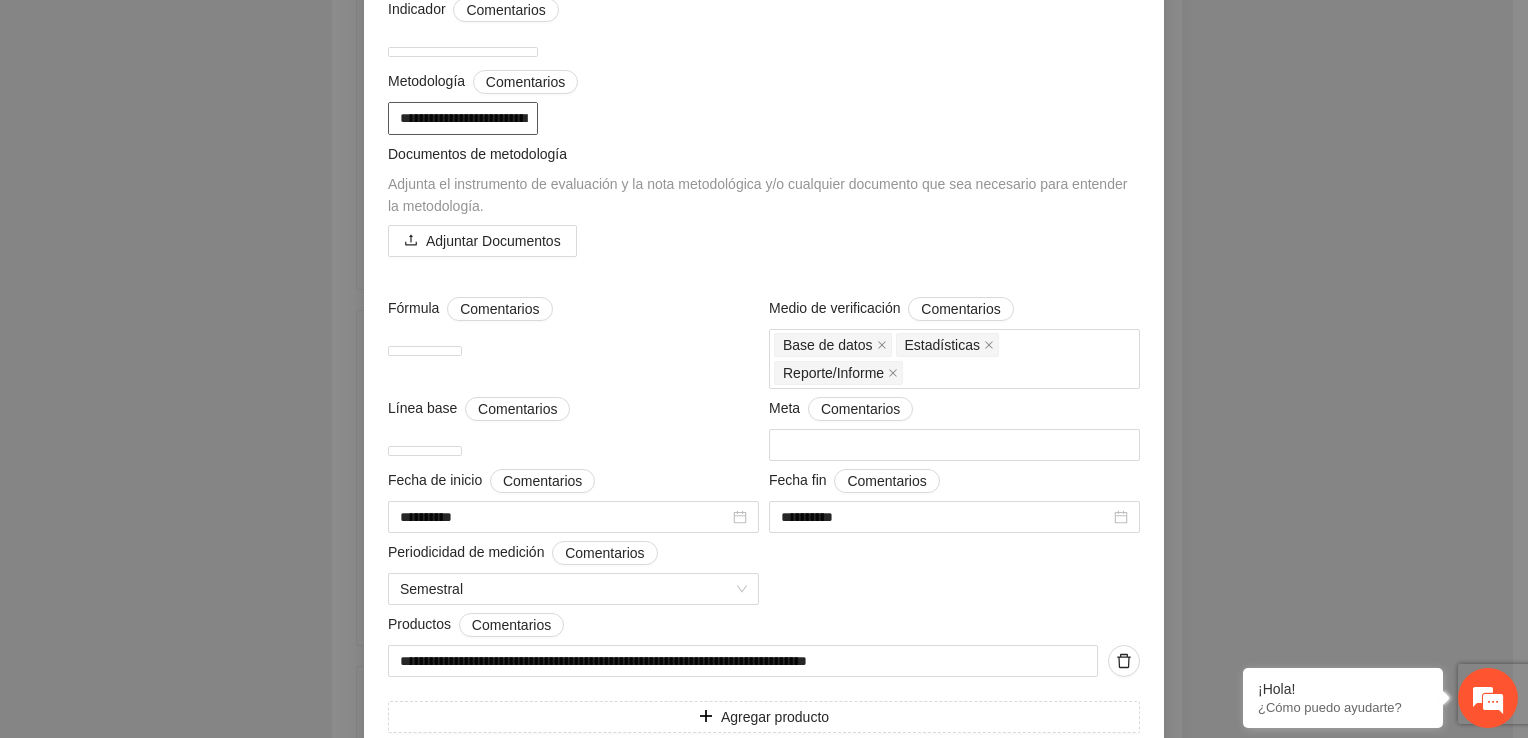 scroll, scrollTop: 451, scrollLeft: 0, axis: vertical 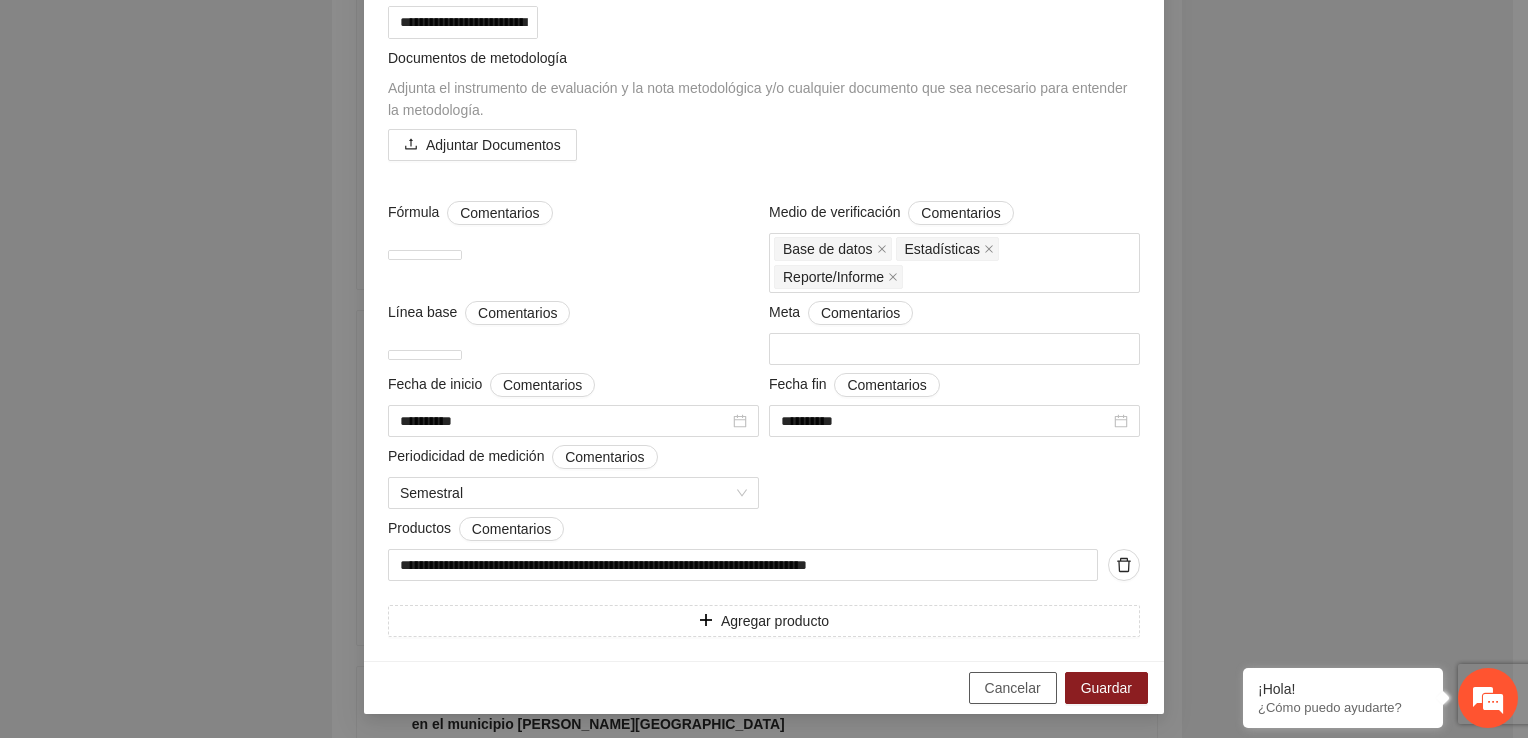click on "Cancelar" at bounding box center [1013, 688] 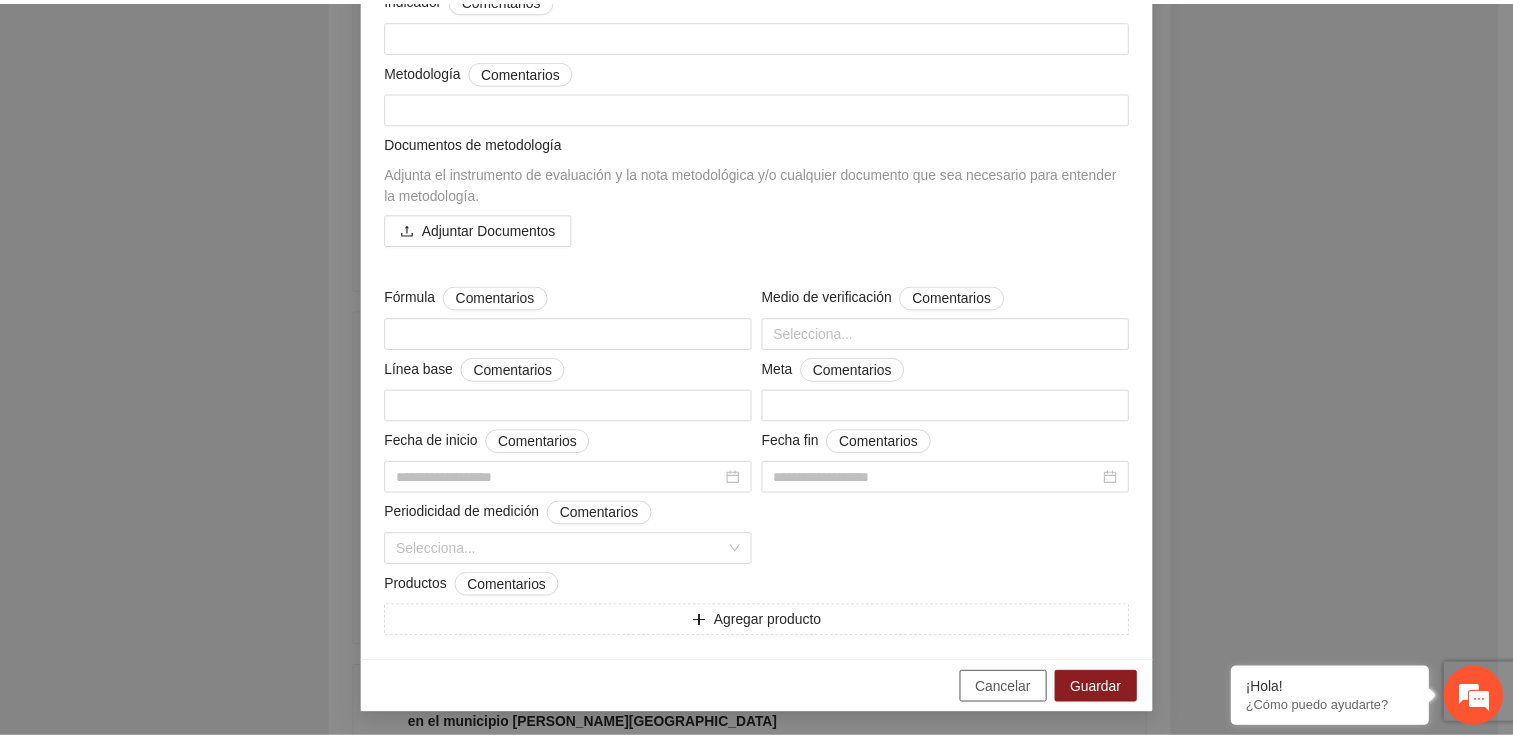scroll, scrollTop: 163, scrollLeft: 0, axis: vertical 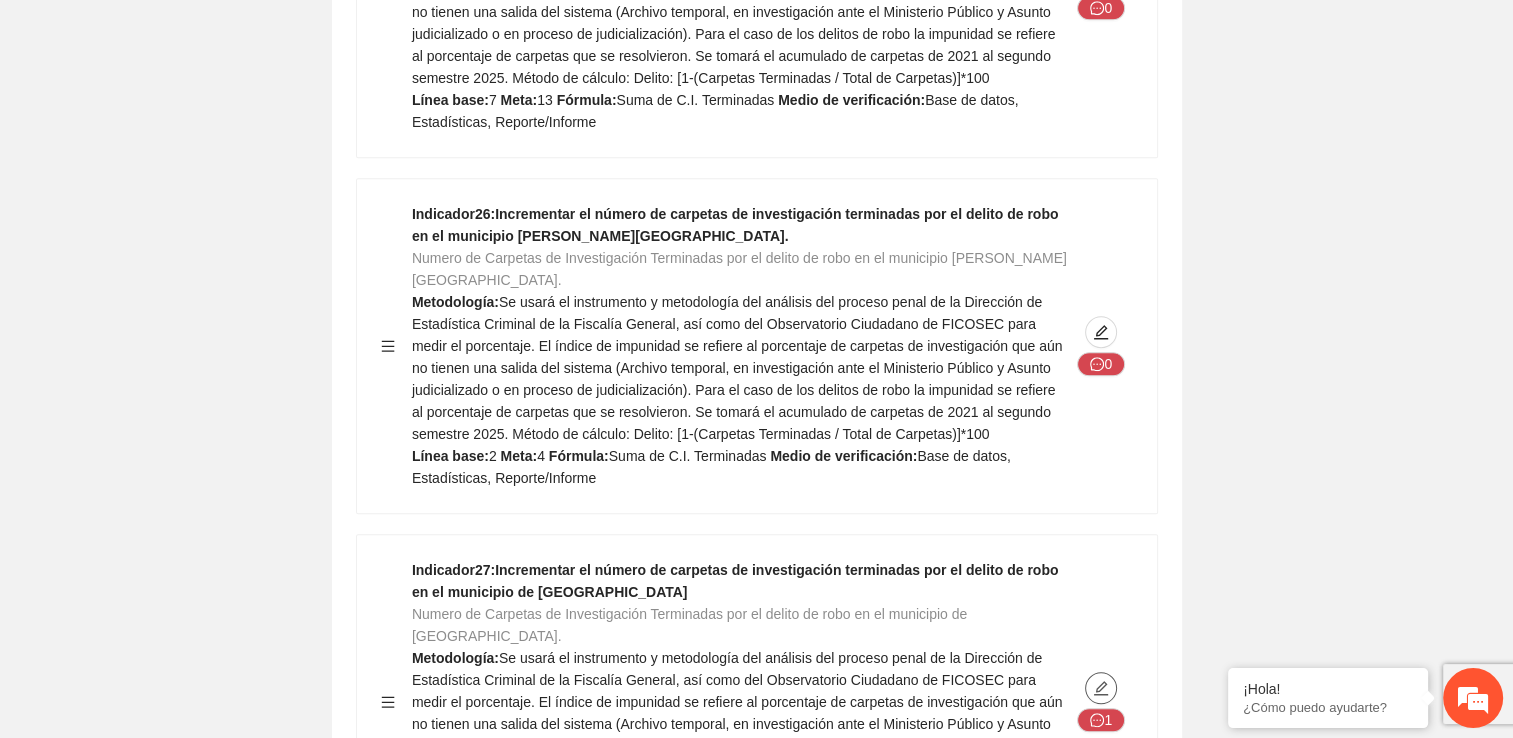 click 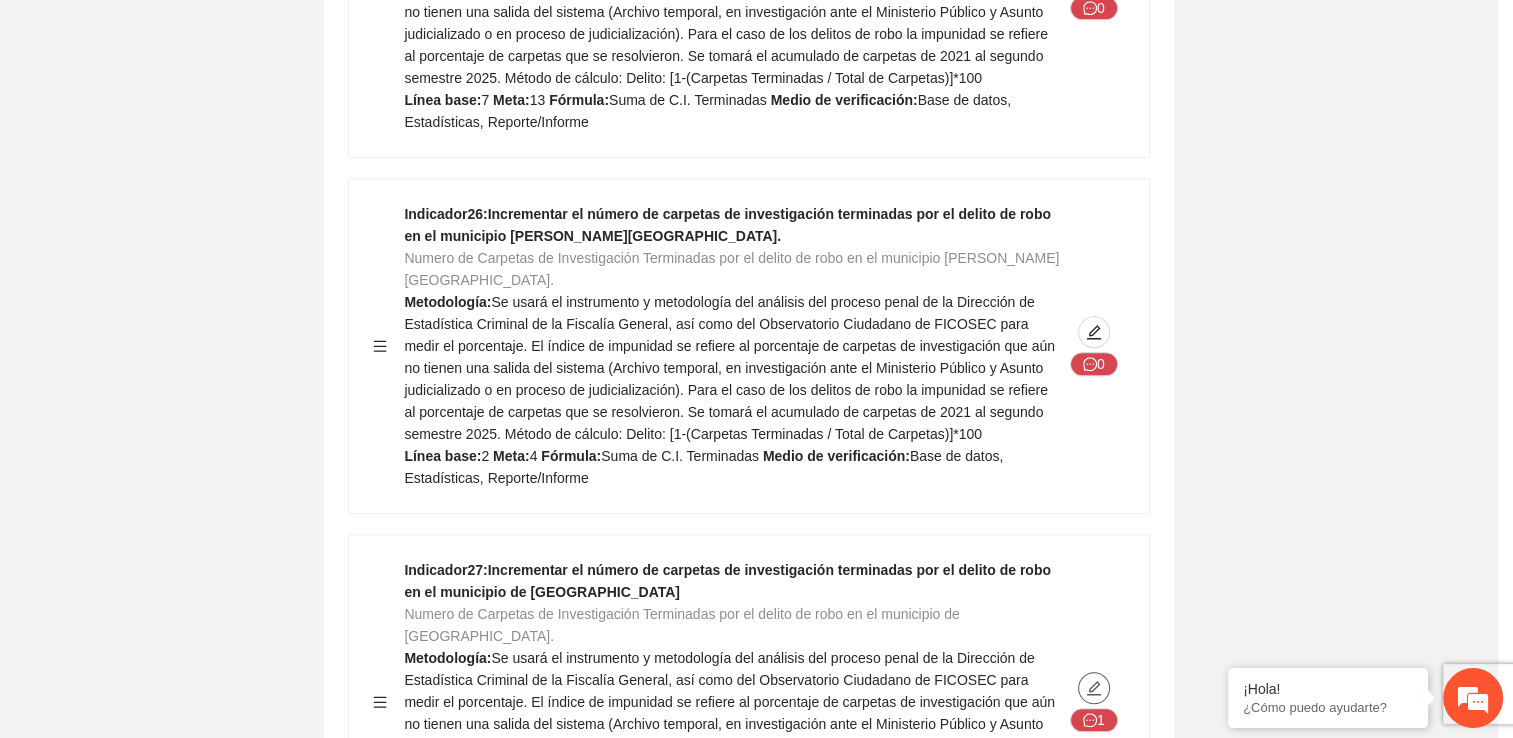 type on "*" 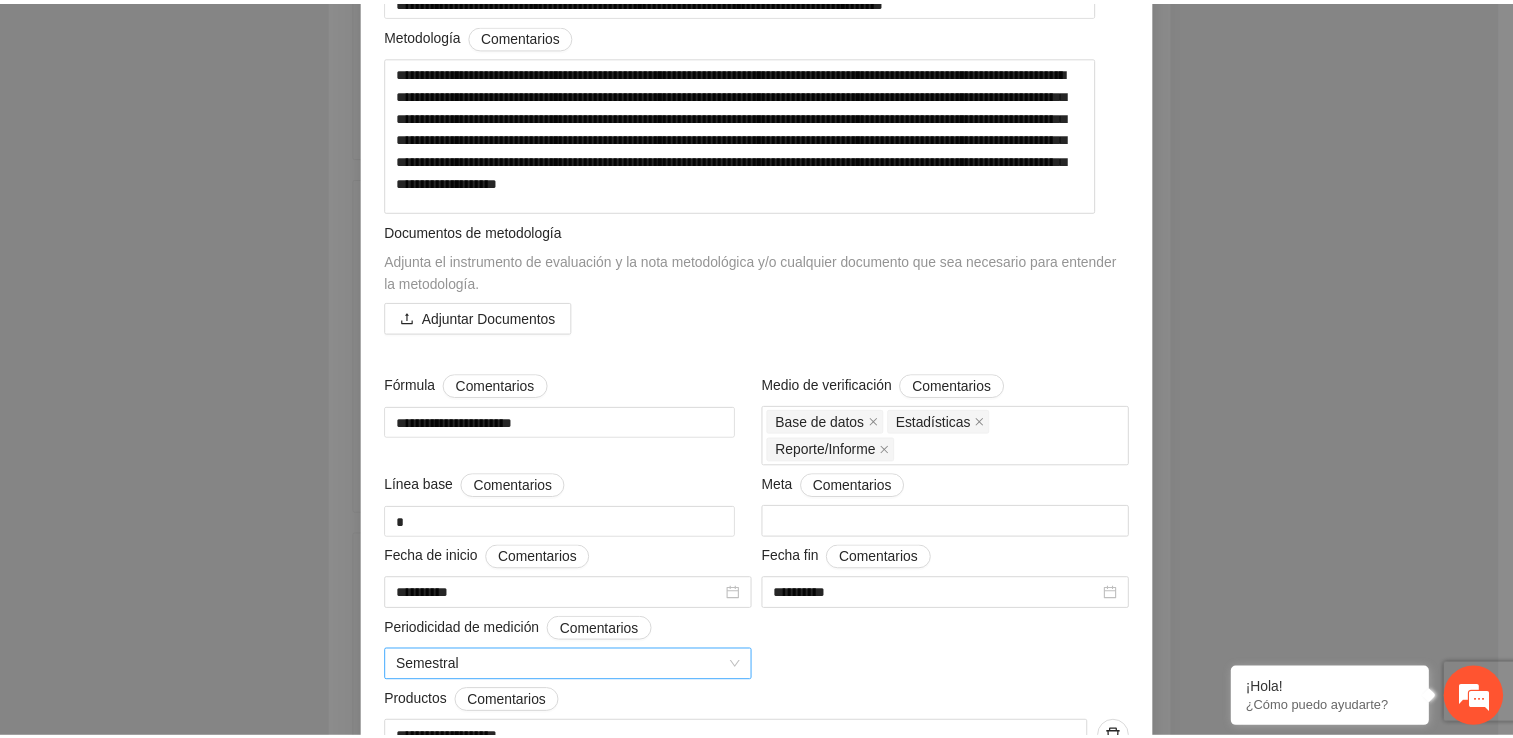 scroll, scrollTop: 100, scrollLeft: 0, axis: vertical 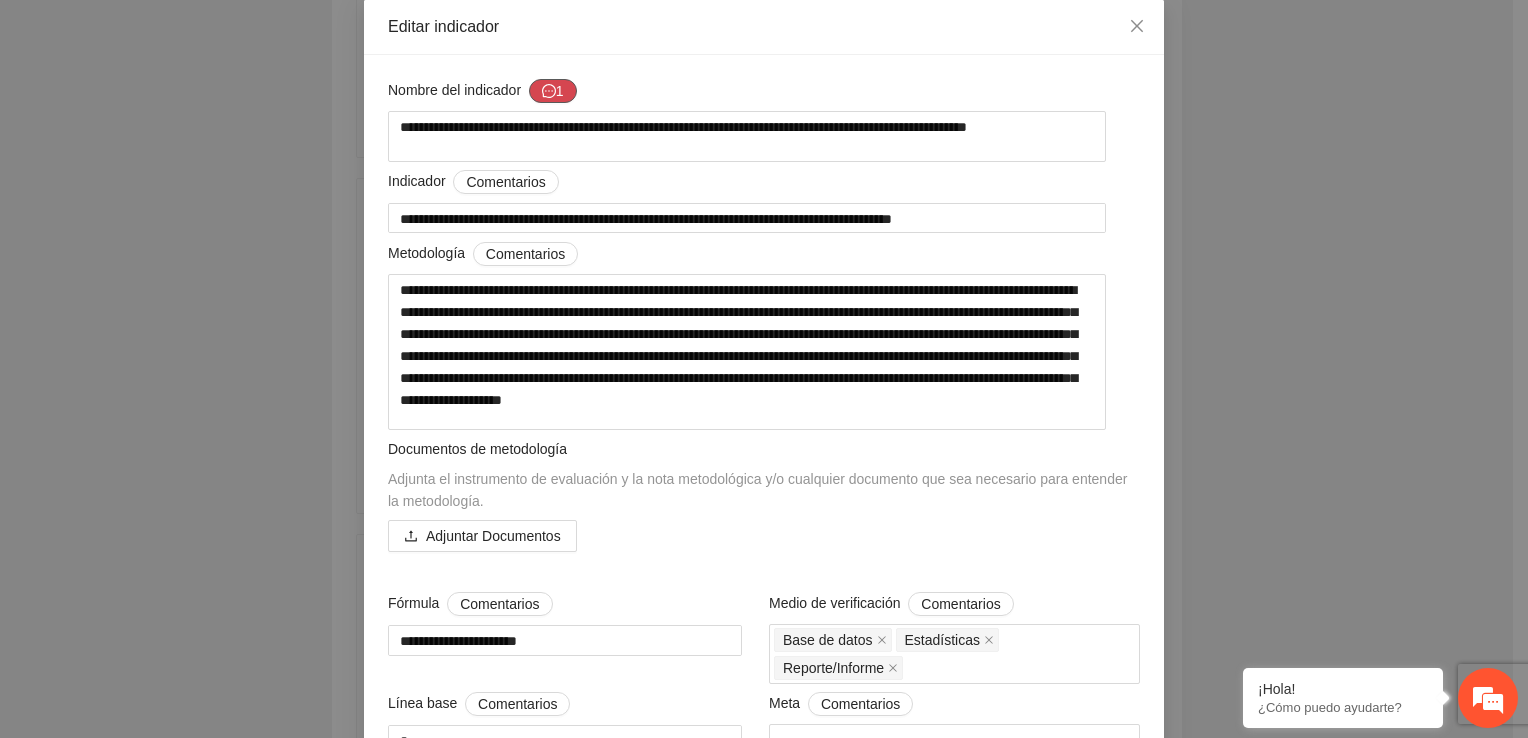 click on "1" at bounding box center [553, 91] 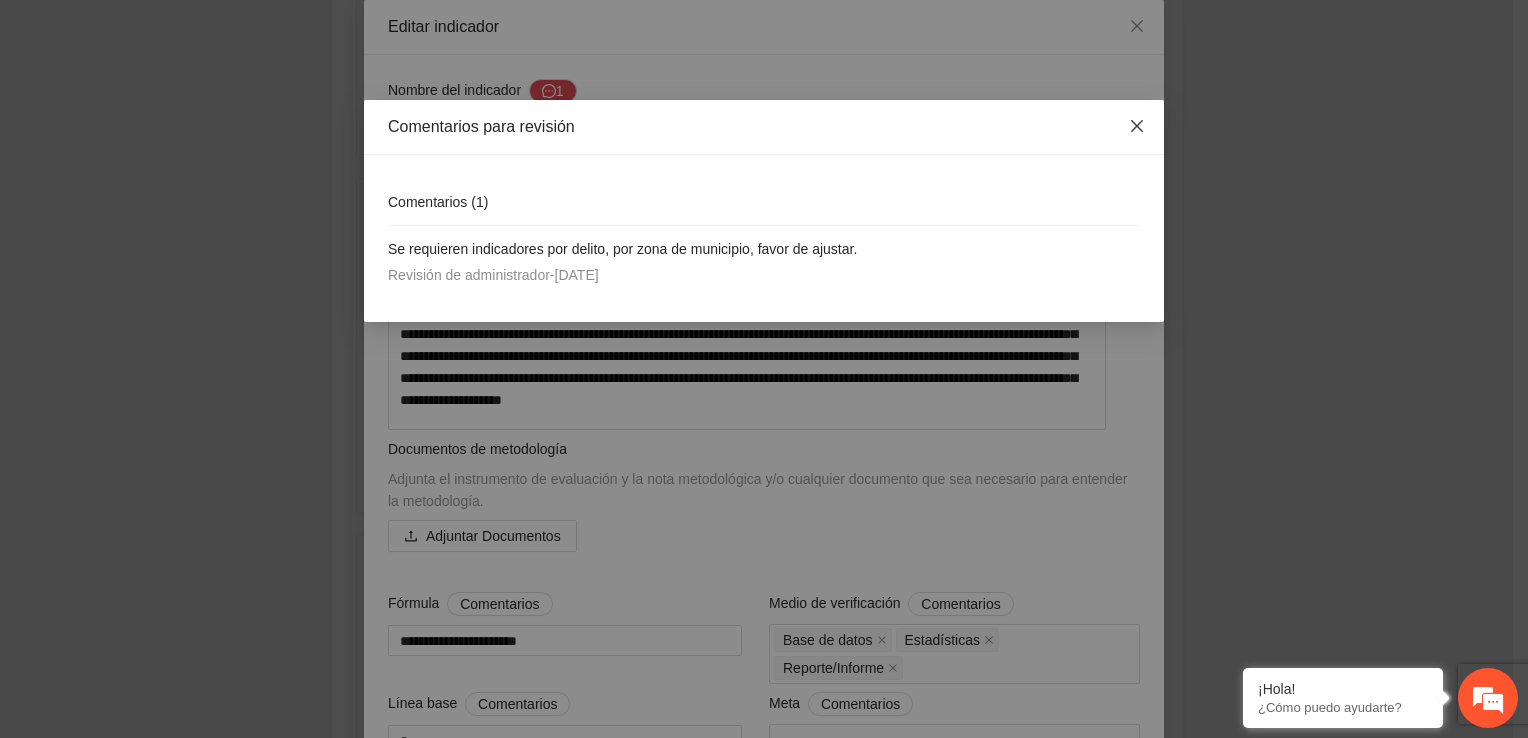 click 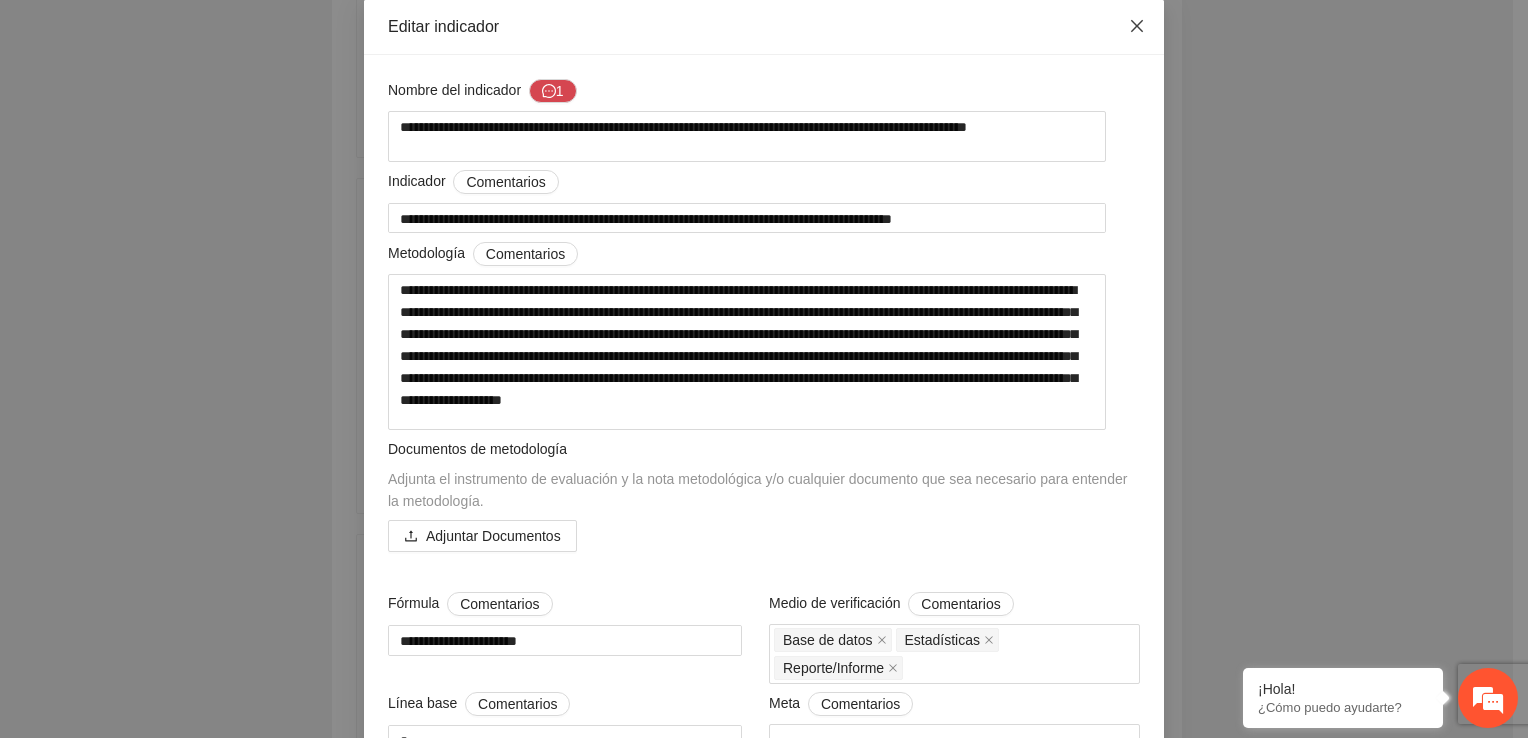 click 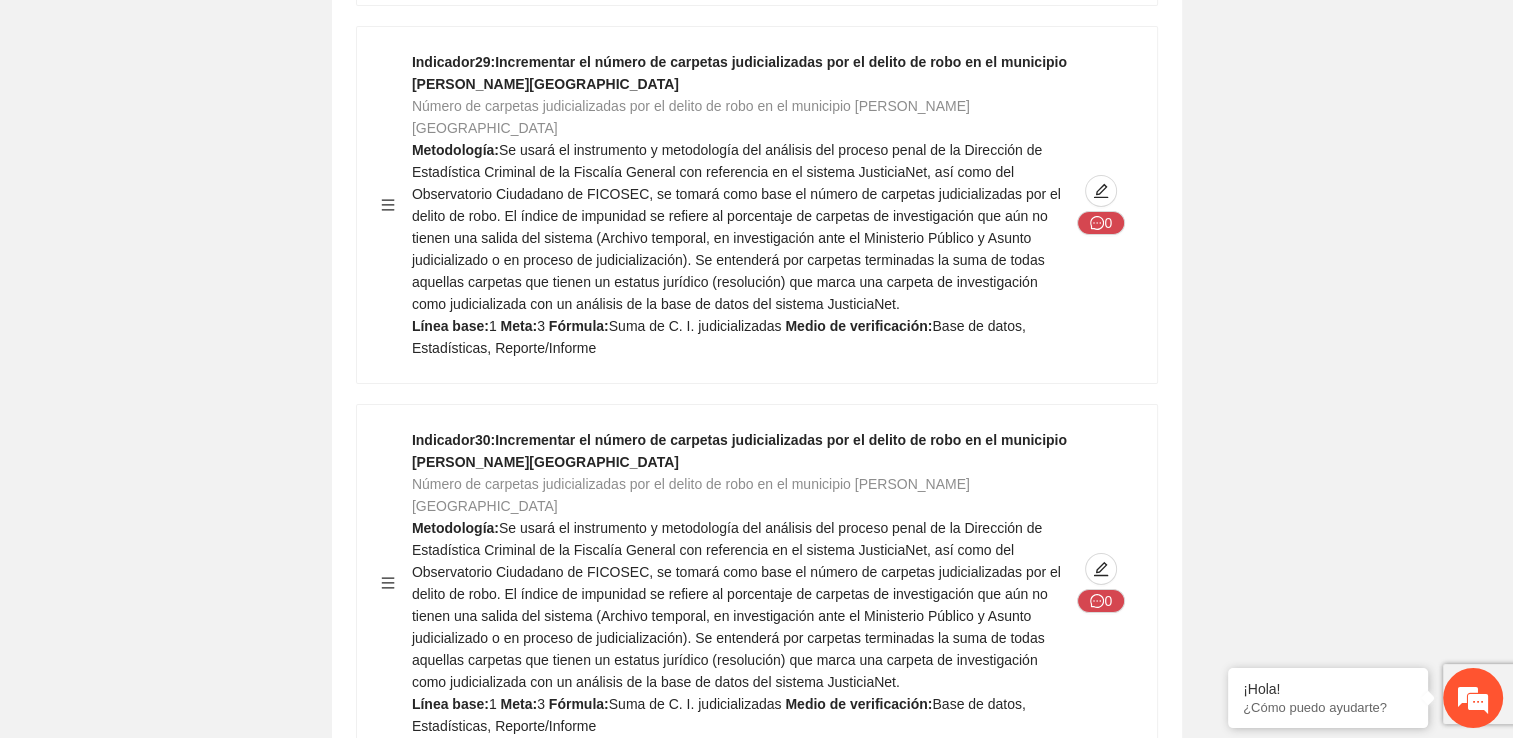 scroll, scrollTop: 22100, scrollLeft: 0, axis: vertical 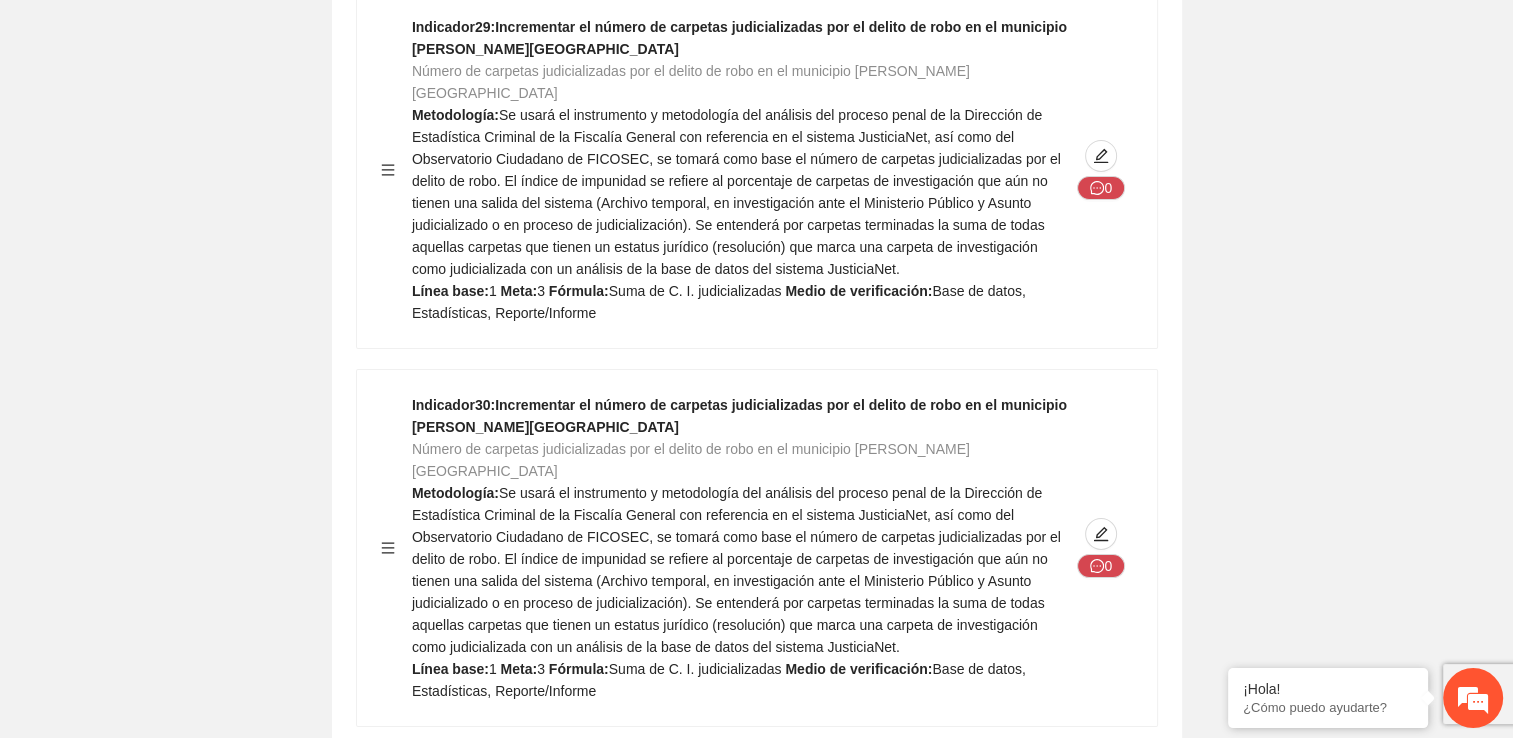 click 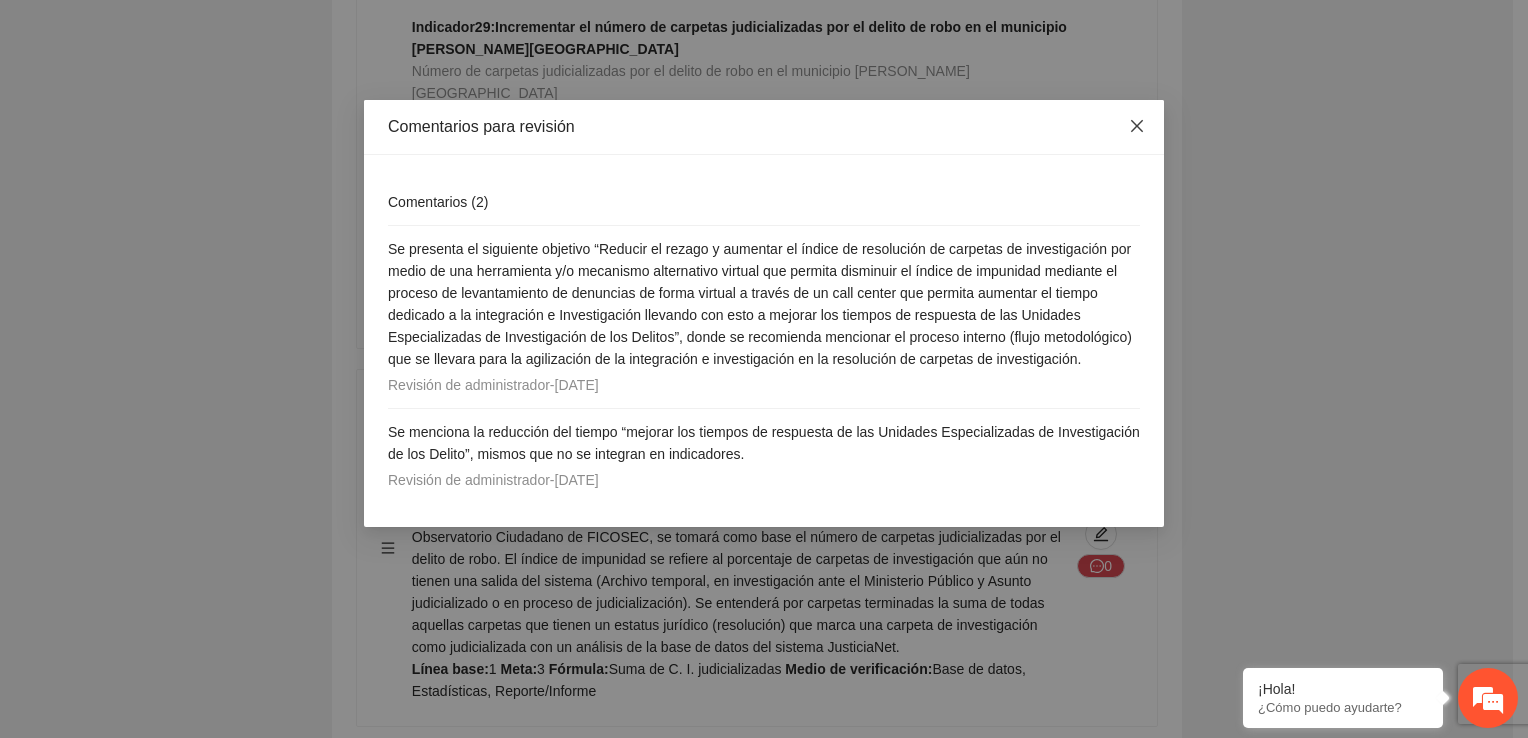 click 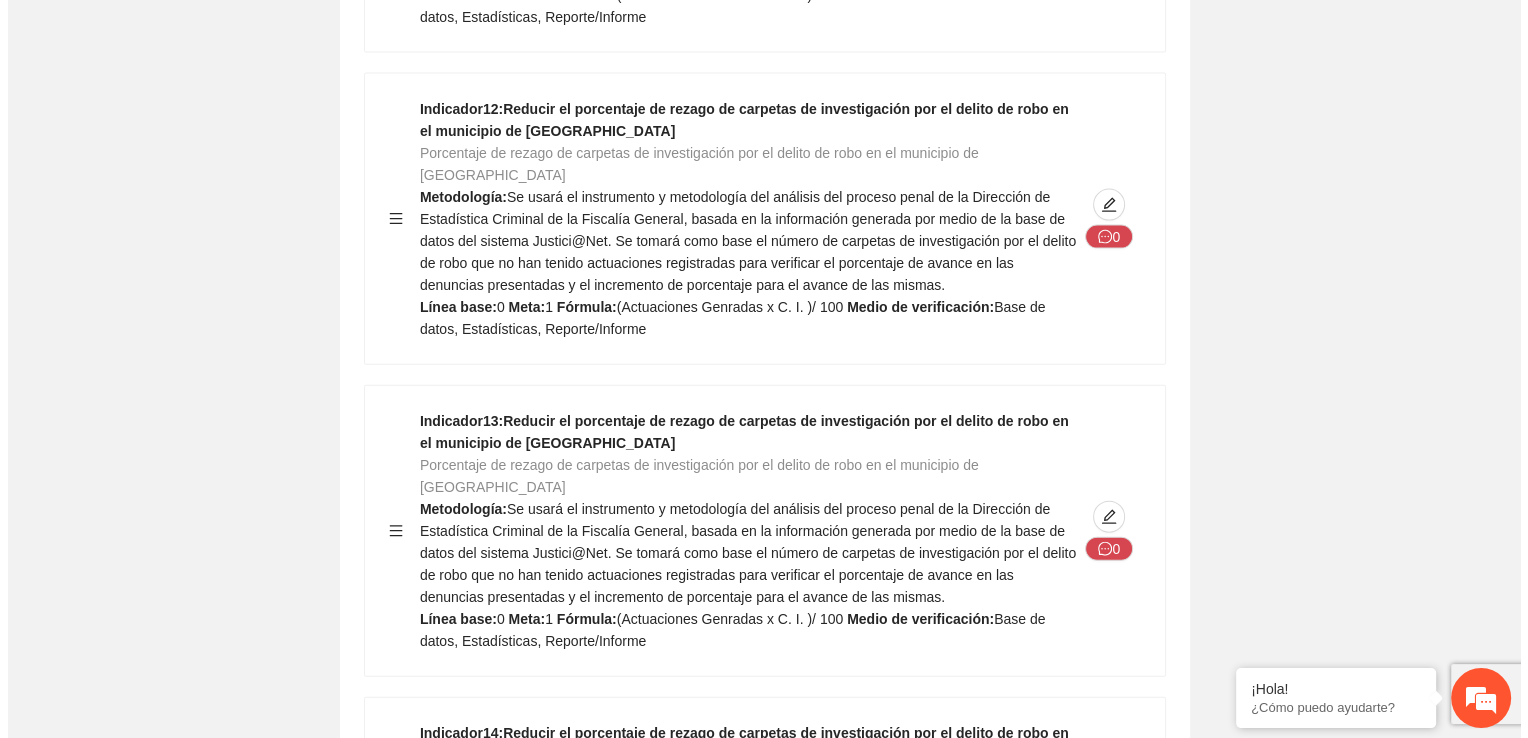 scroll, scrollTop: 27200, scrollLeft: 0, axis: vertical 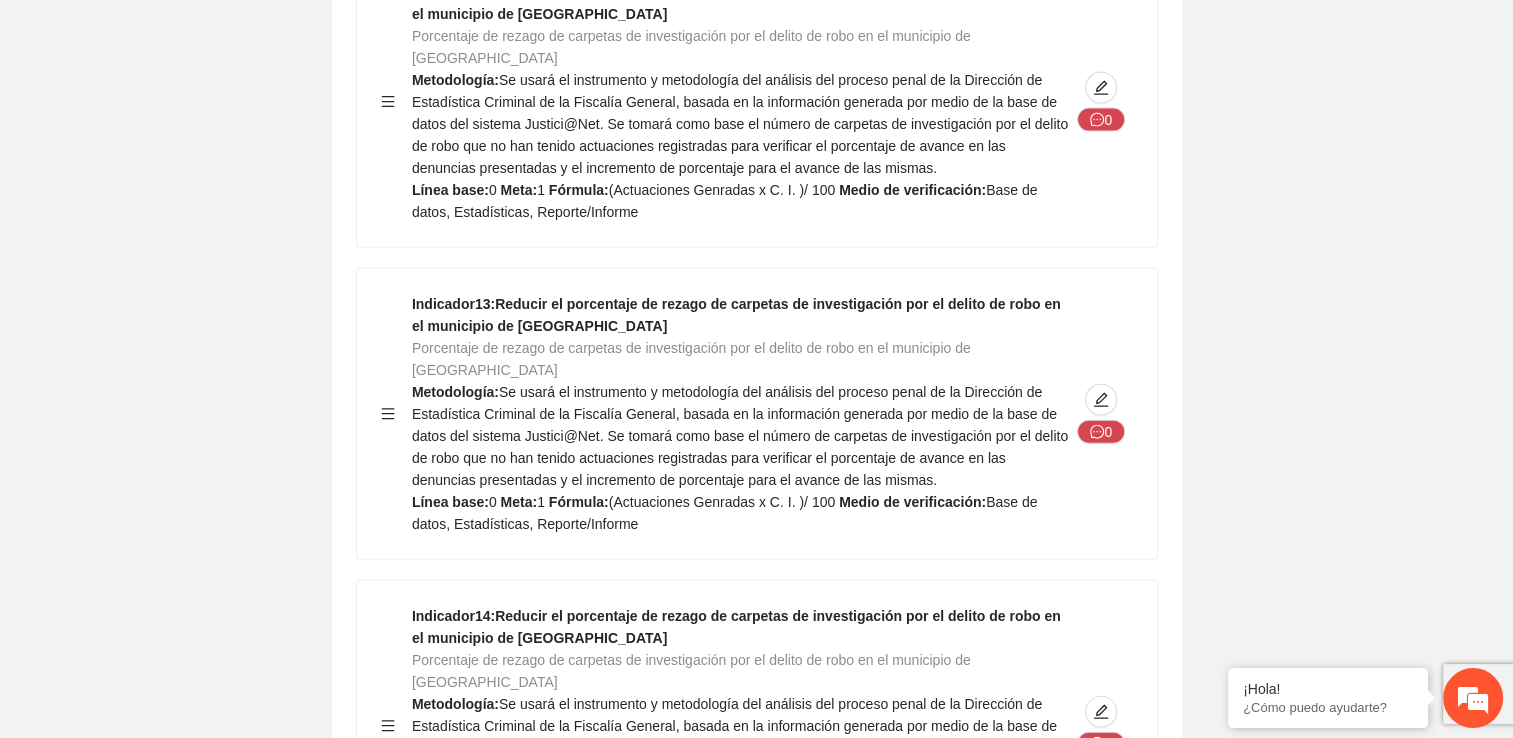 click 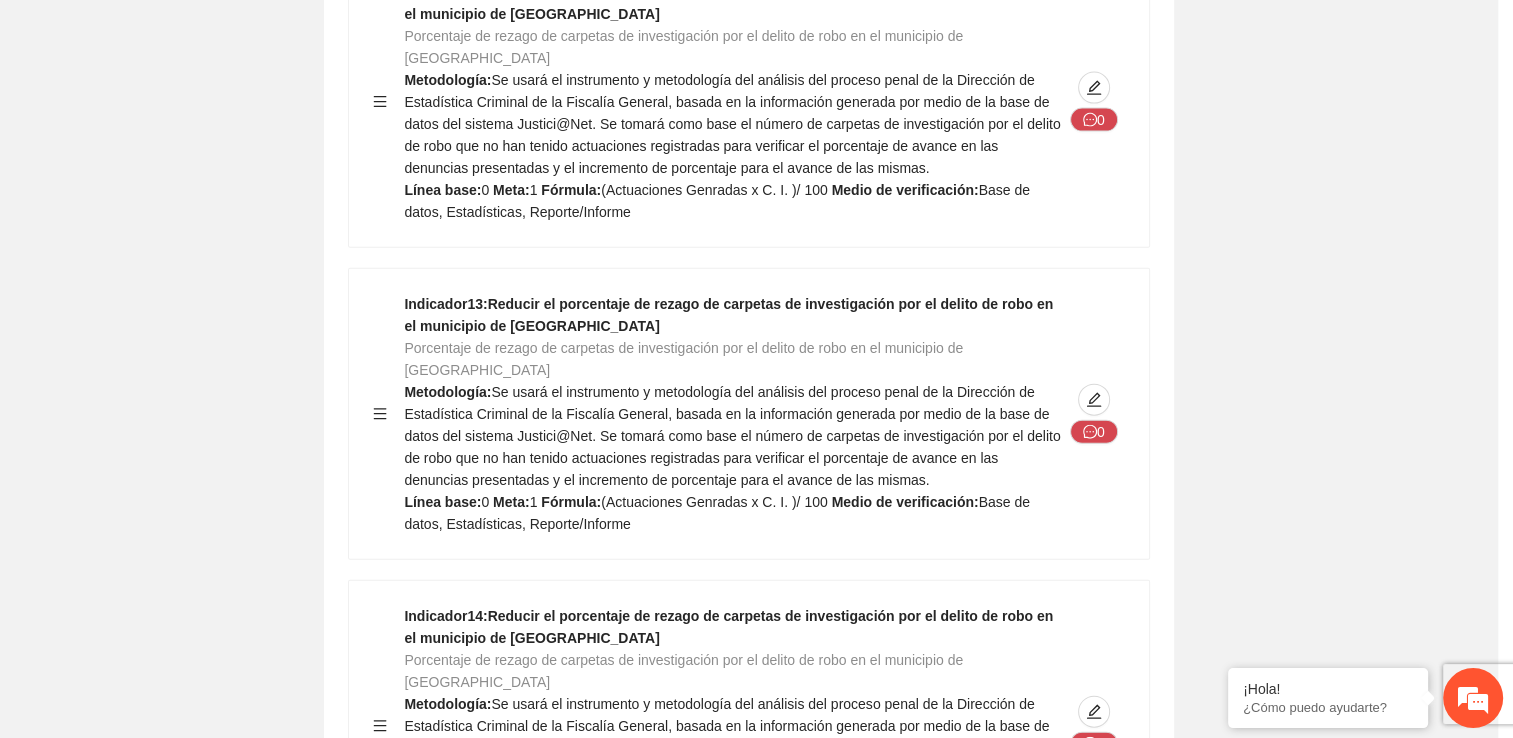 type on "*" 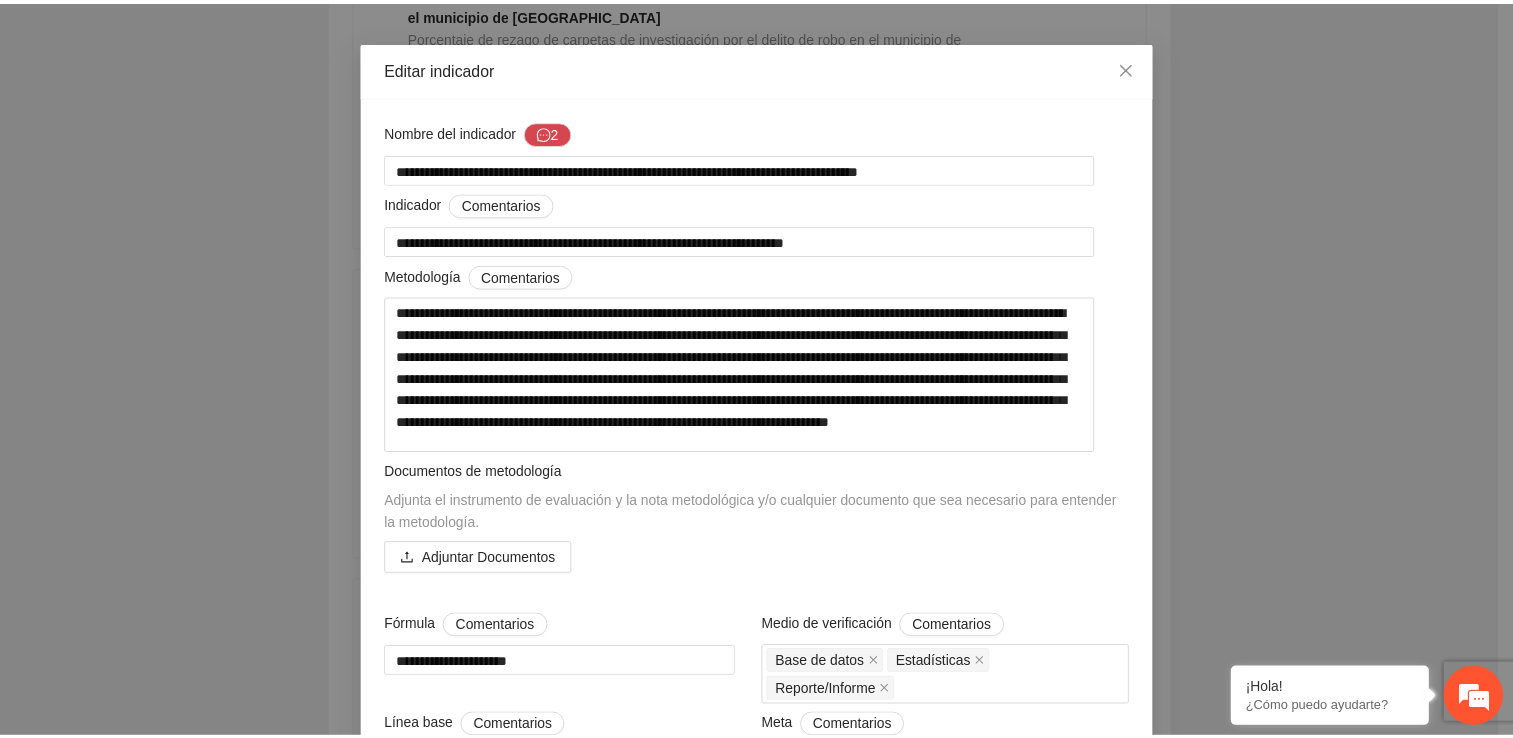 scroll, scrollTop: 51, scrollLeft: 0, axis: vertical 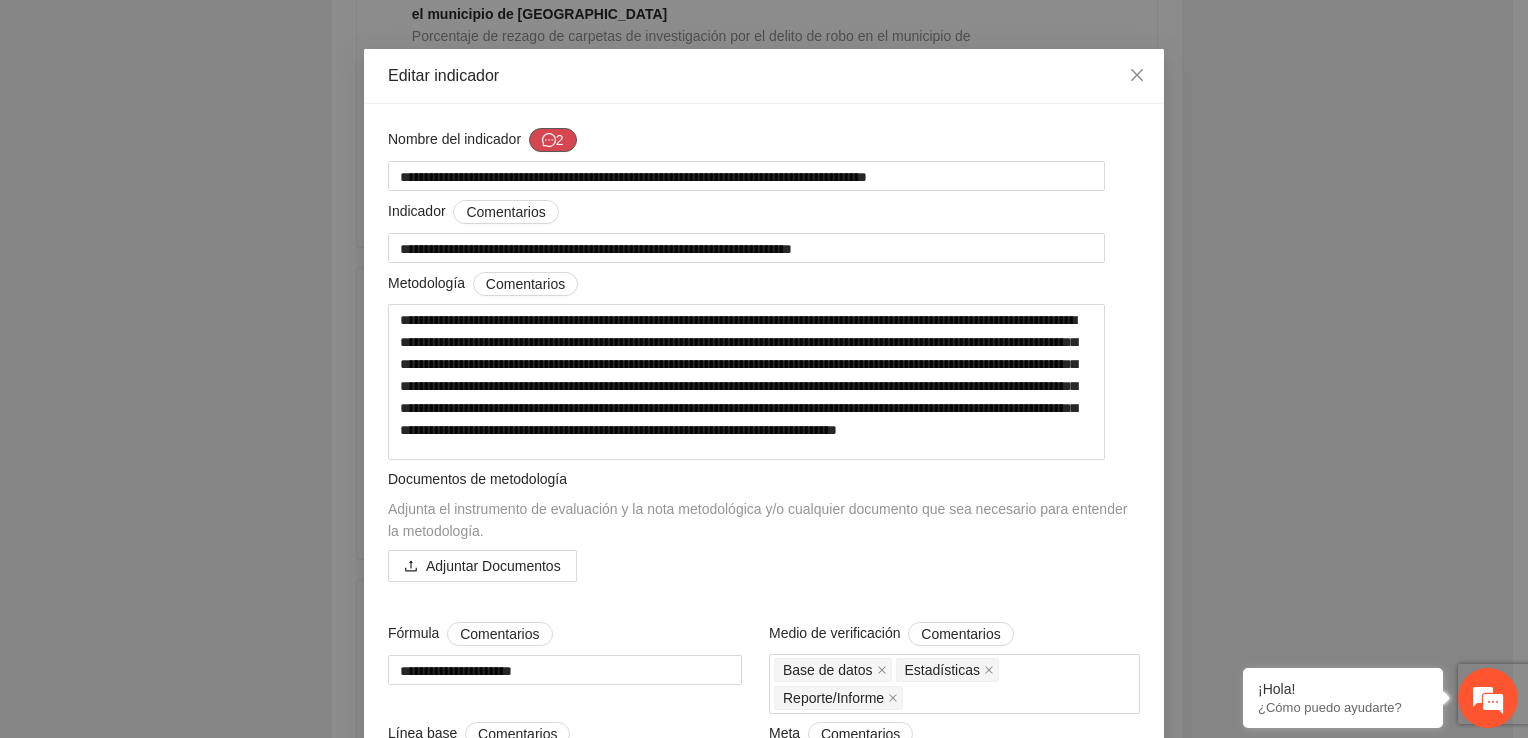 click 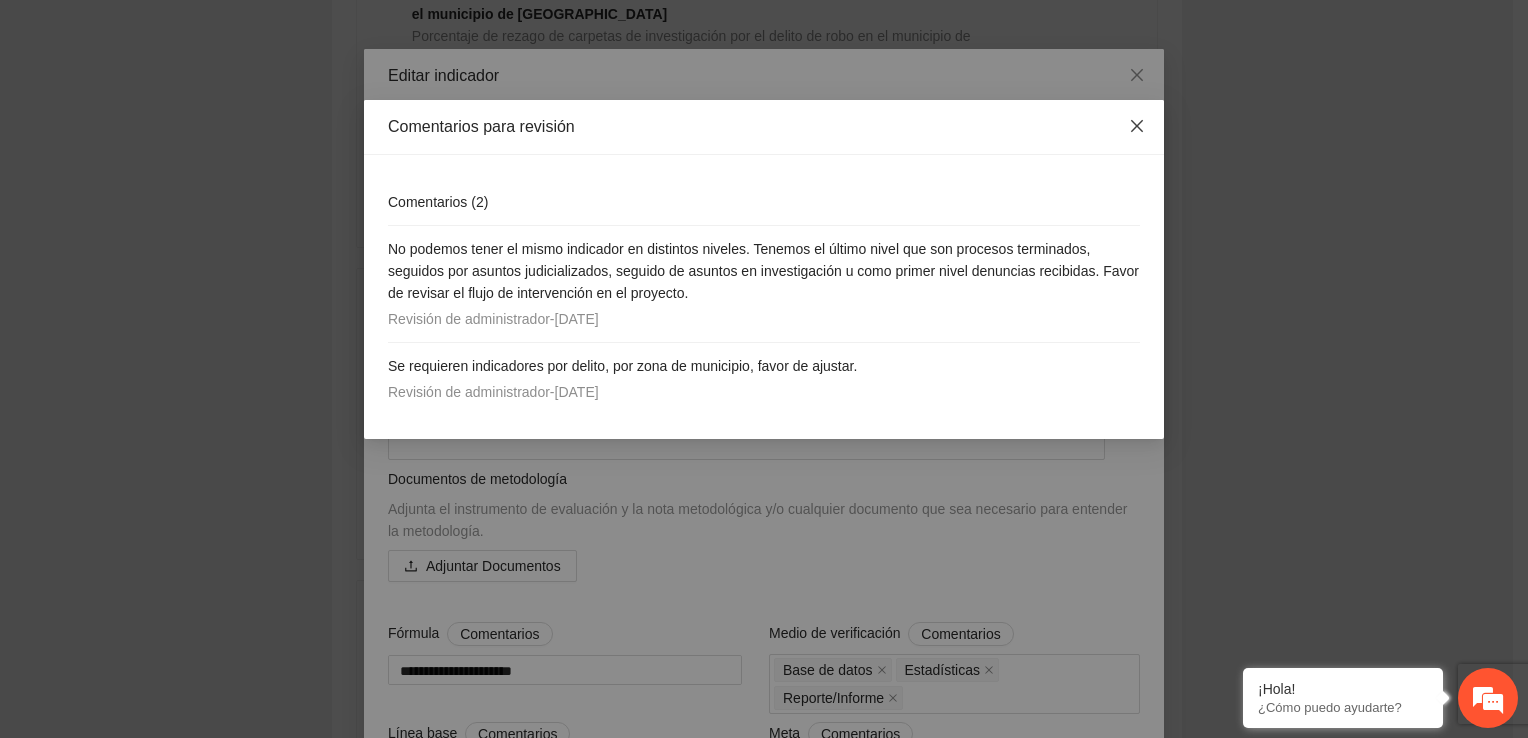 click 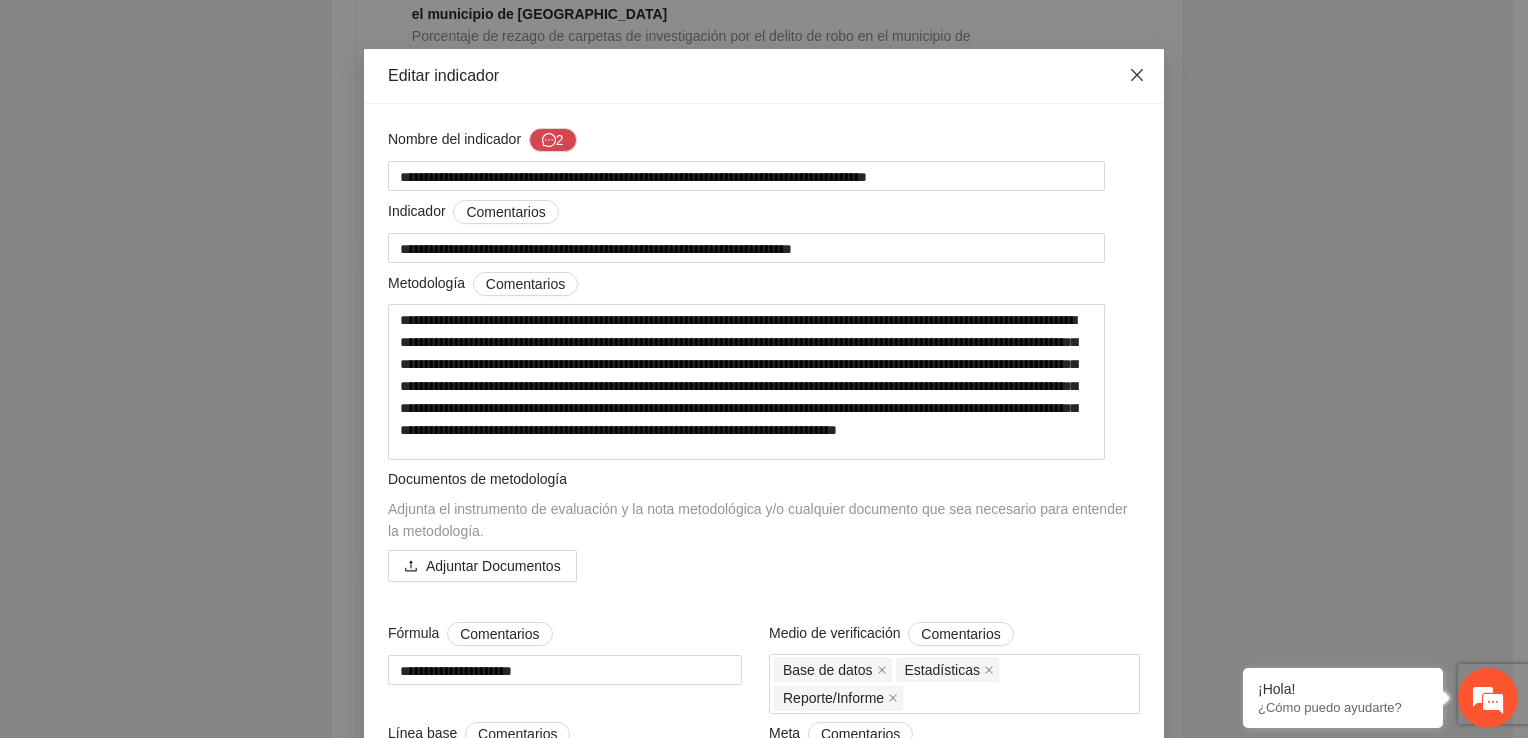 click 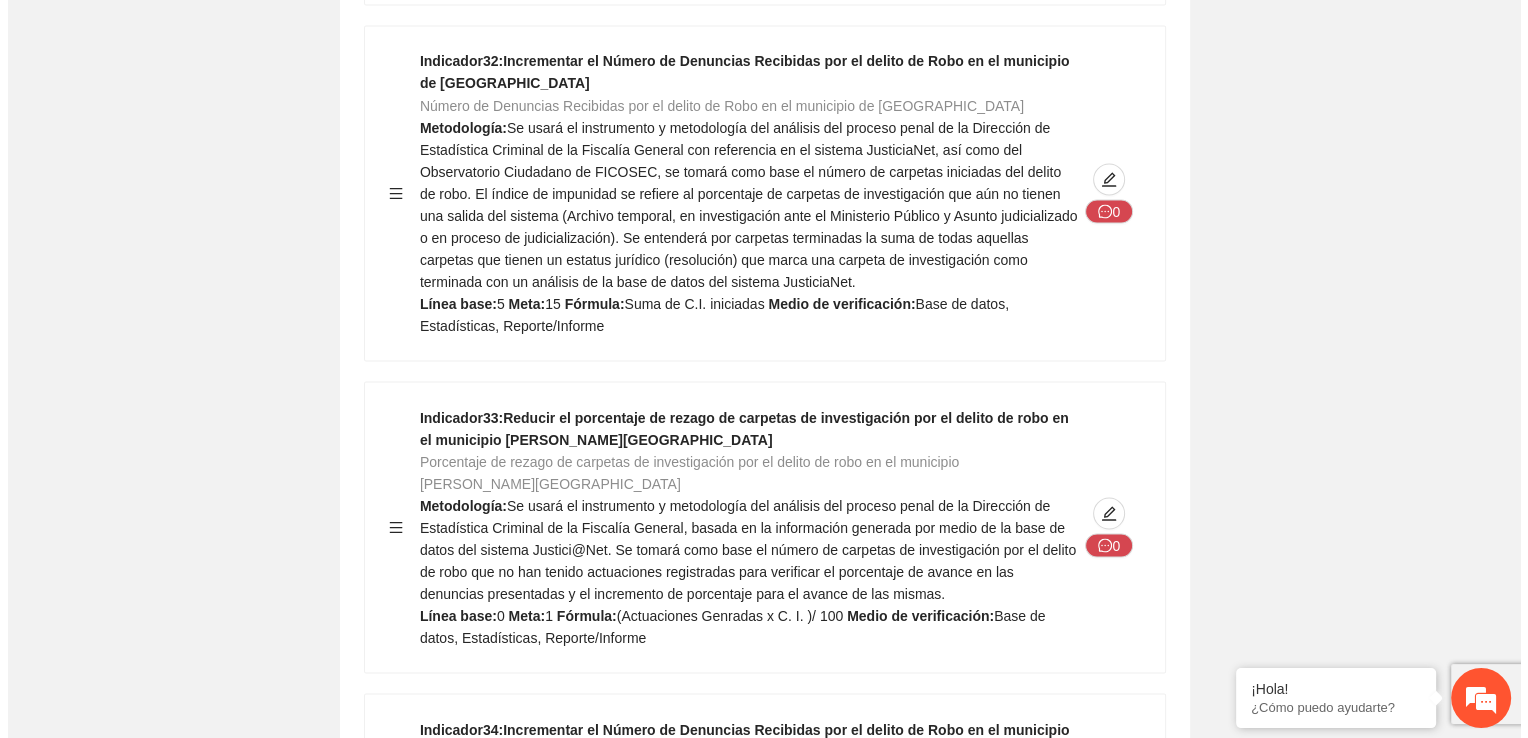 scroll, scrollTop: 33900, scrollLeft: 0, axis: vertical 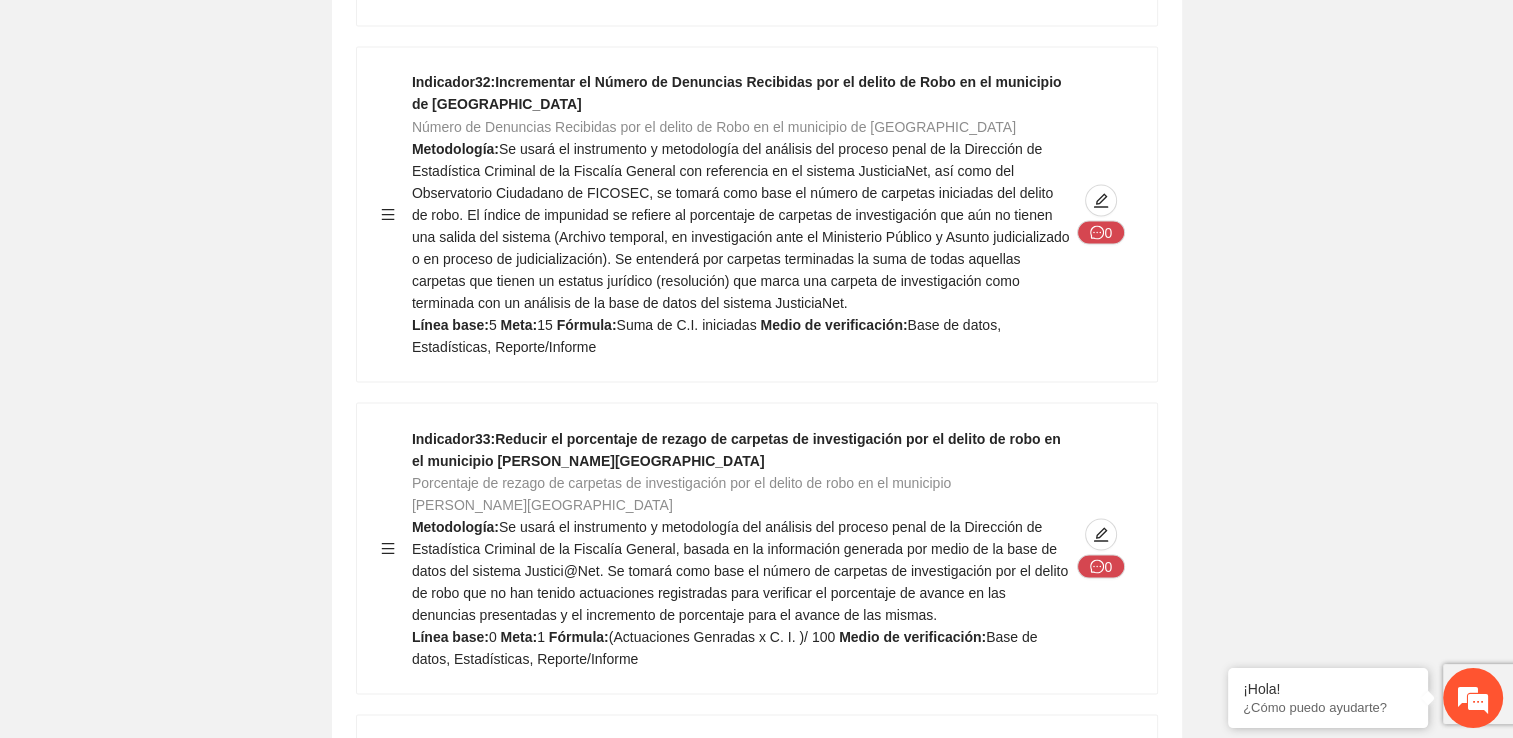 click 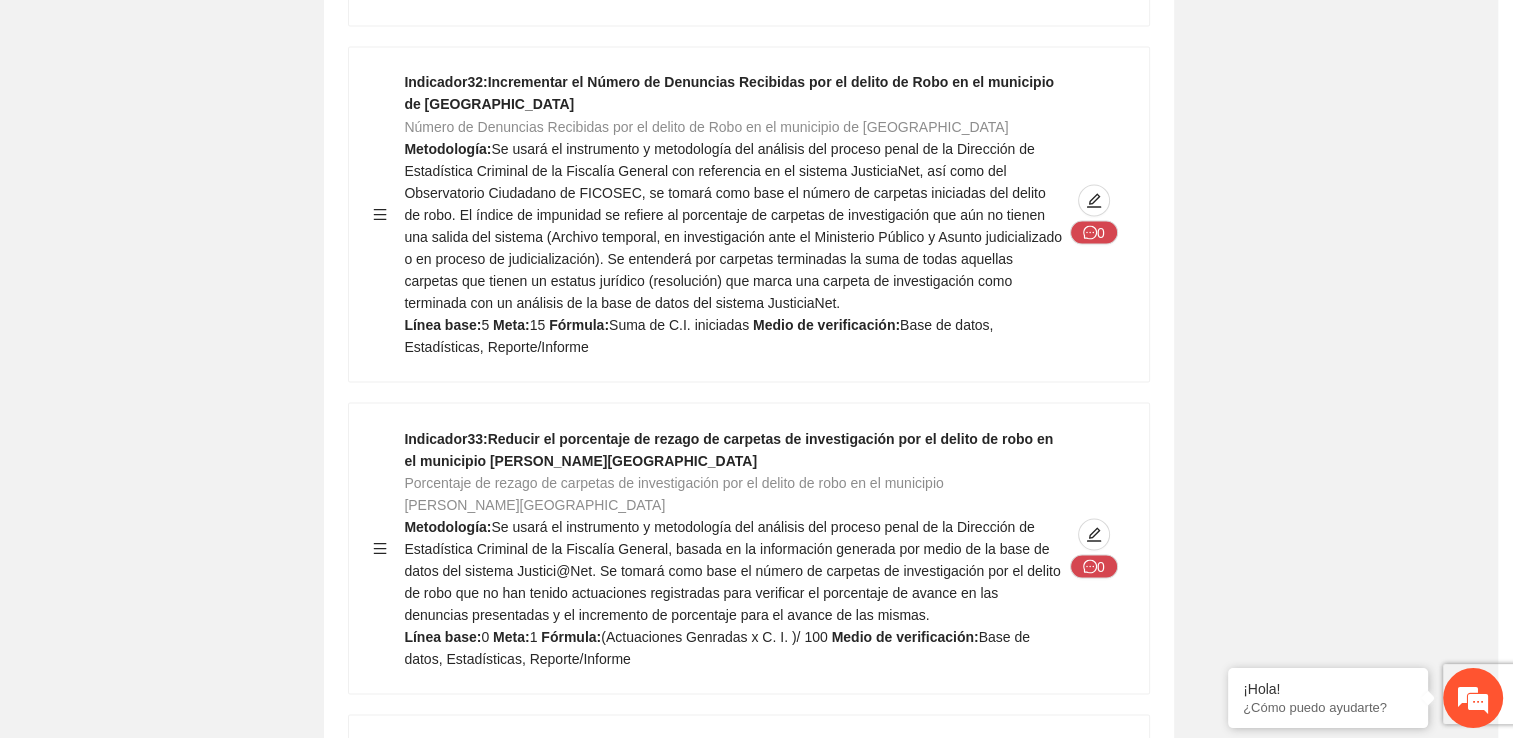 type on "**" 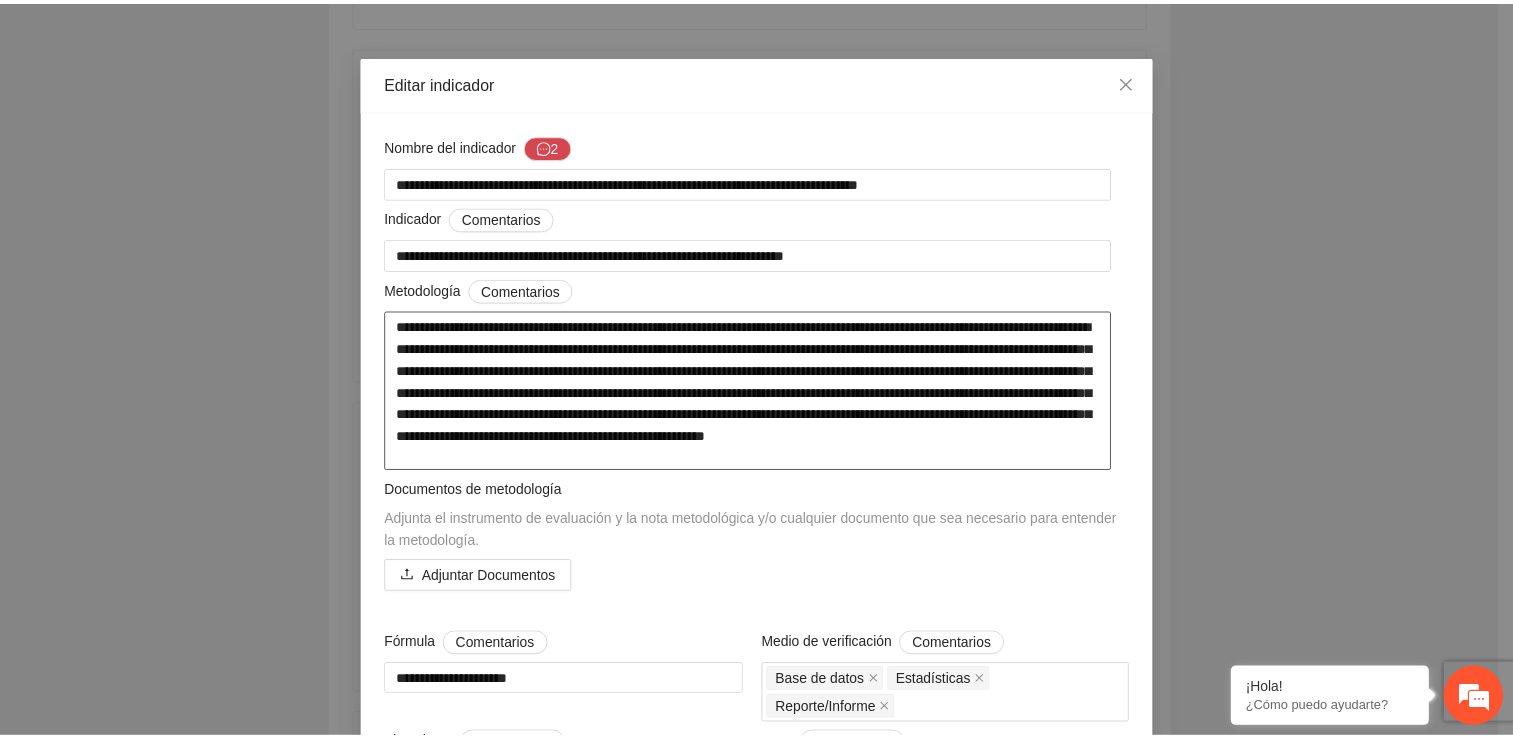 scroll, scrollTop: 0, scrollLeft: 0, axis: both 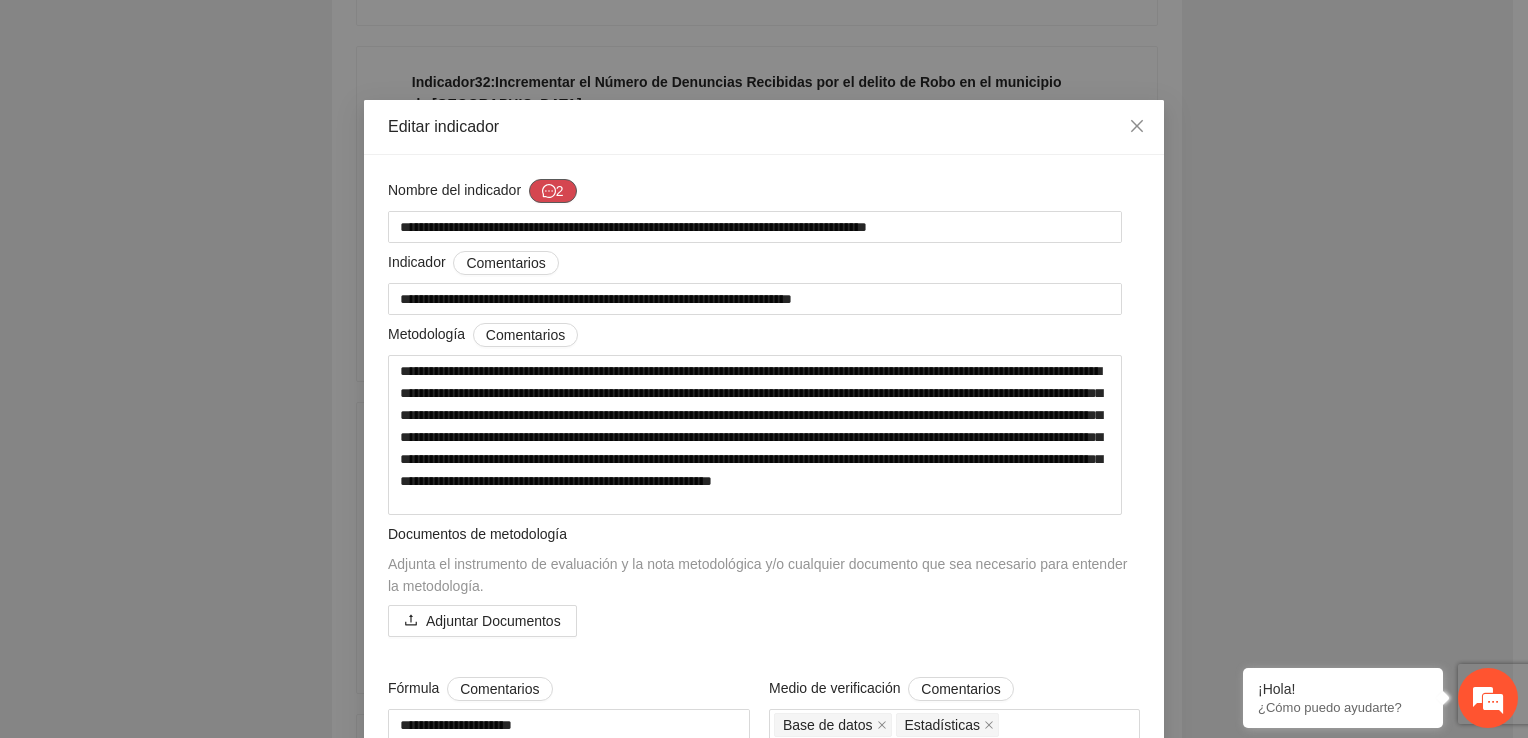click on "2" at bounding box center [553, 191] 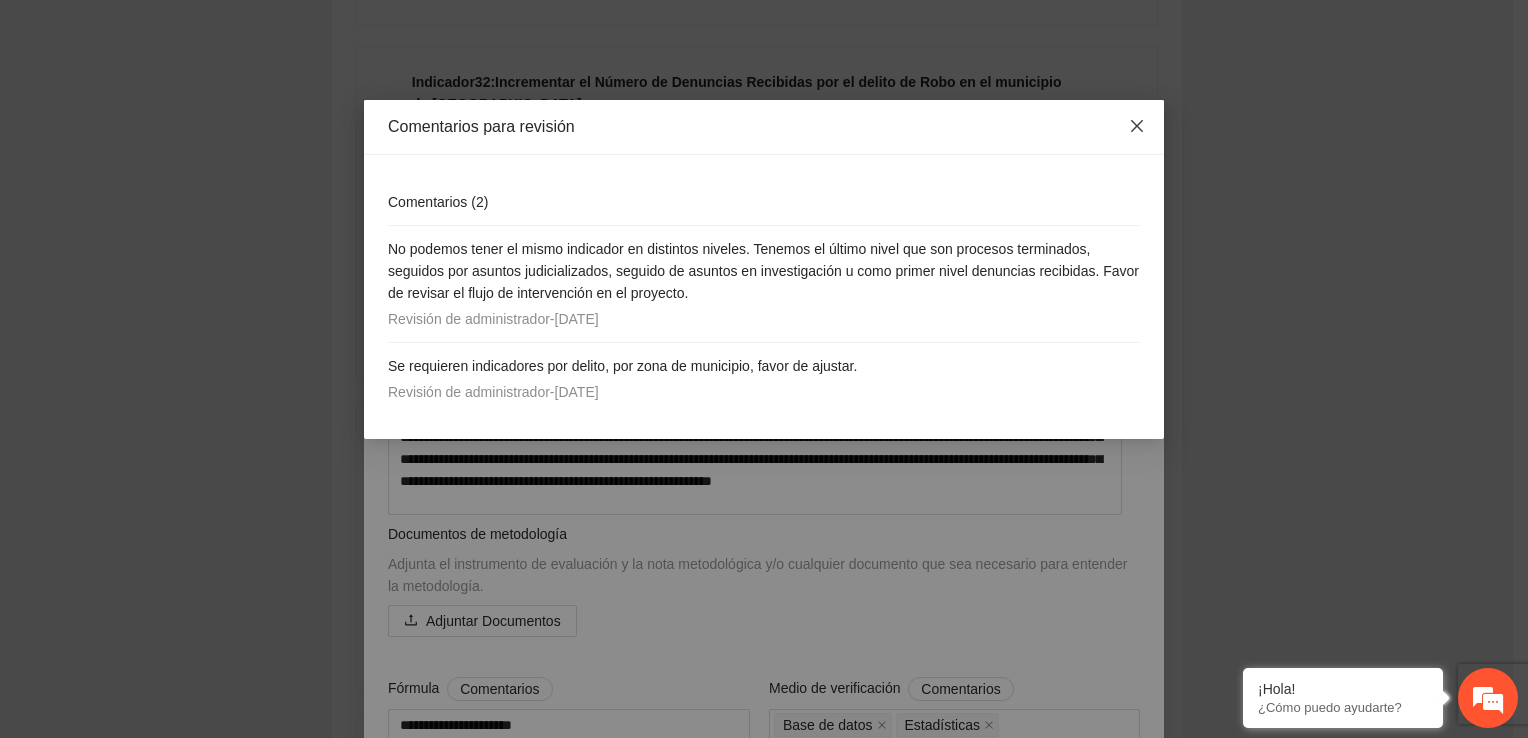 click 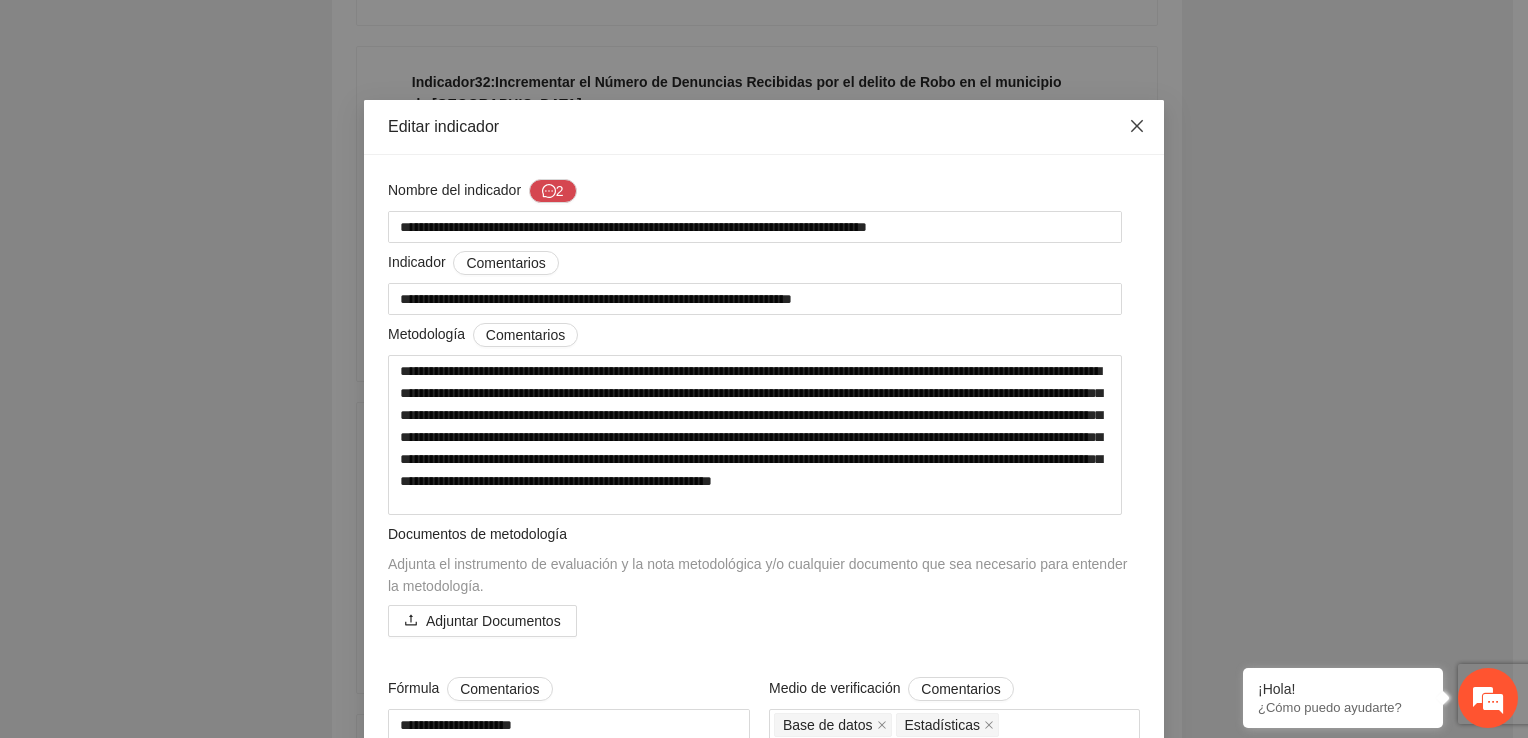 click 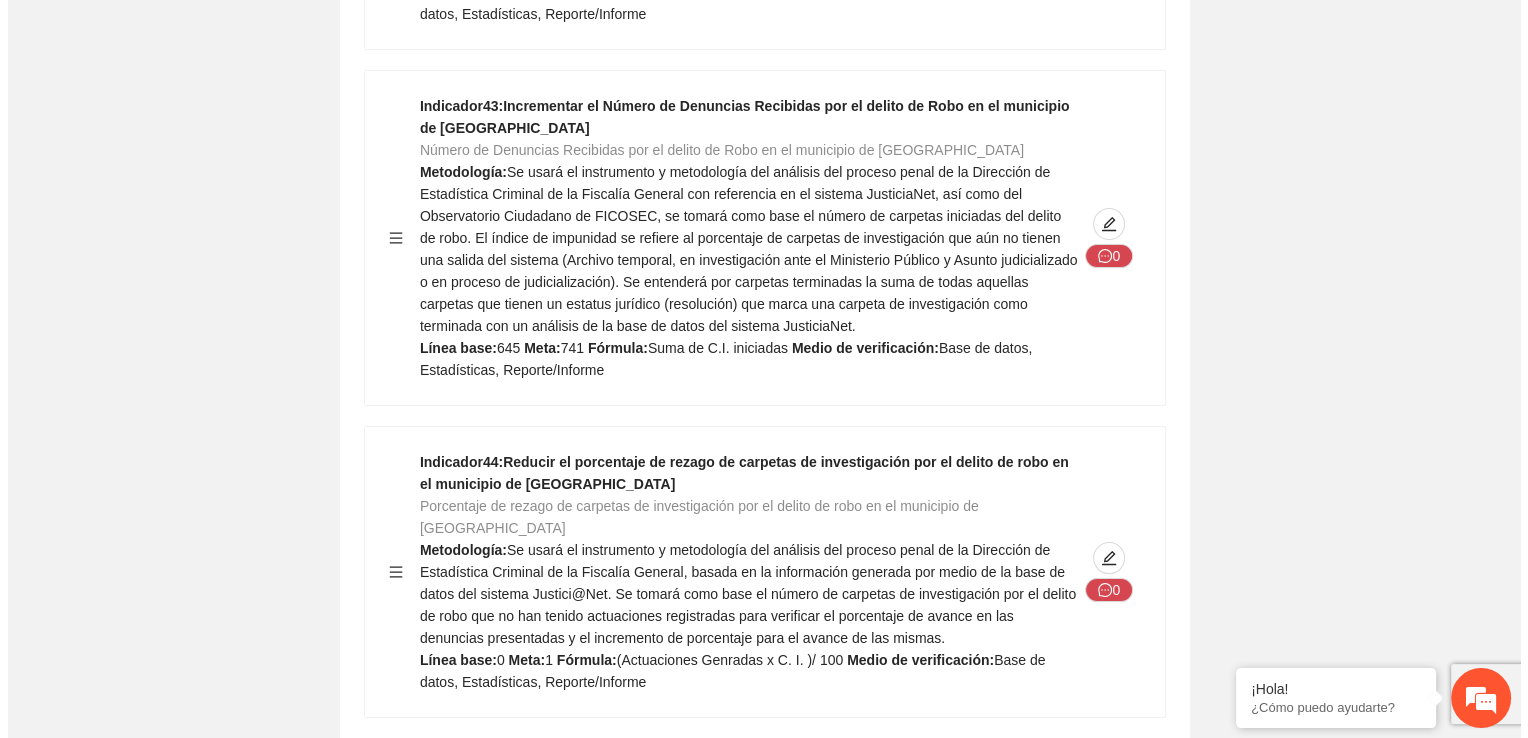 scroll, scrollTop: 37500, scrollLeft: 0, axis: vertical 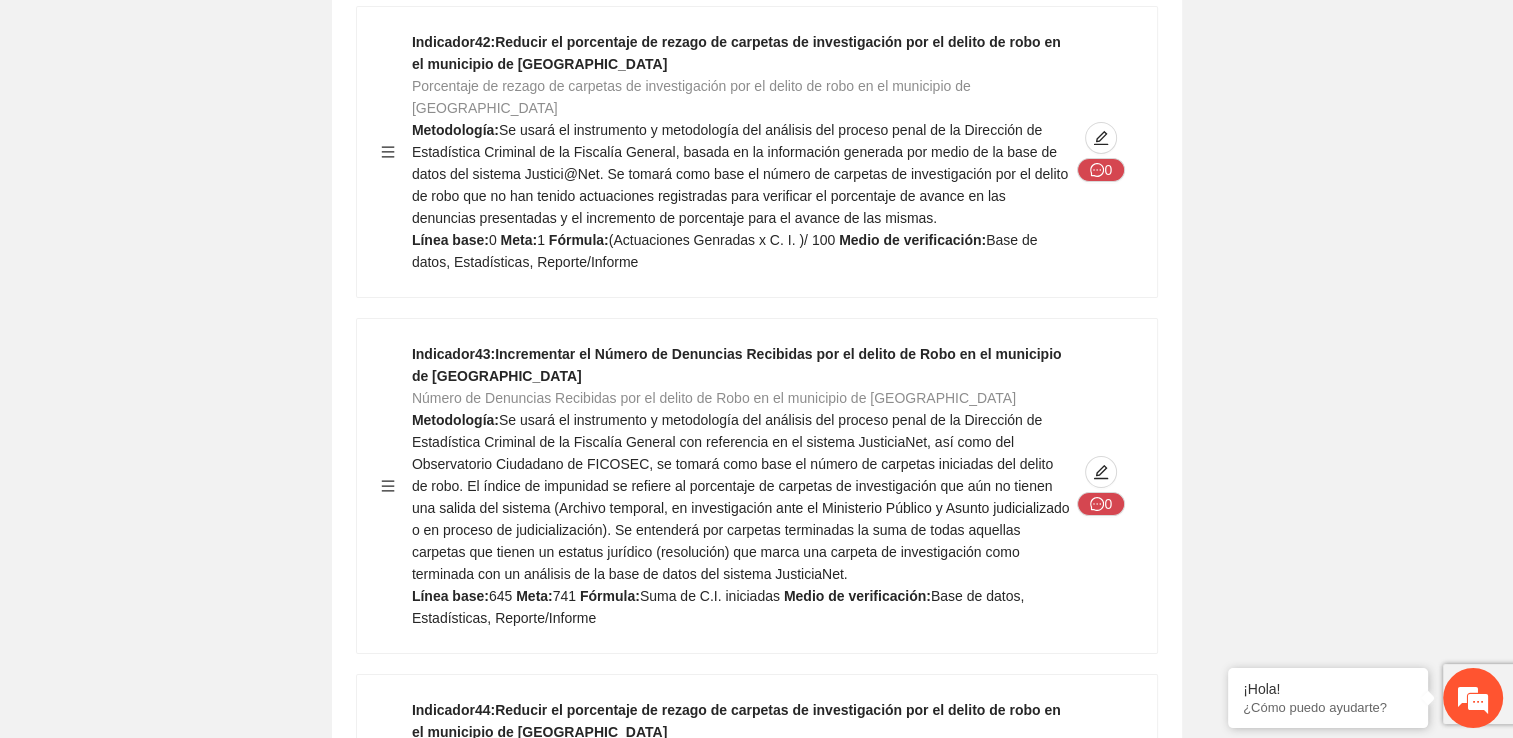 click 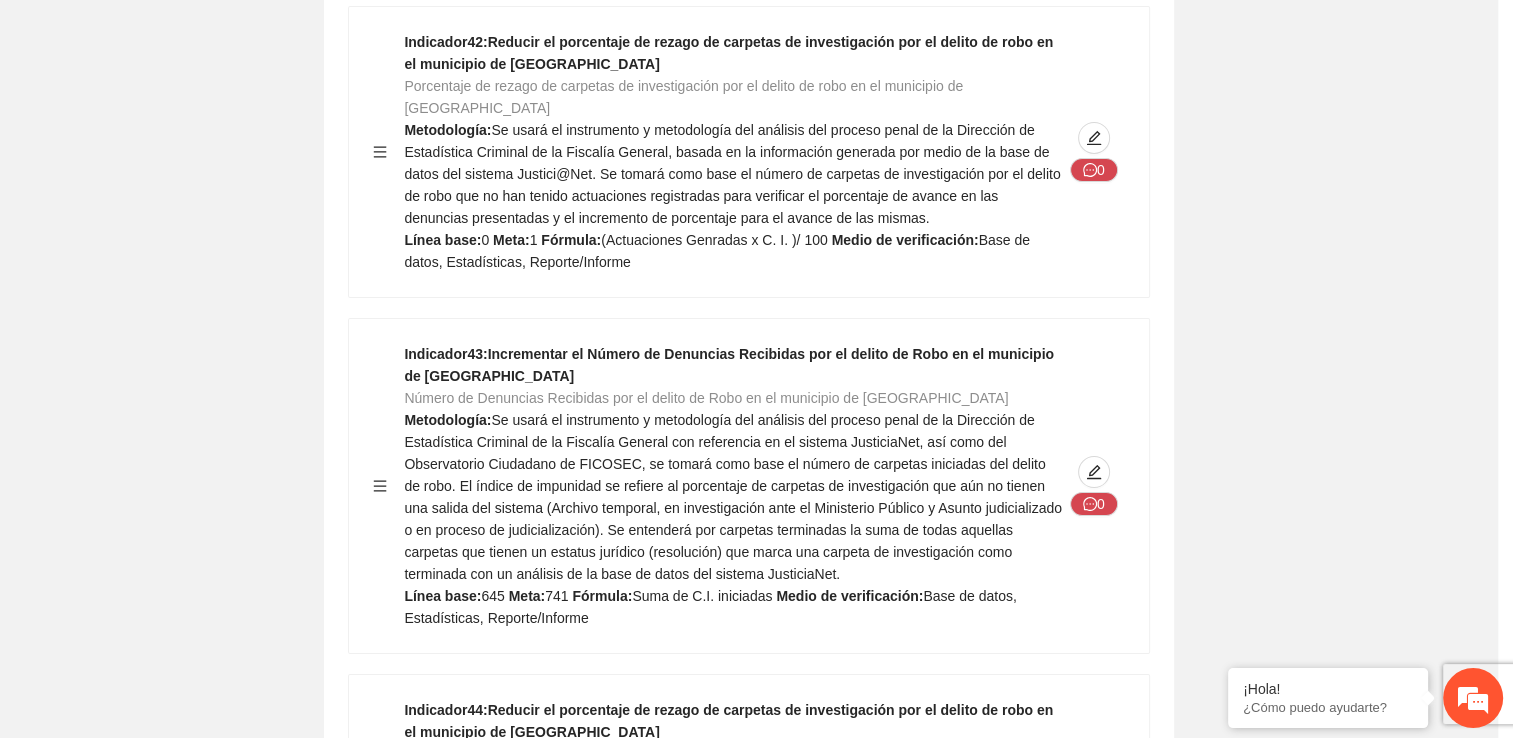 type on "**" 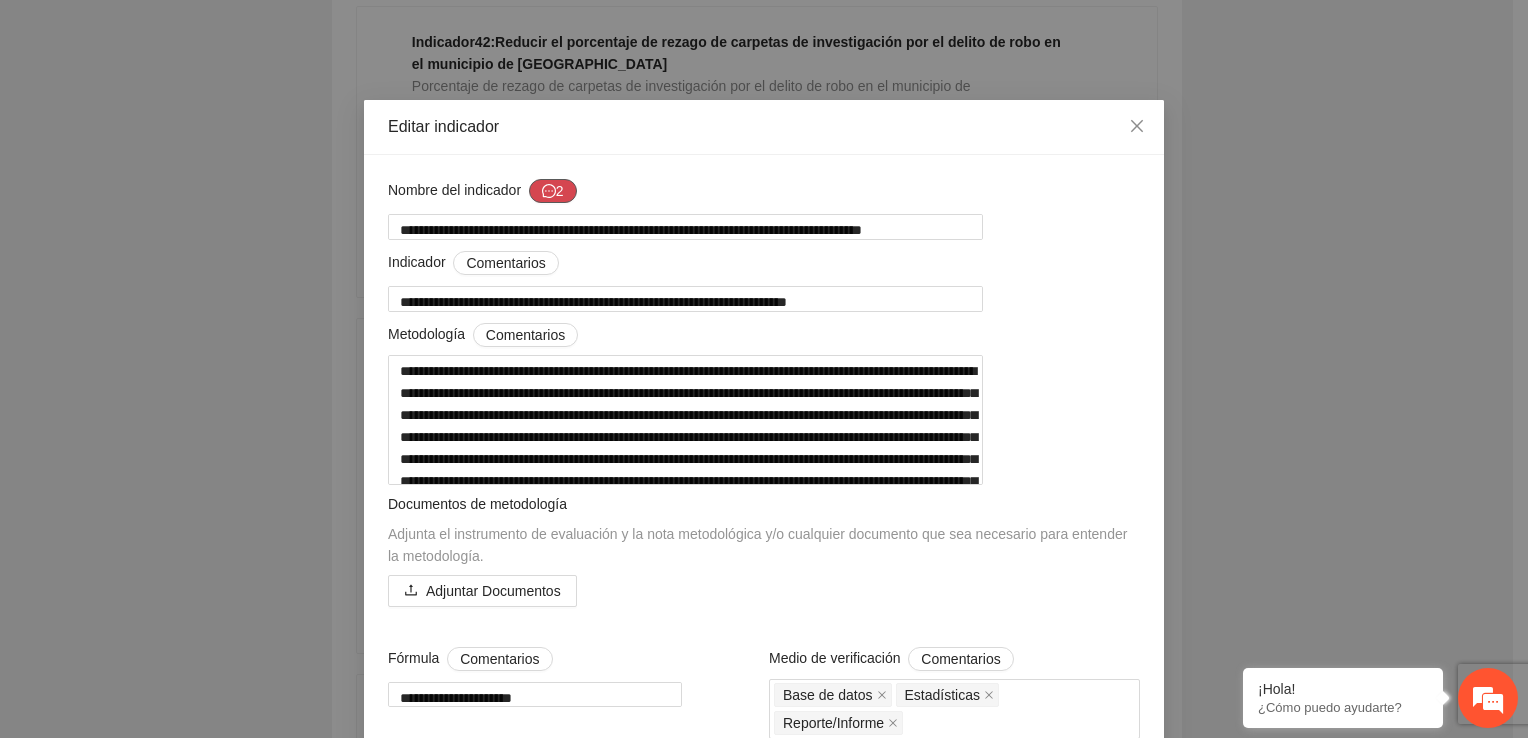 click on "2" at bounding box center [553, 191] 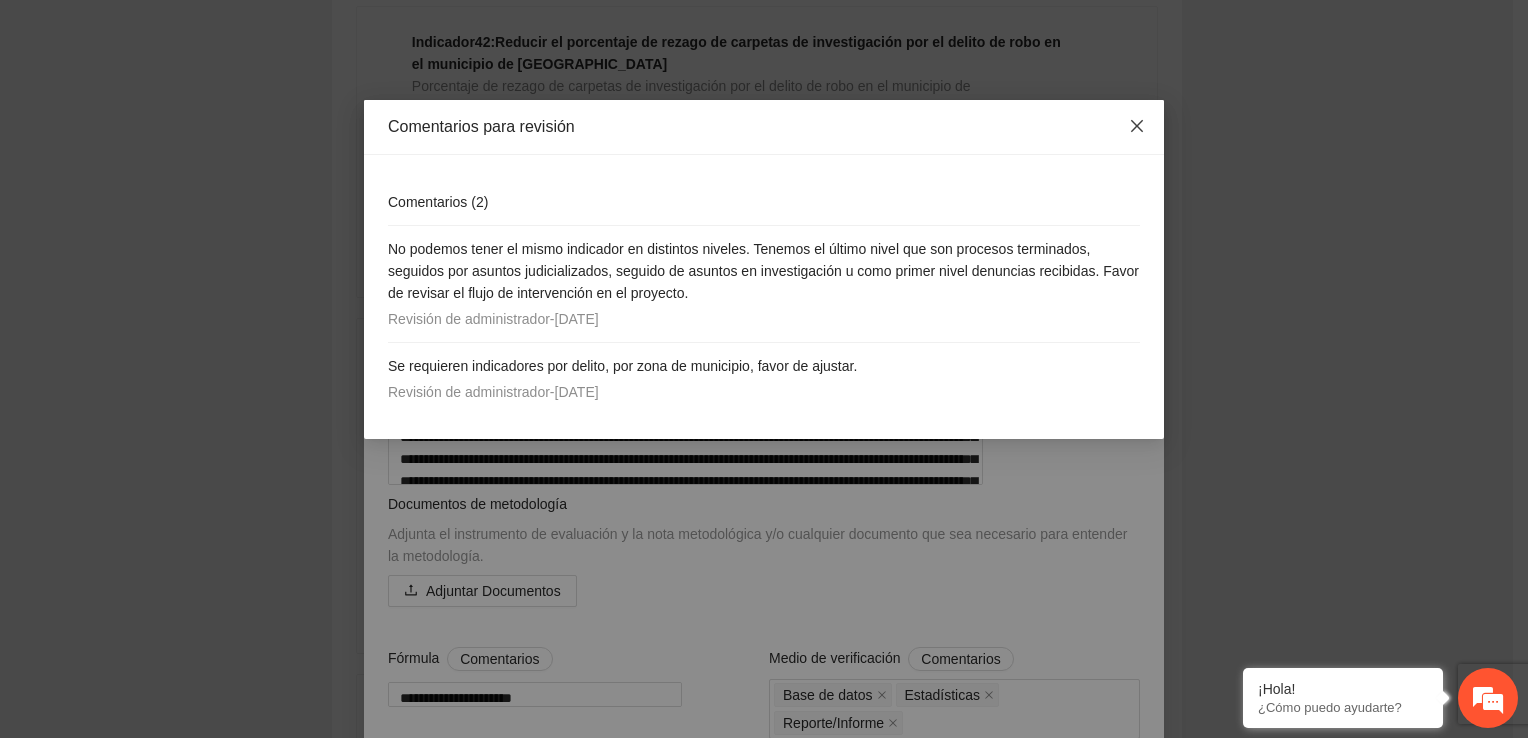click 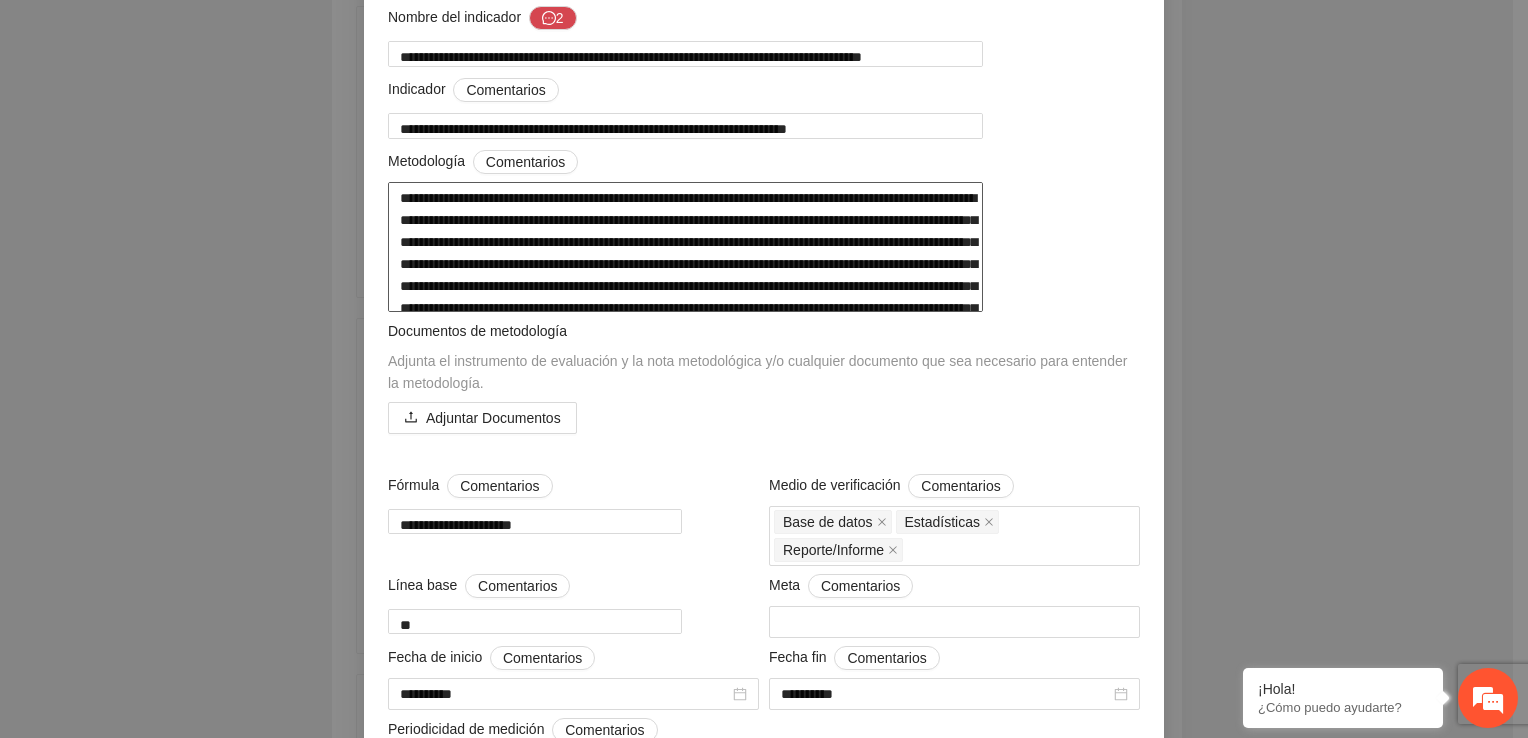 scroll, scrollTop: 451, scrollLeft: 0, axis: vertical 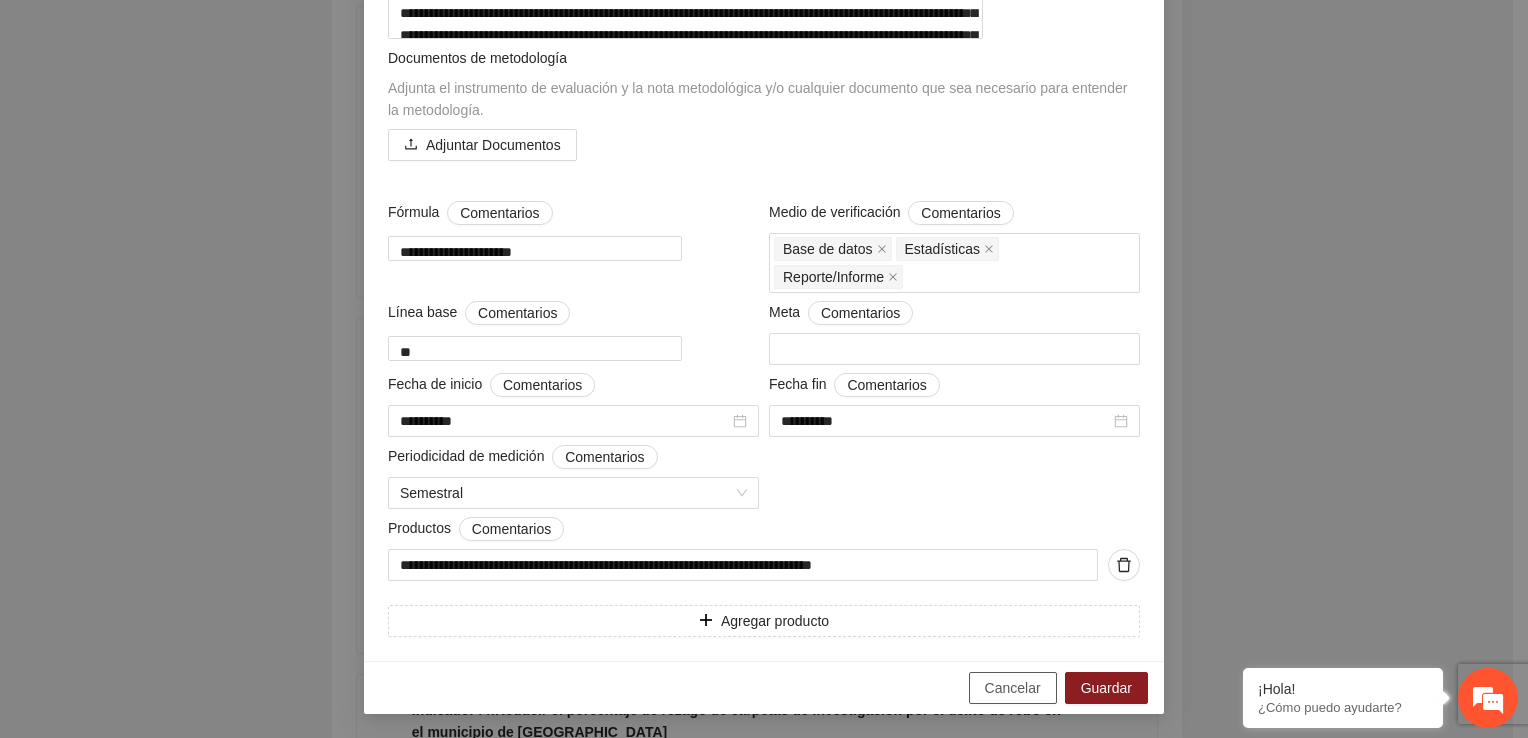 click on "Cancelar" at bounding box center (1013, 688) 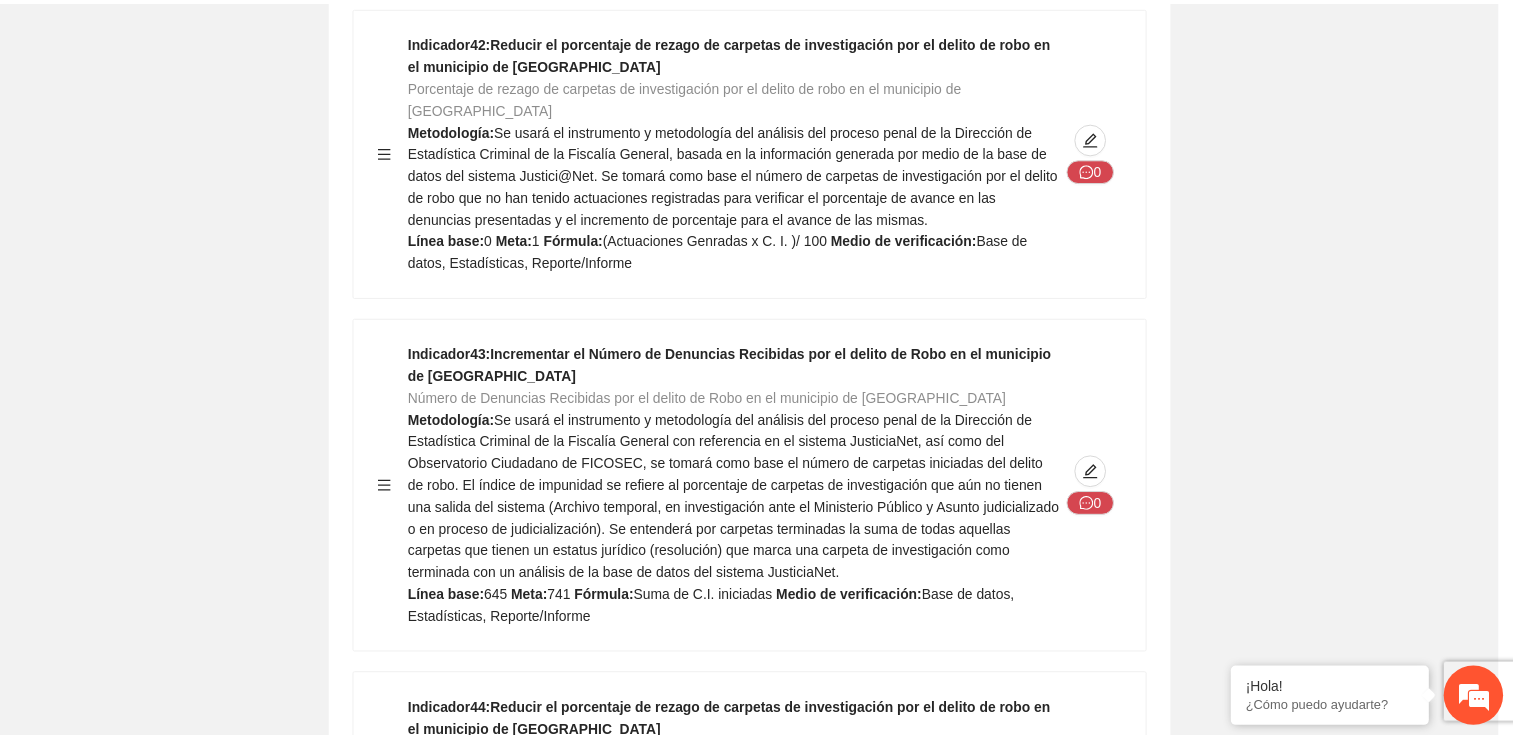 scroll, scrollTop: 163, scrollLeft: 0, axis: vertical 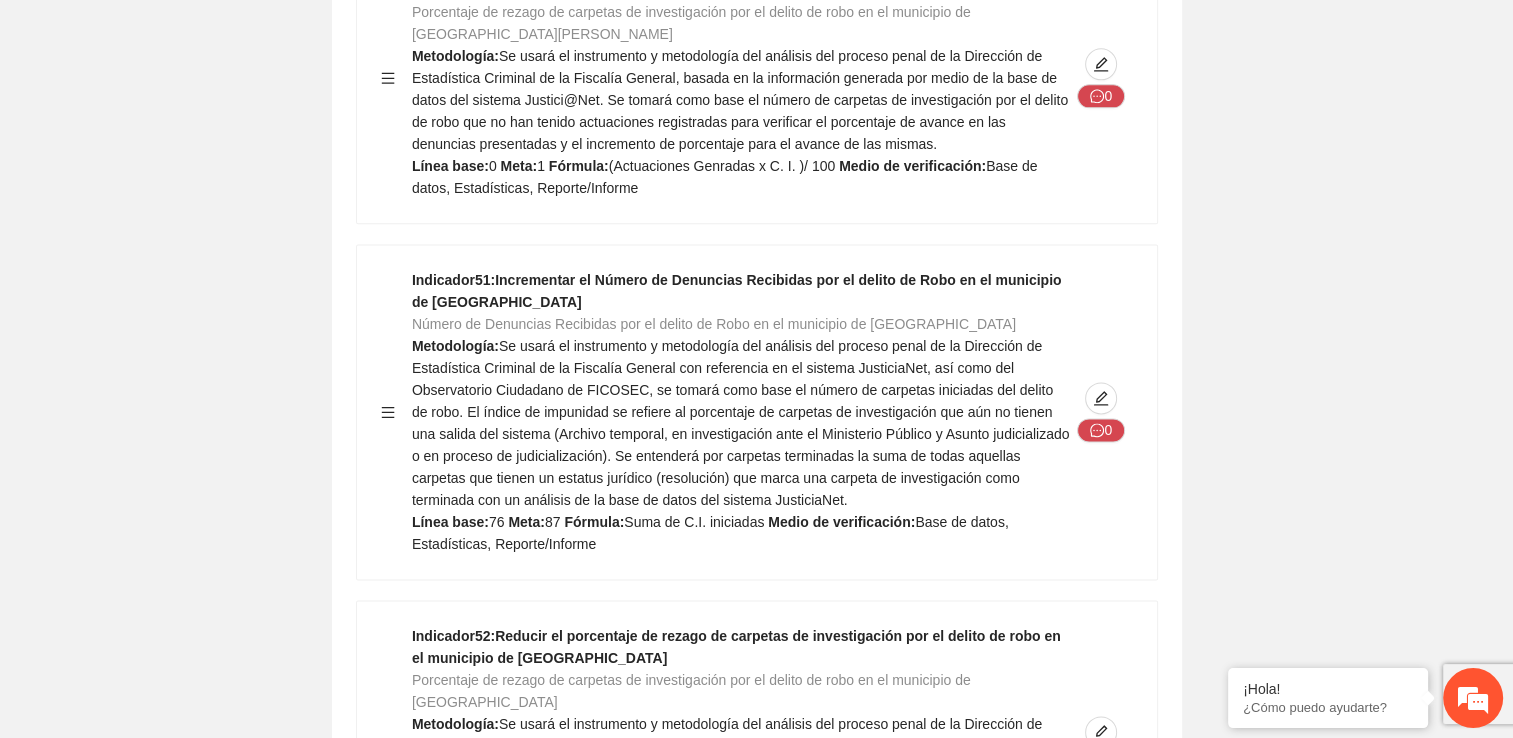 click 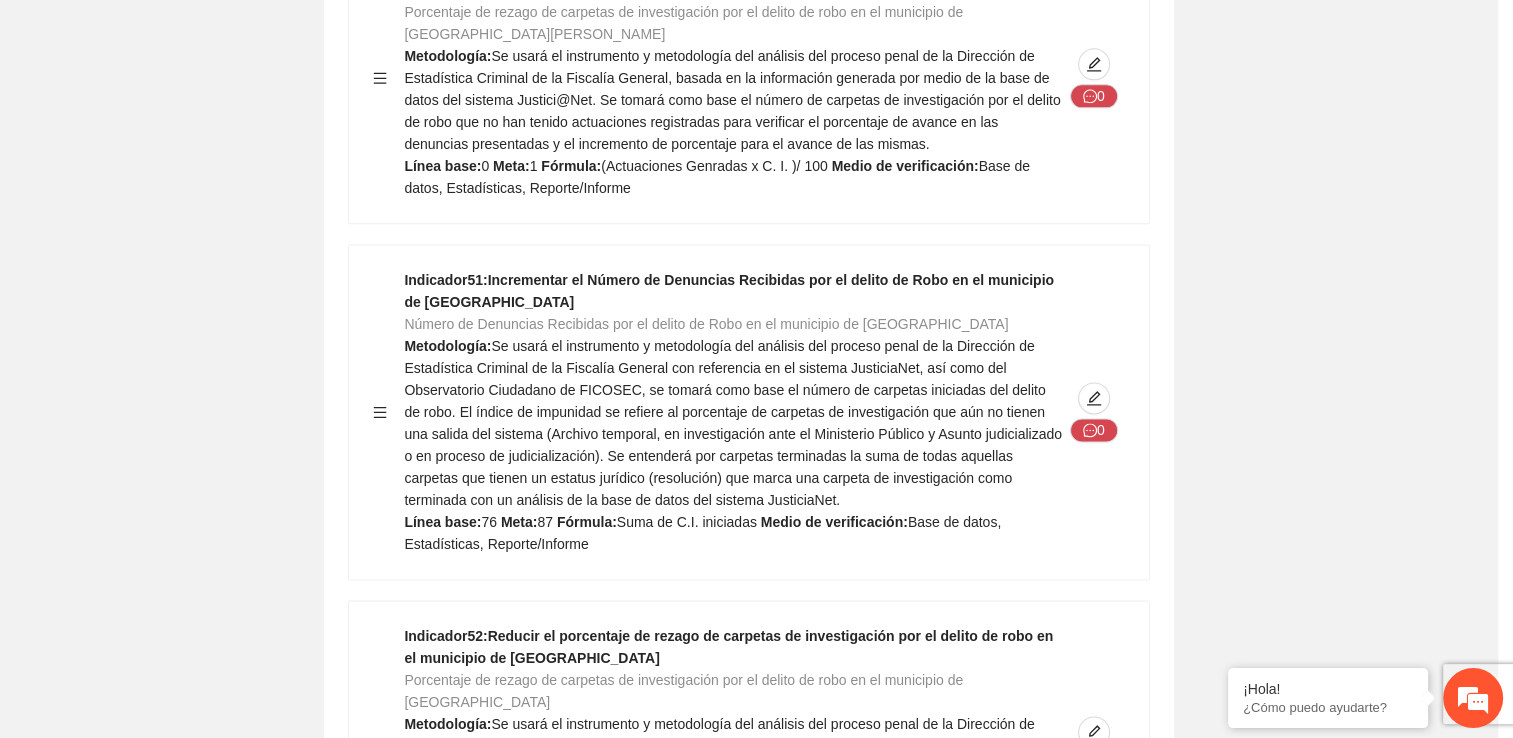 type on "**" 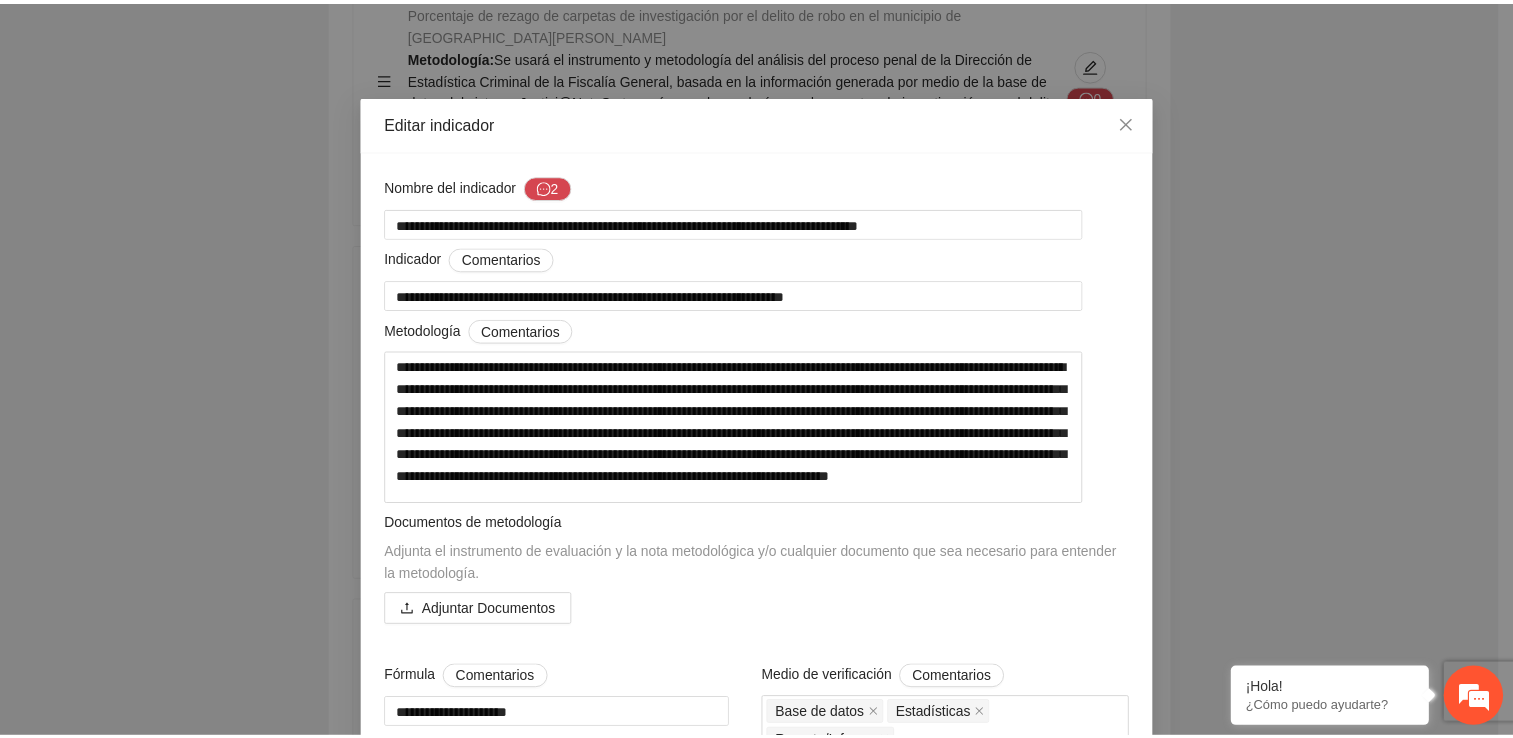scroll, scrollTop: 0, scrollLeft: 0, axis: both 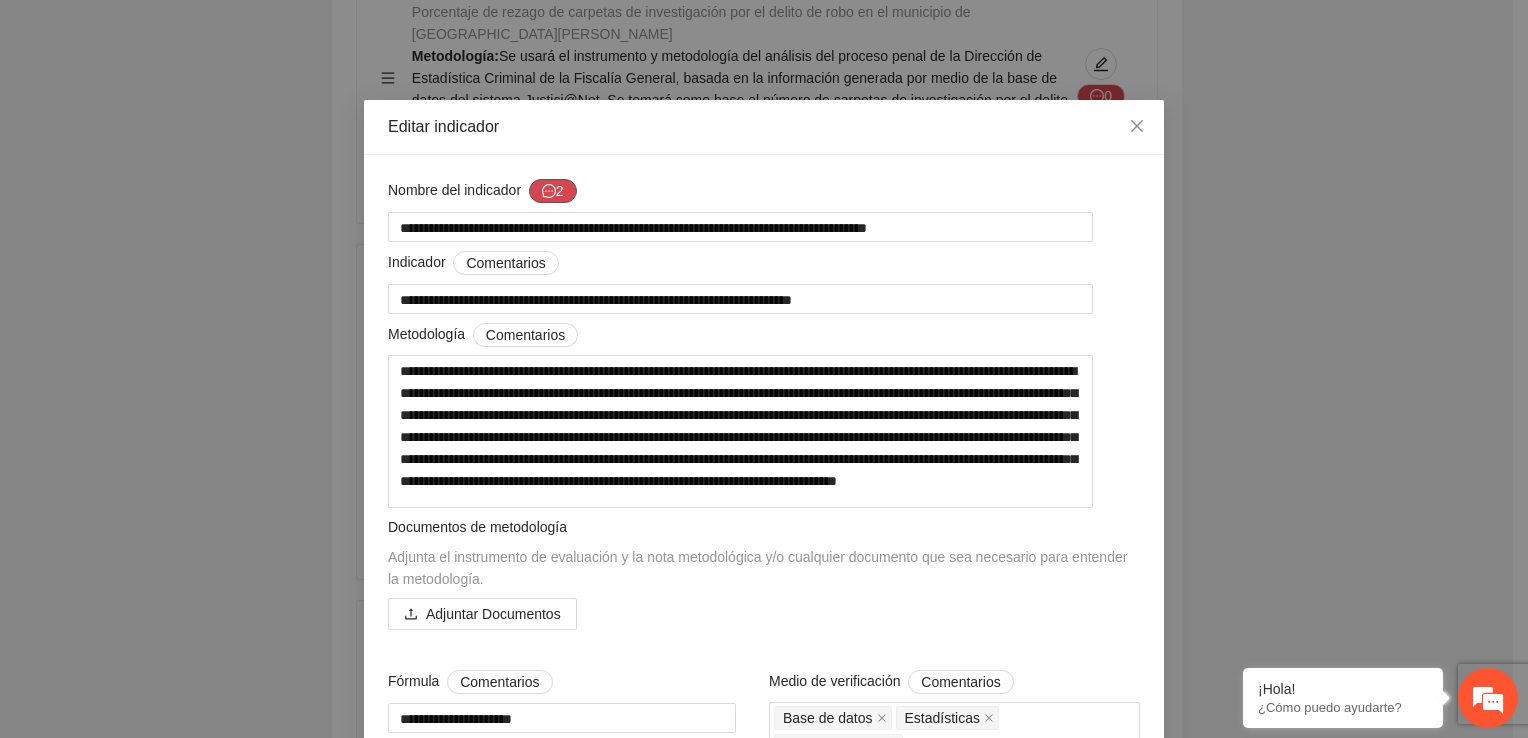 click on "2" at bounding box center [553, 191] 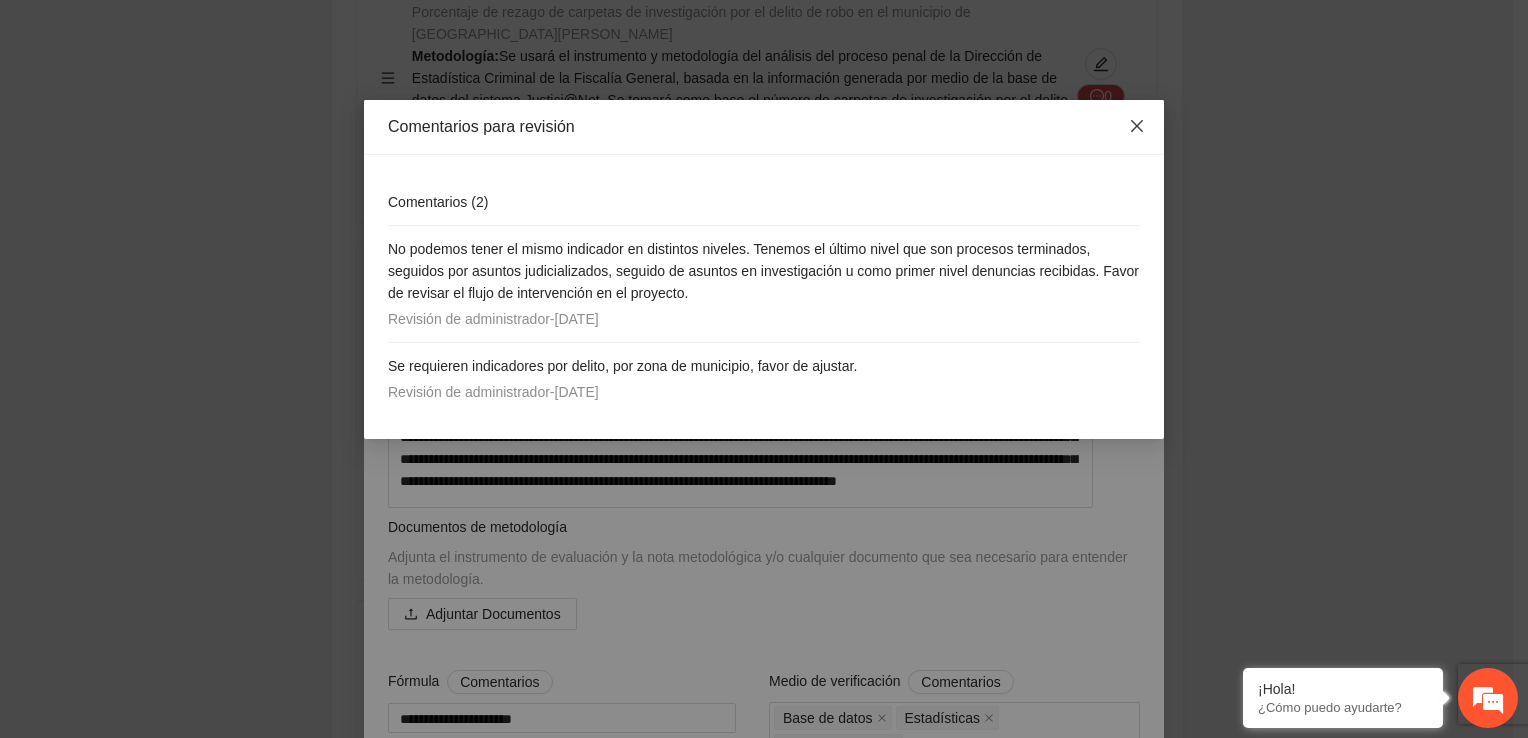 click 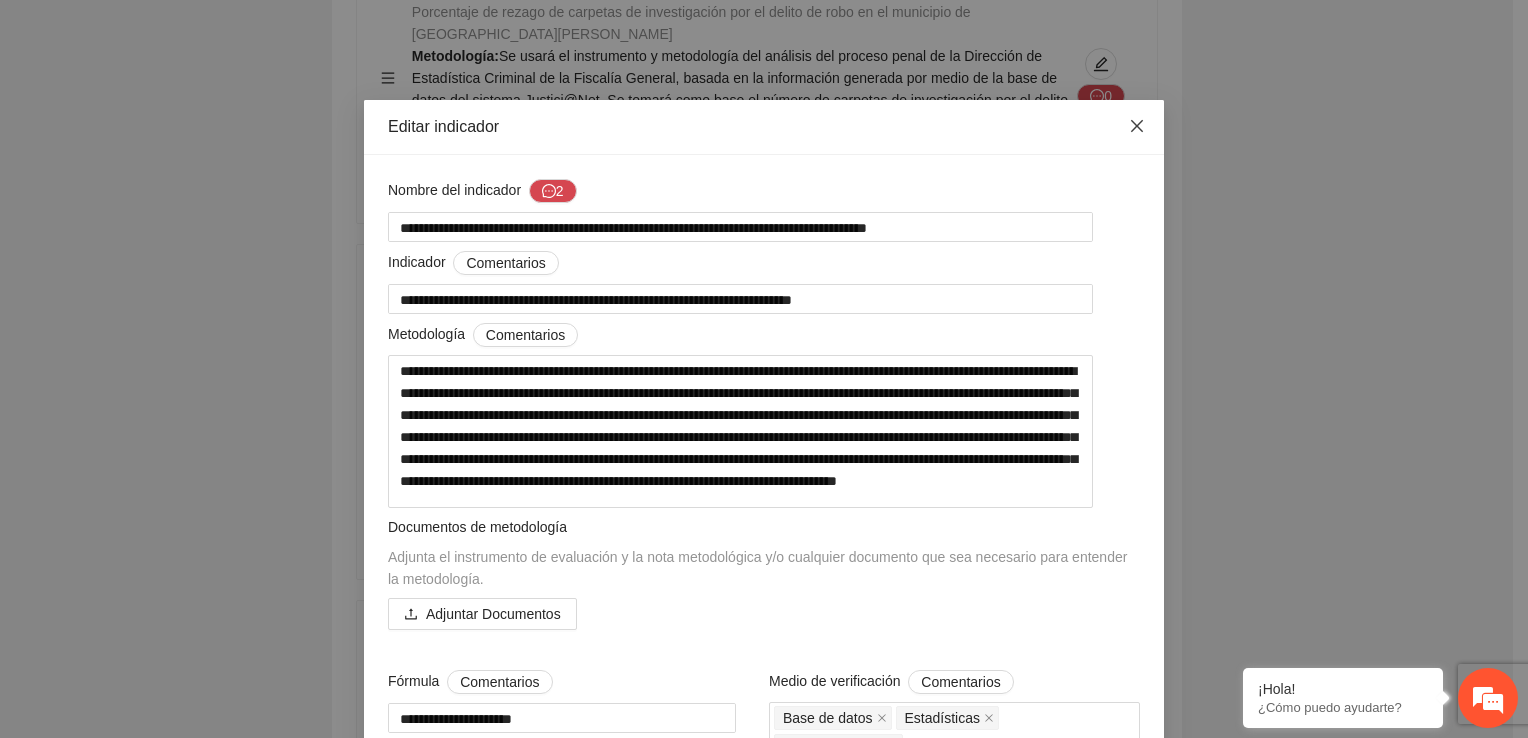 click 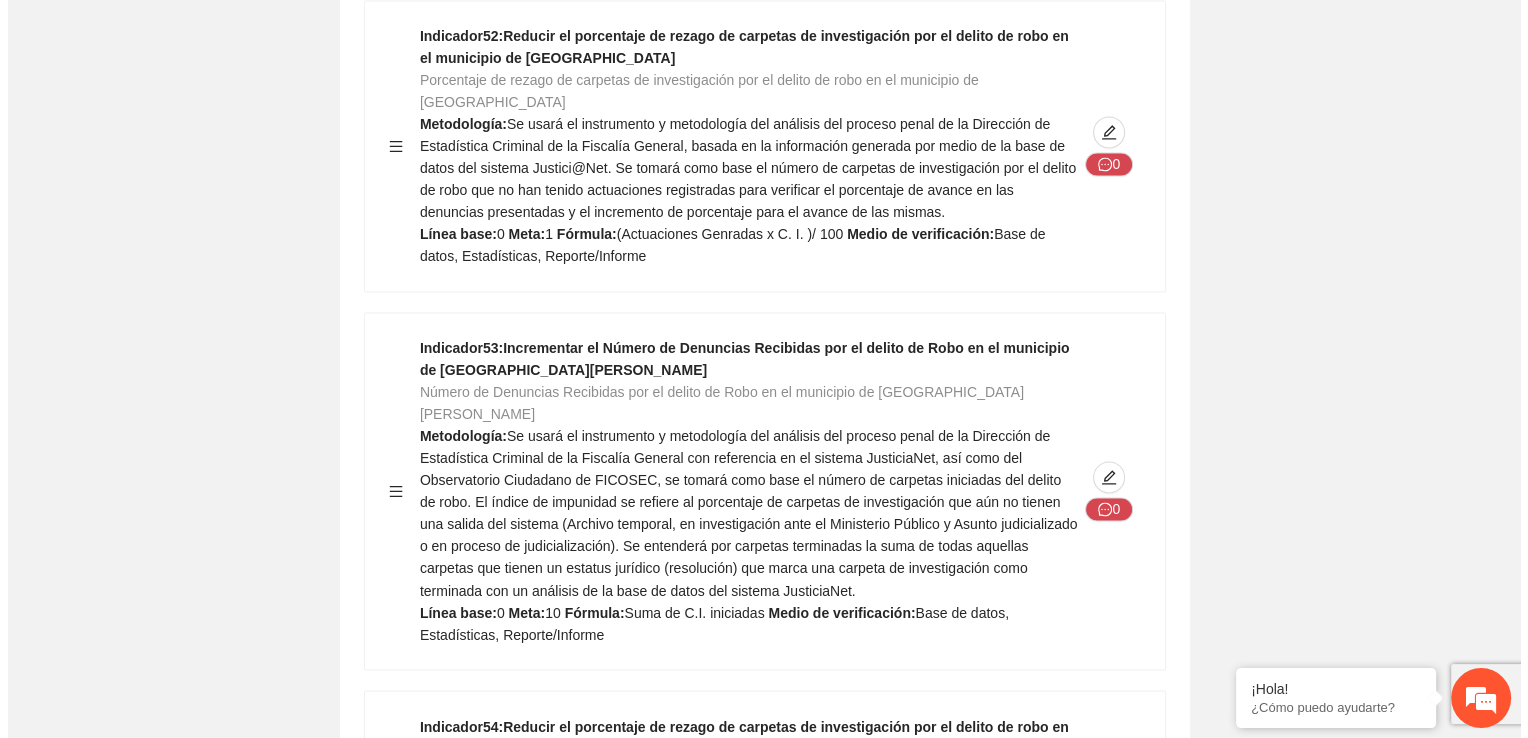 scroll, scrollTop: 40900, scrollLeft: 0, axis: vertical 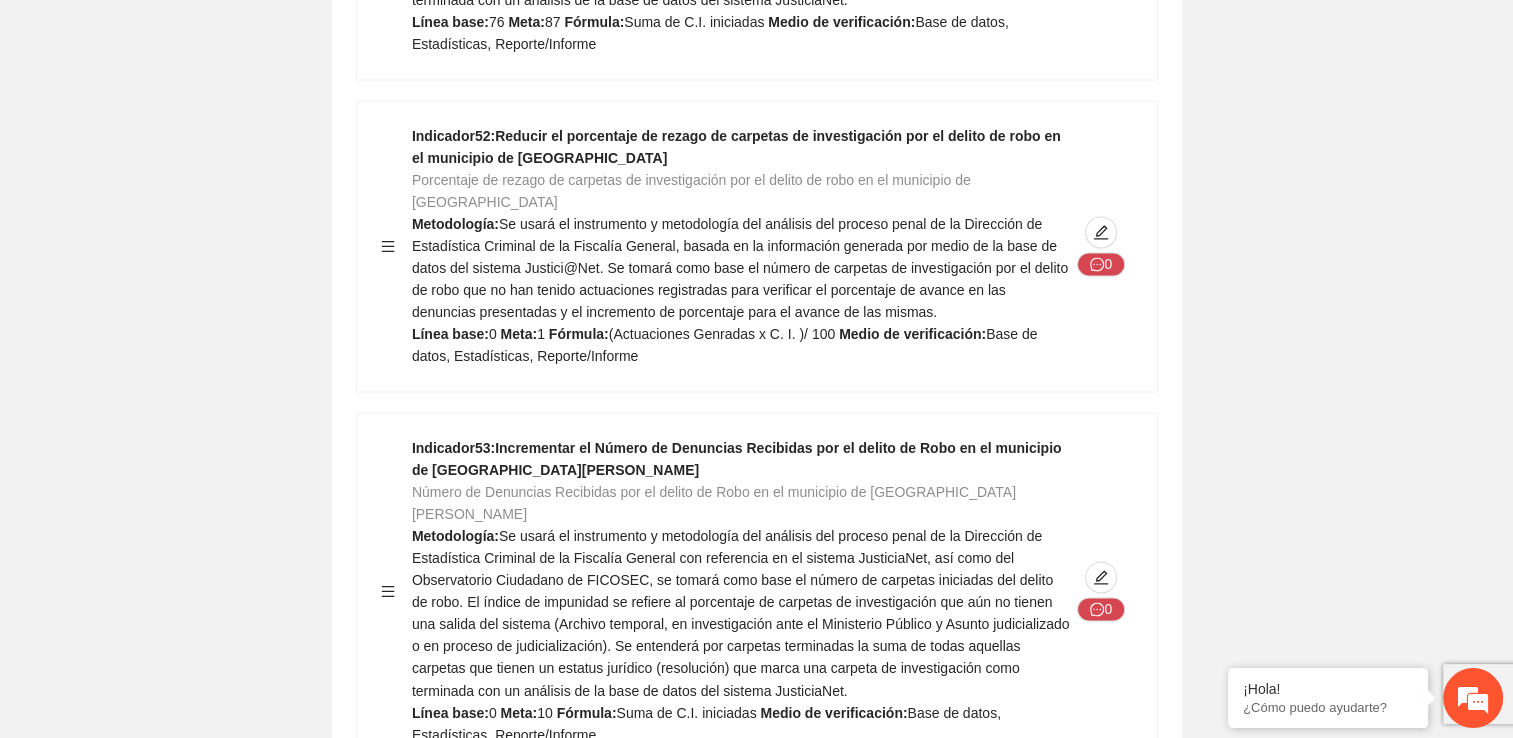 click 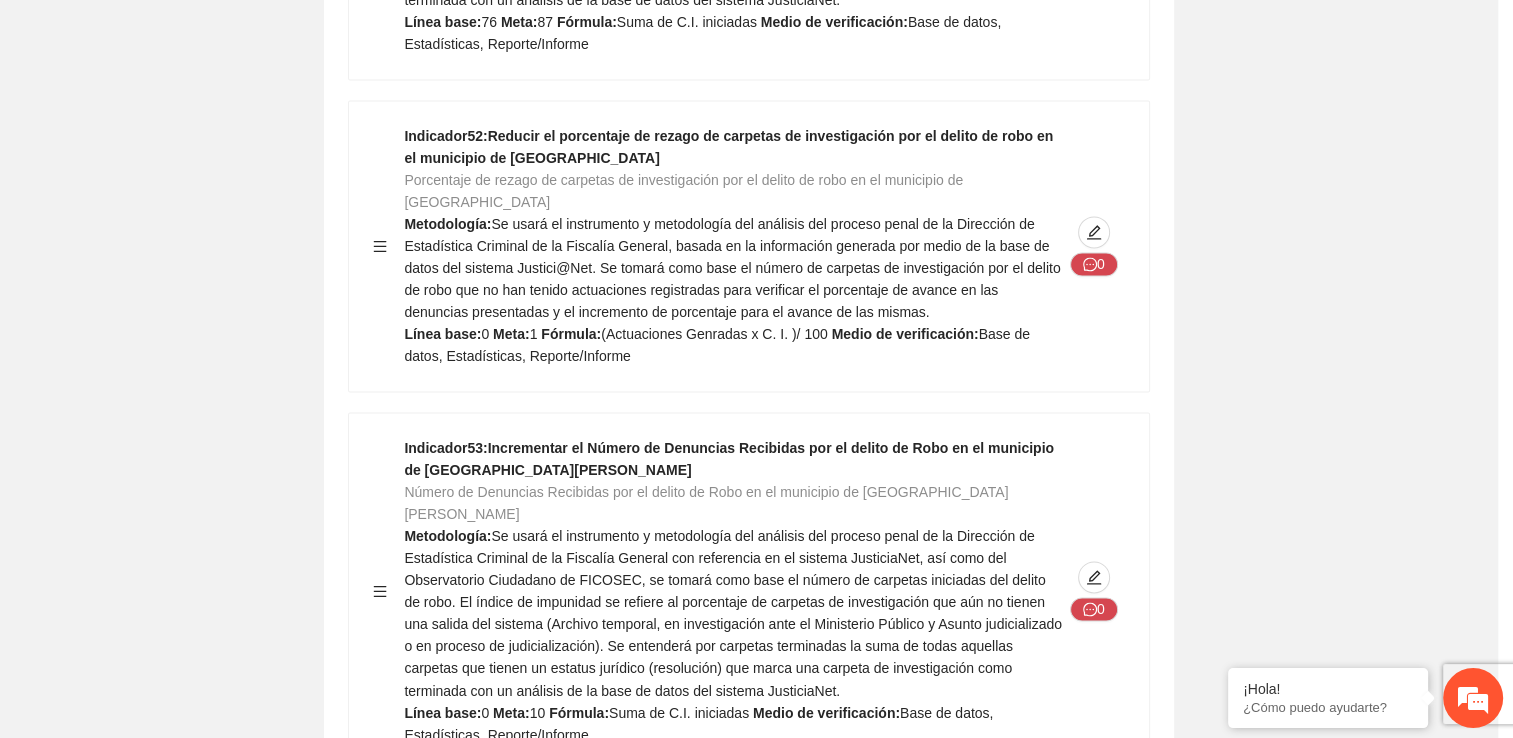 type on "*******" 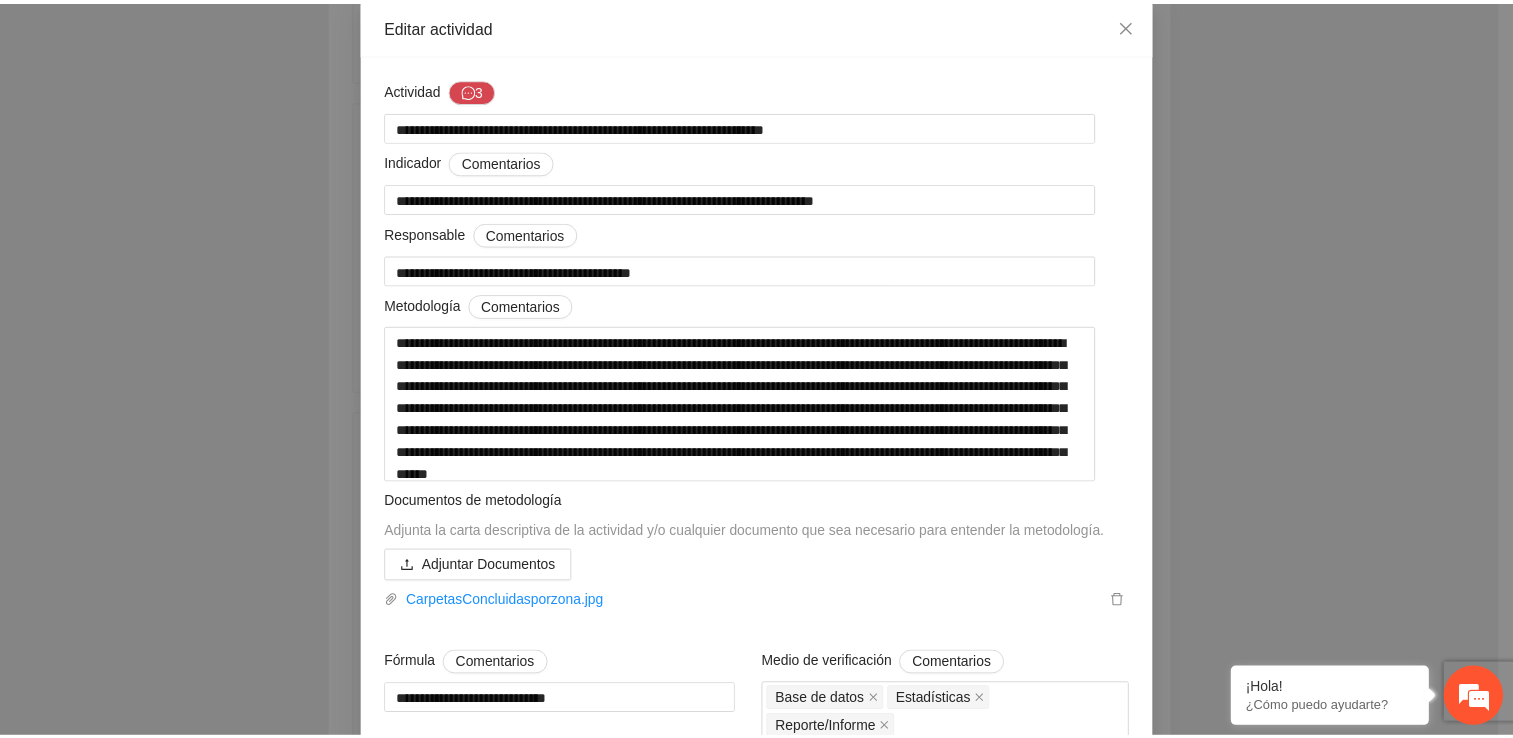 scroll, scrollTop: 100, scrollLeft: 0, axis: vertical 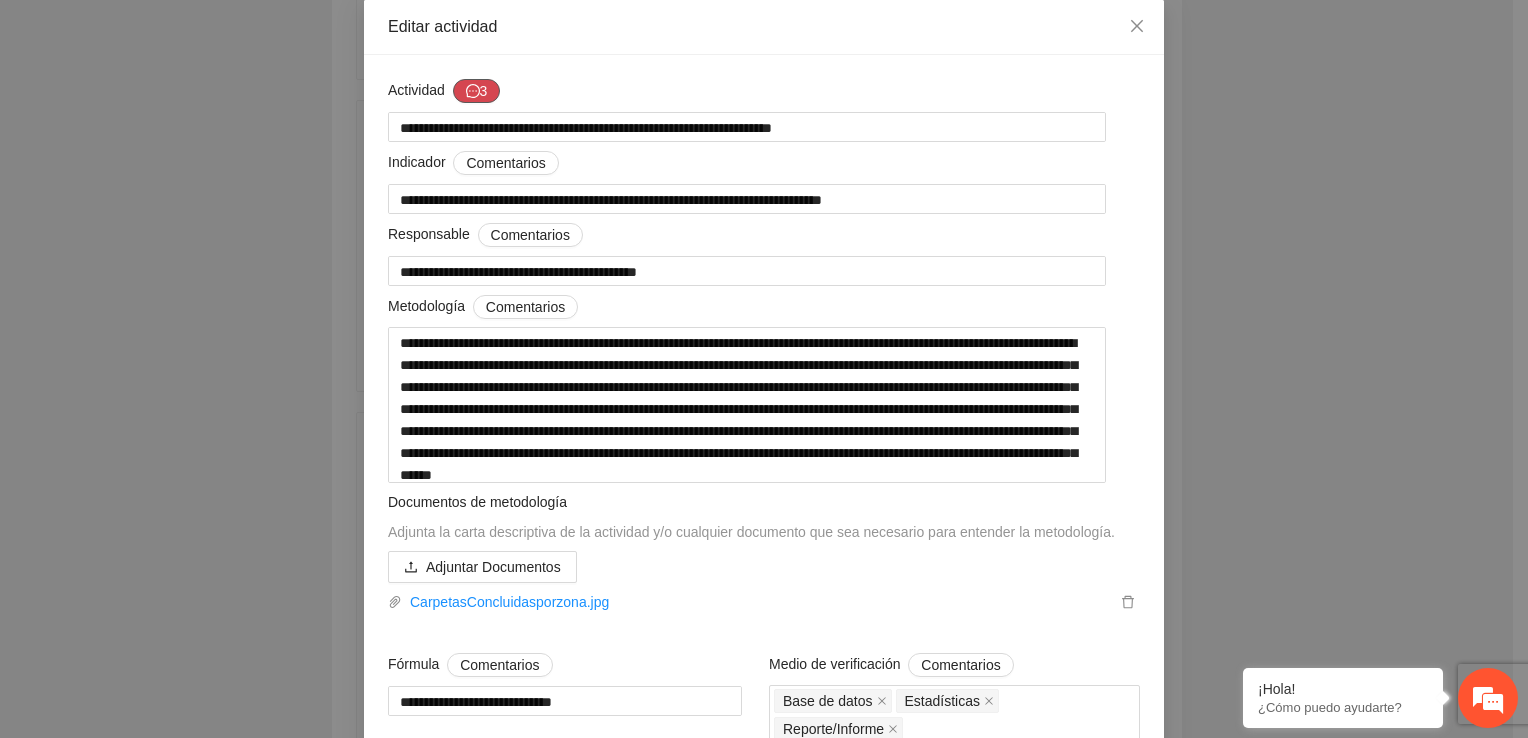 click on "3" at bounding box center (477, 91) 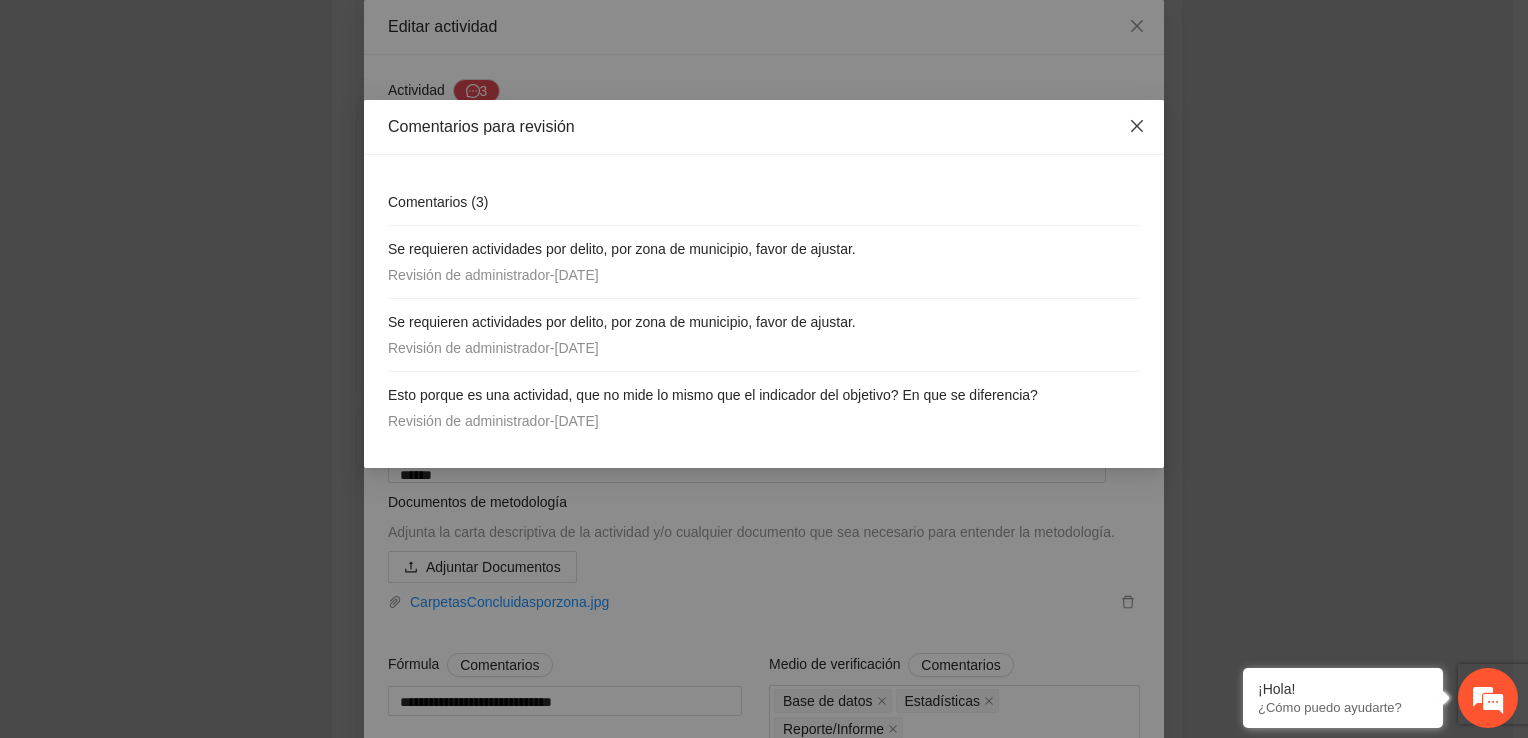 click 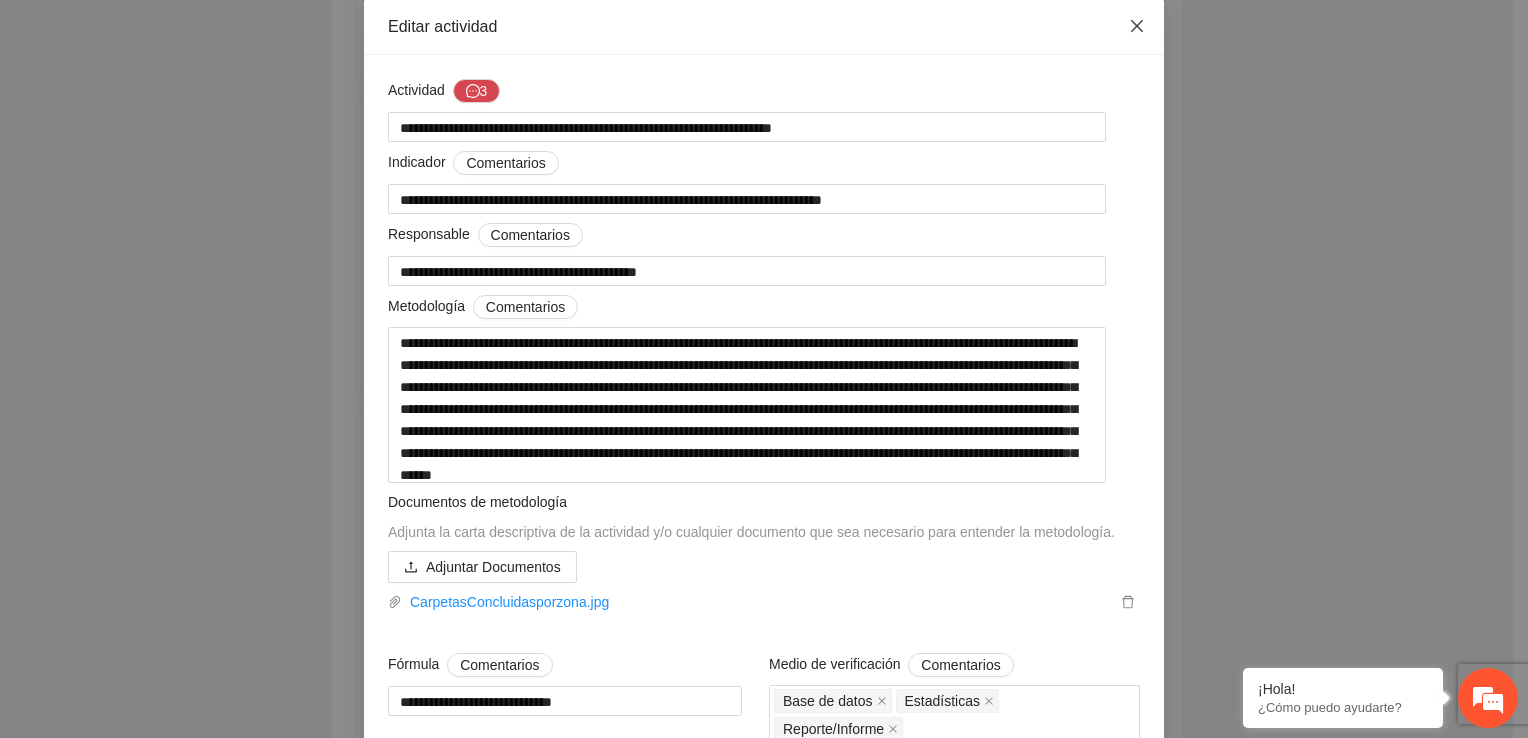 click 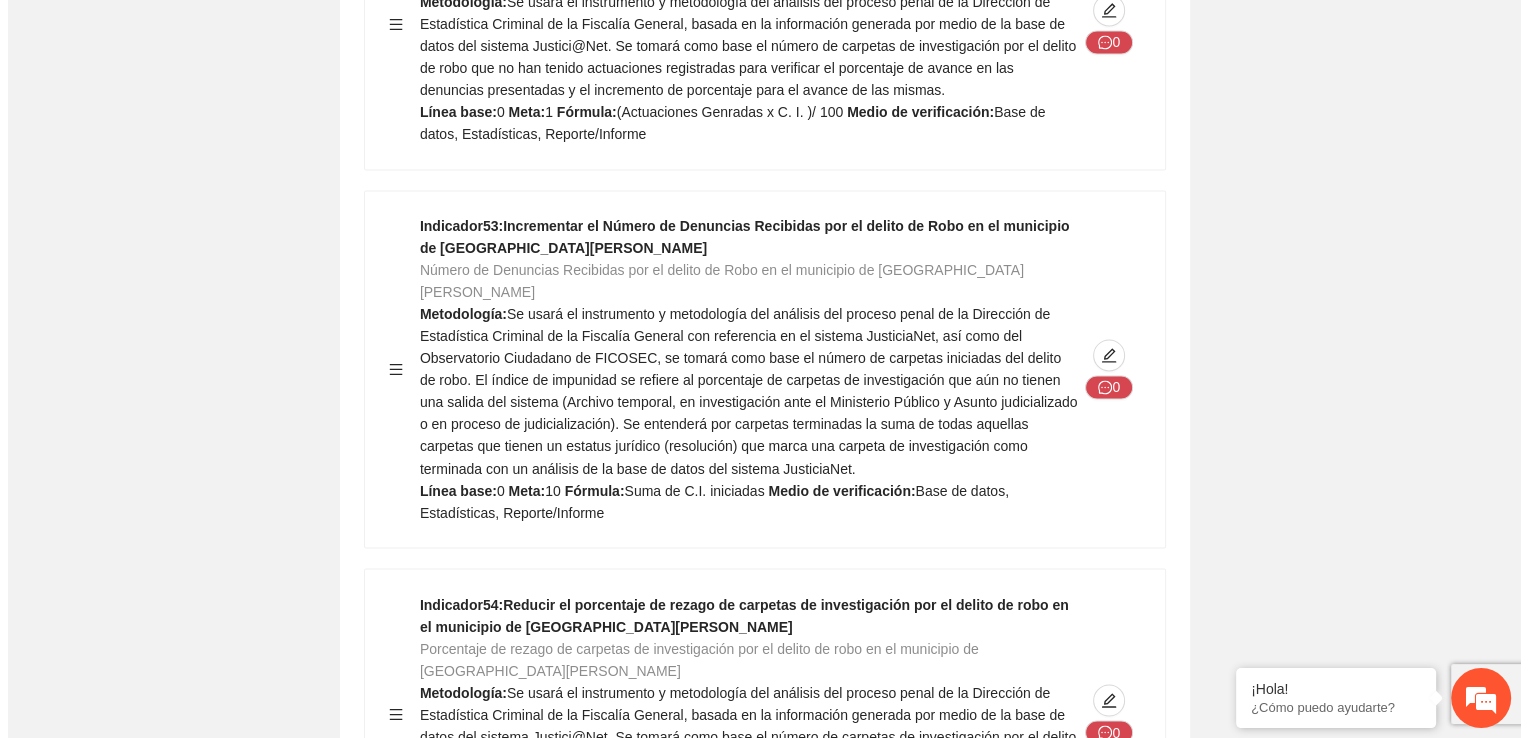 scroll, scrollTop: 41000, scrollLeft: 0, axis: vertical 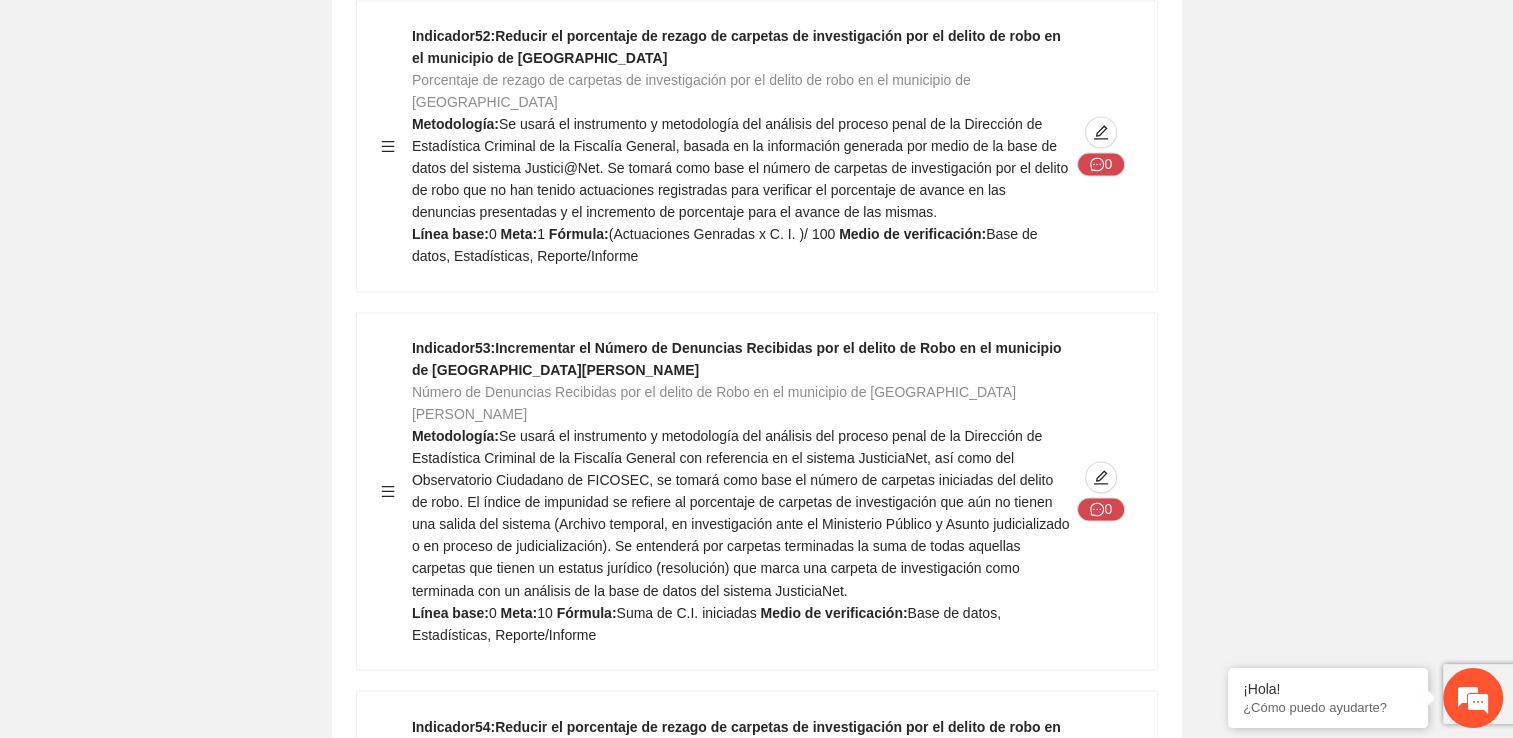 click 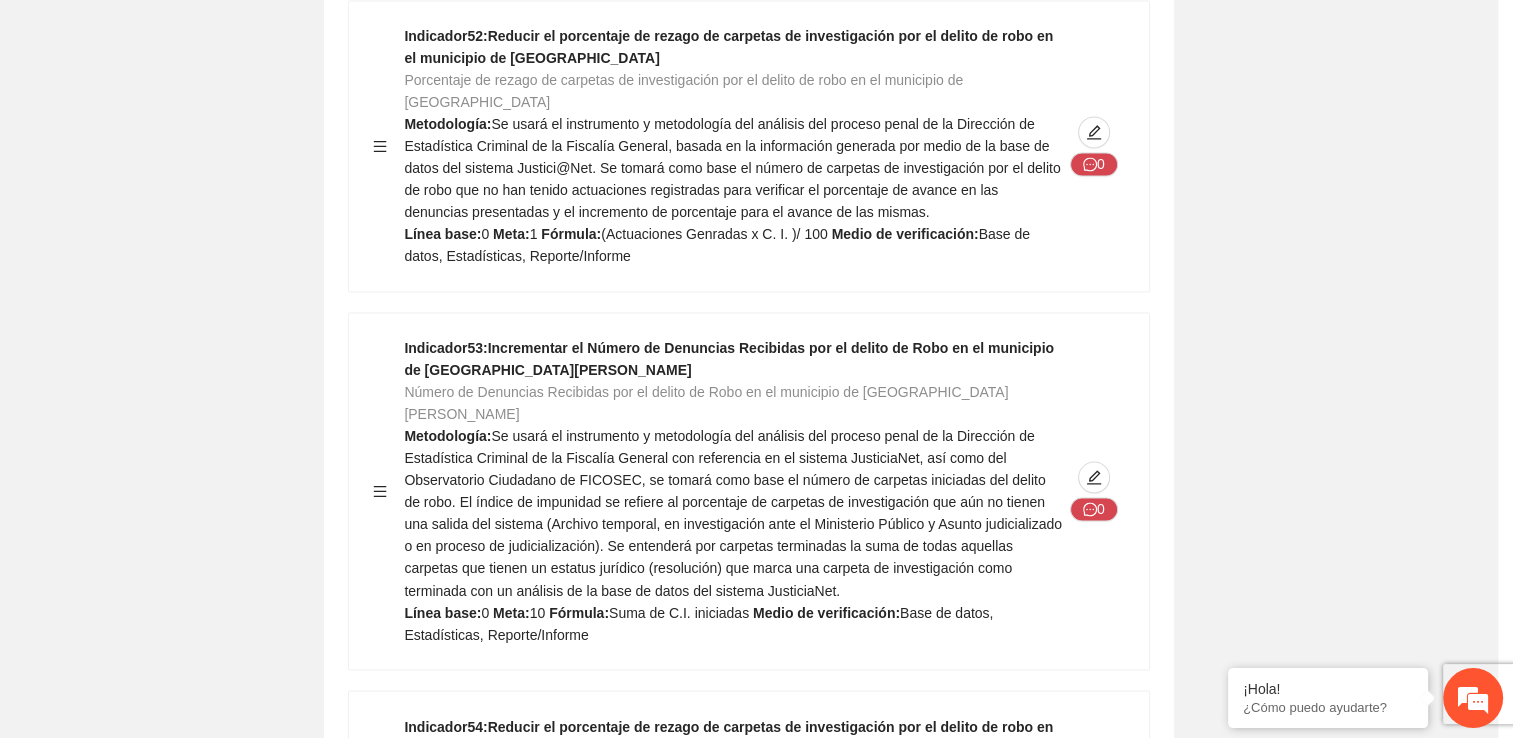type on "*******" 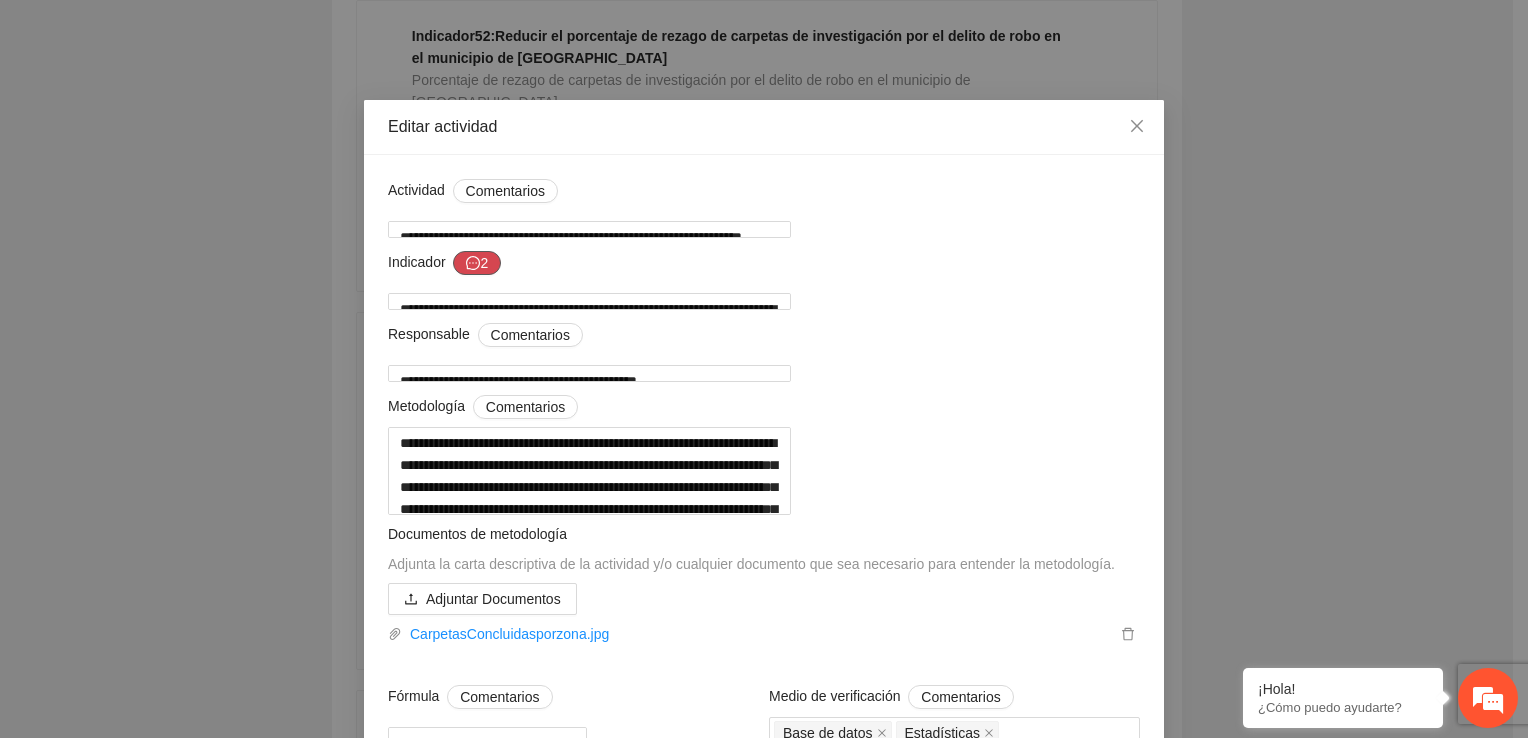 click on "2" at bounding box center [477, 263] 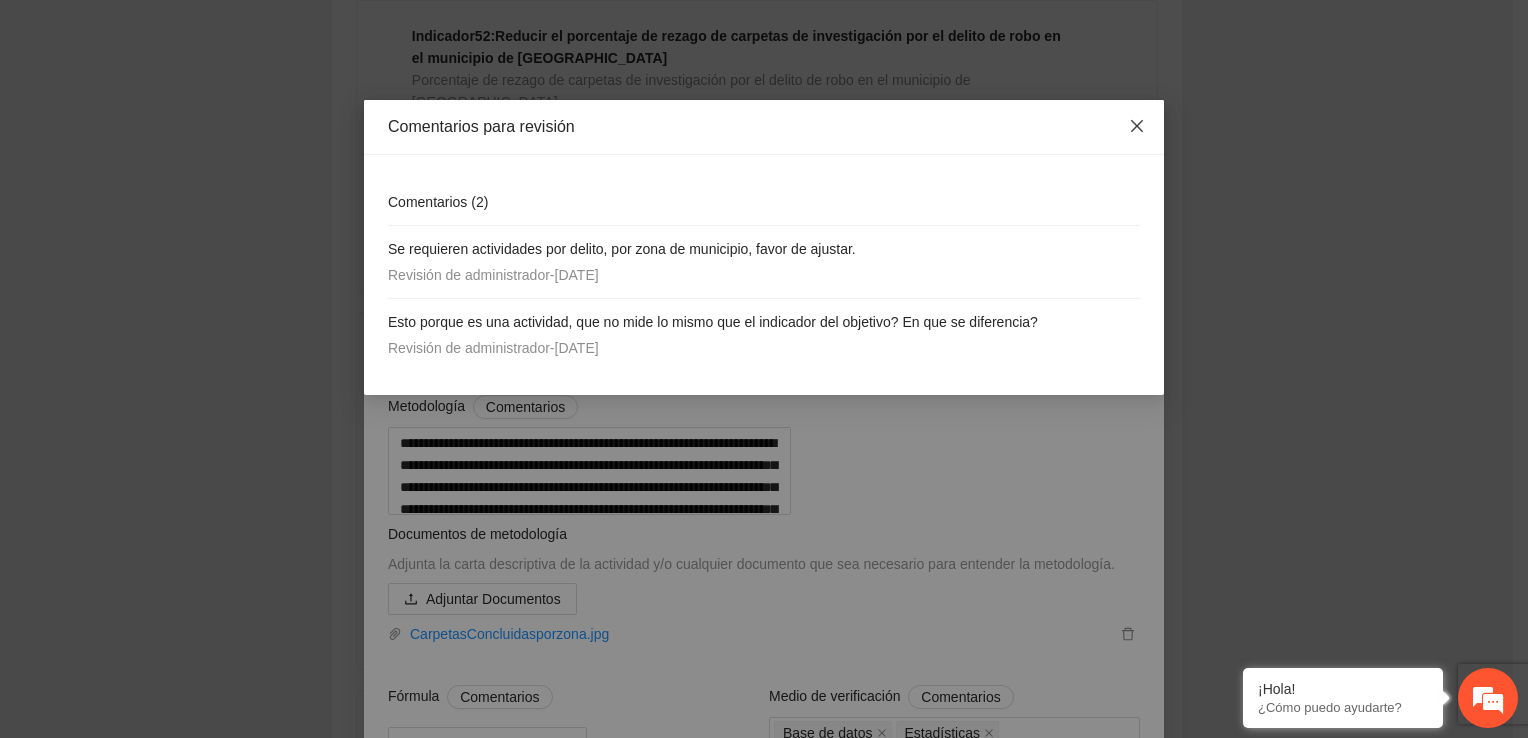 click 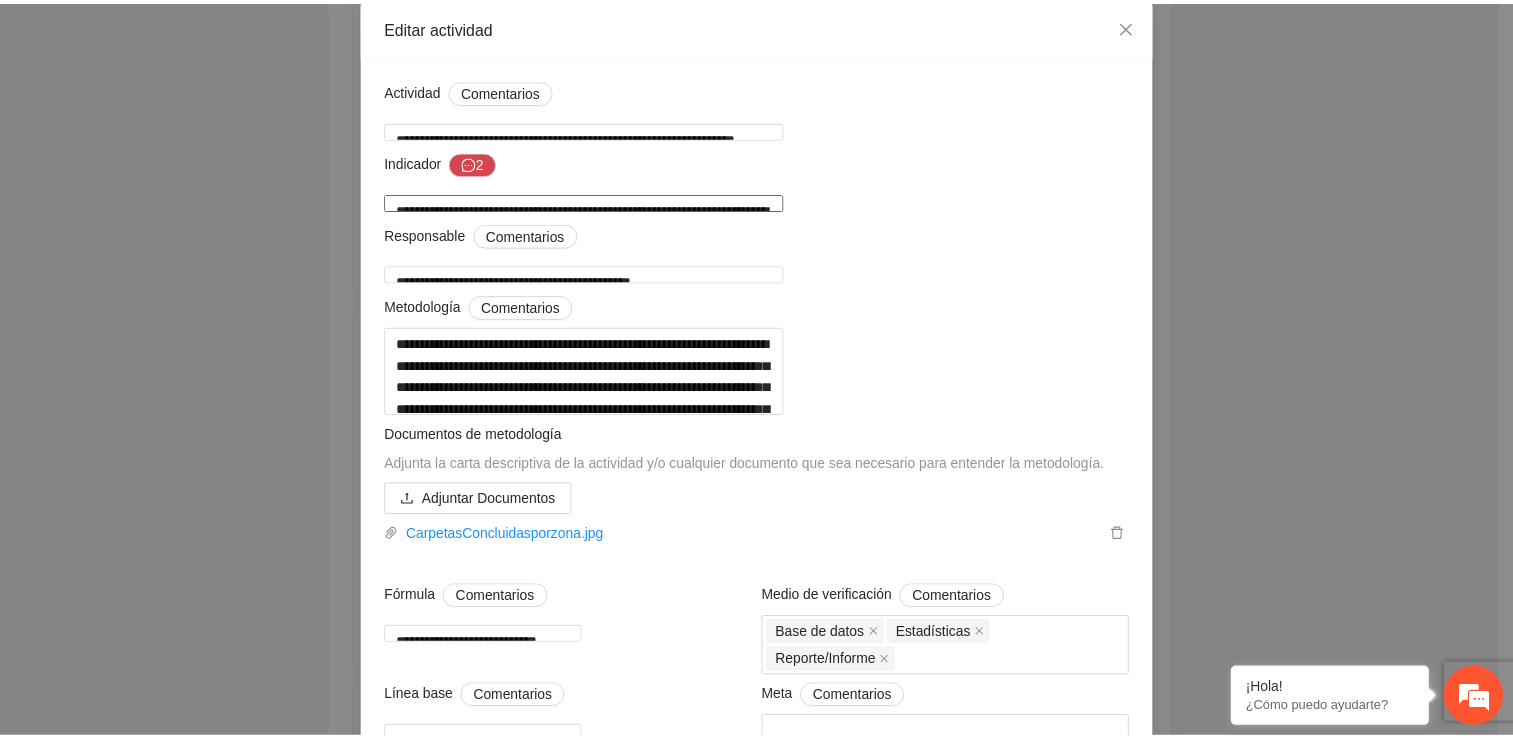 scroll, scrollTop: 100, scrollLeft: 0, axis: vertical 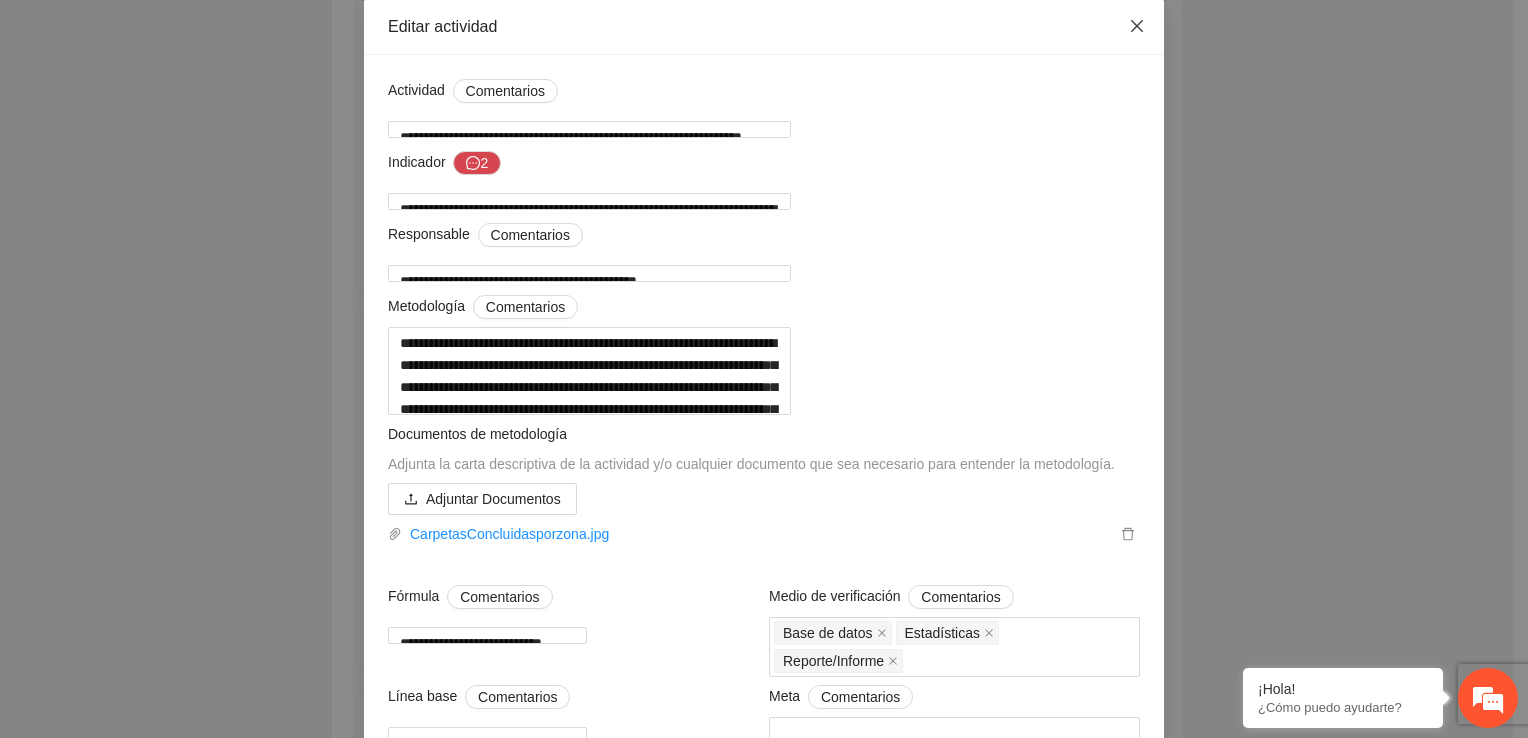 click 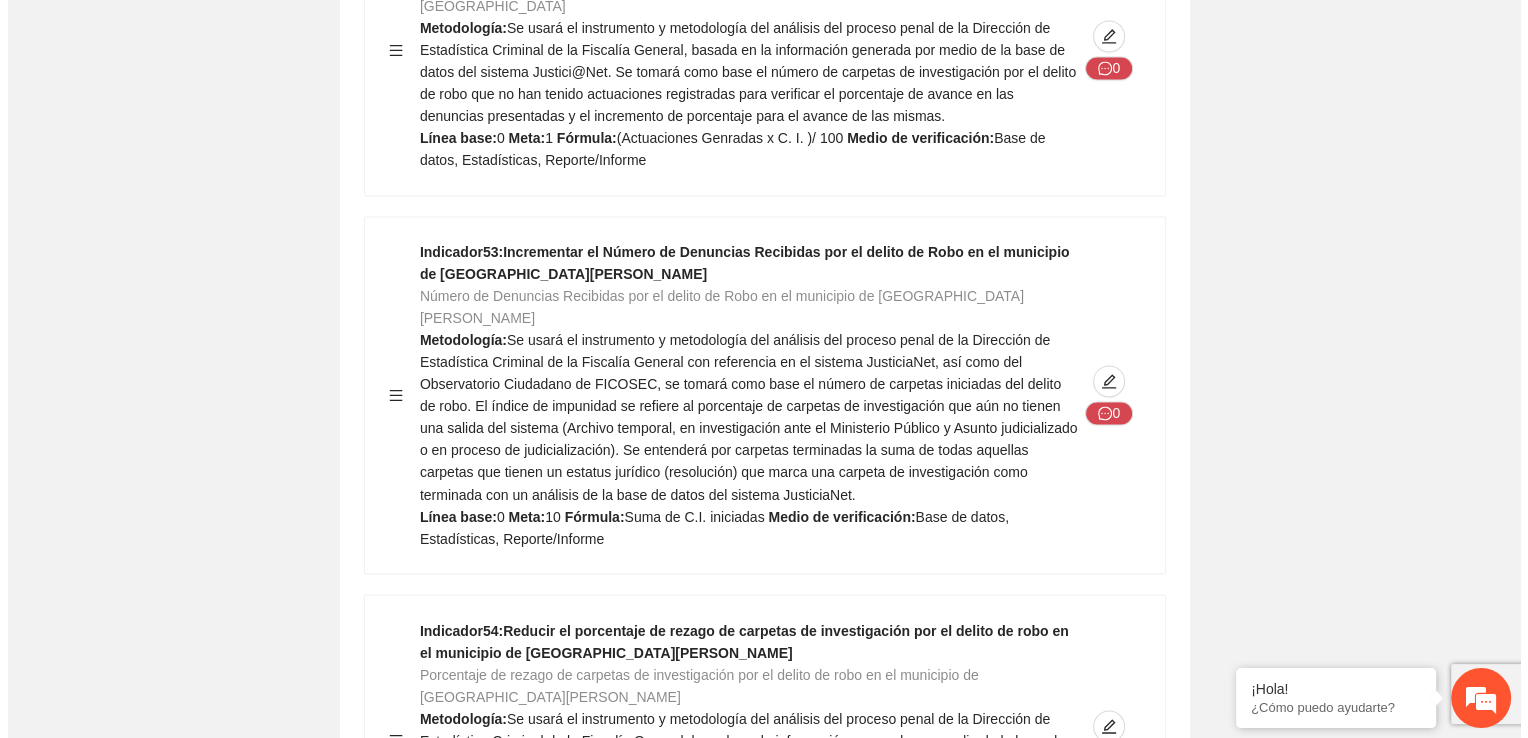 scroll, scrollTop: 41200, scrollLeft: 0, axis: vertical 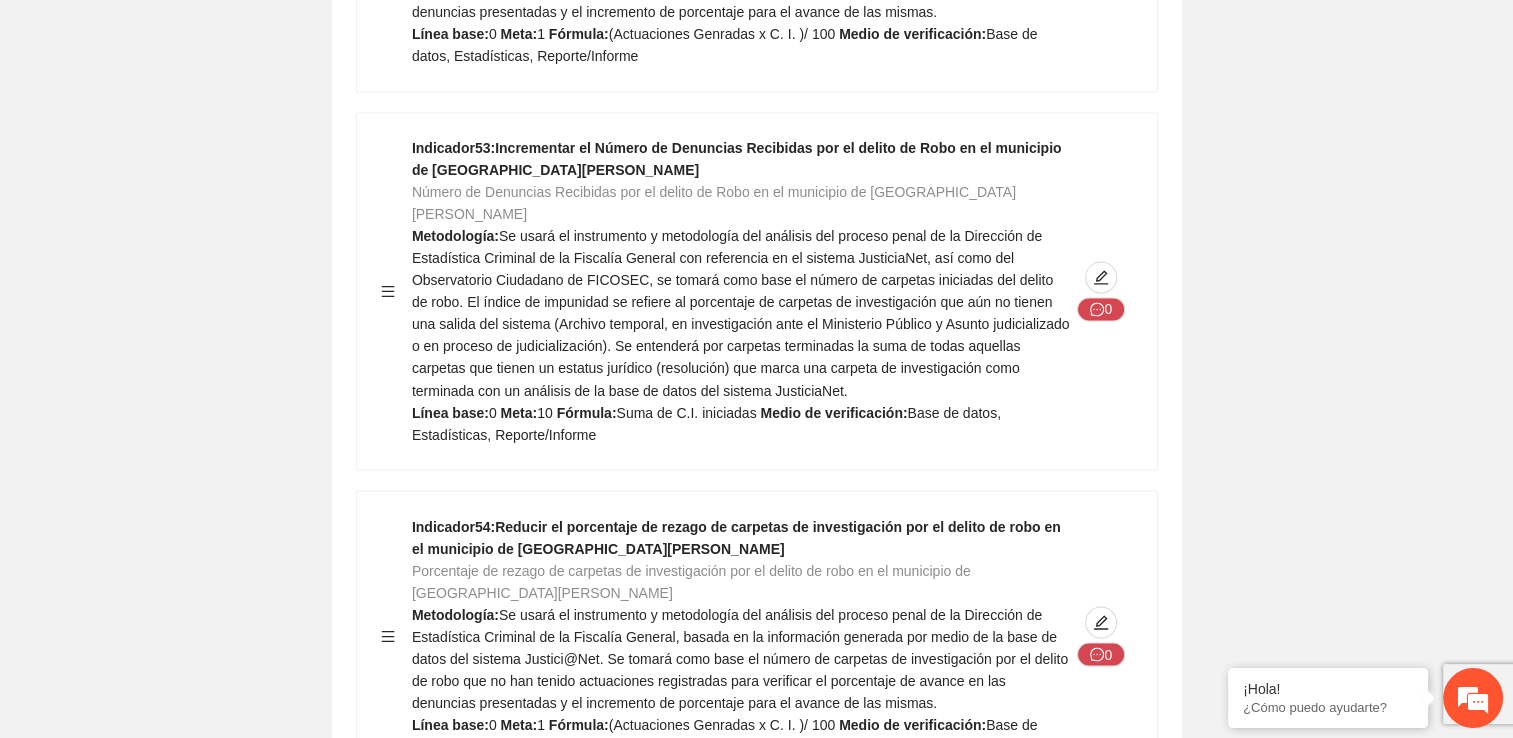 click 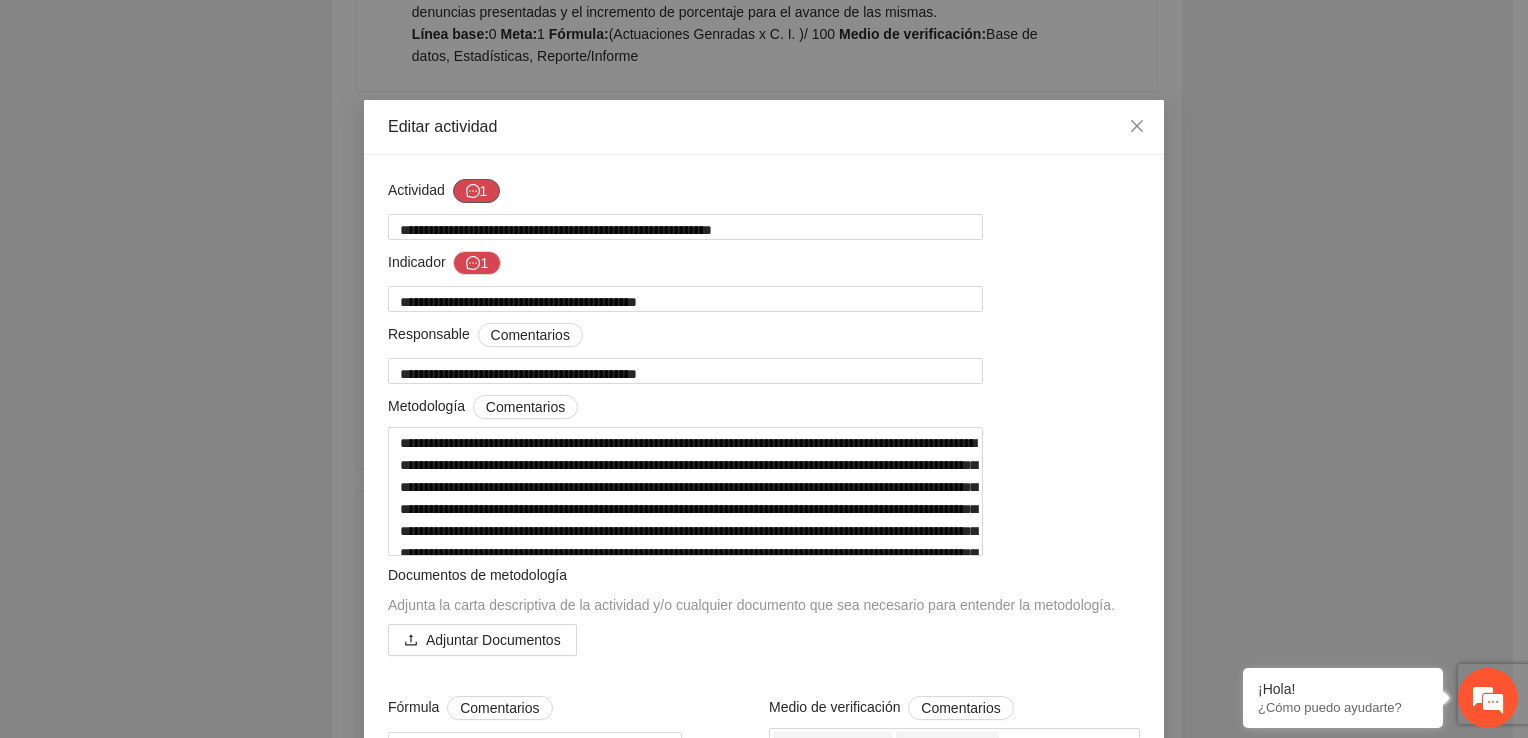 click 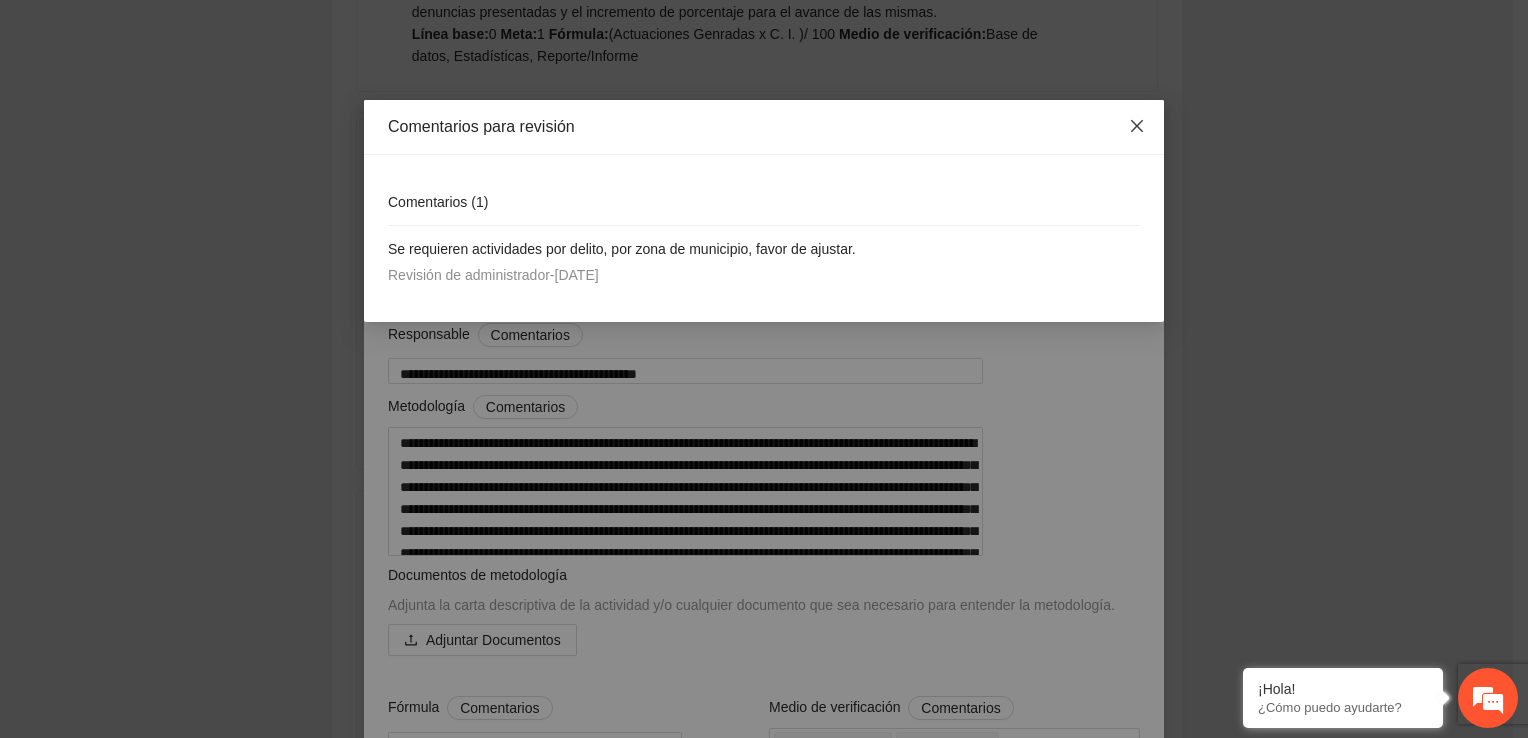 click 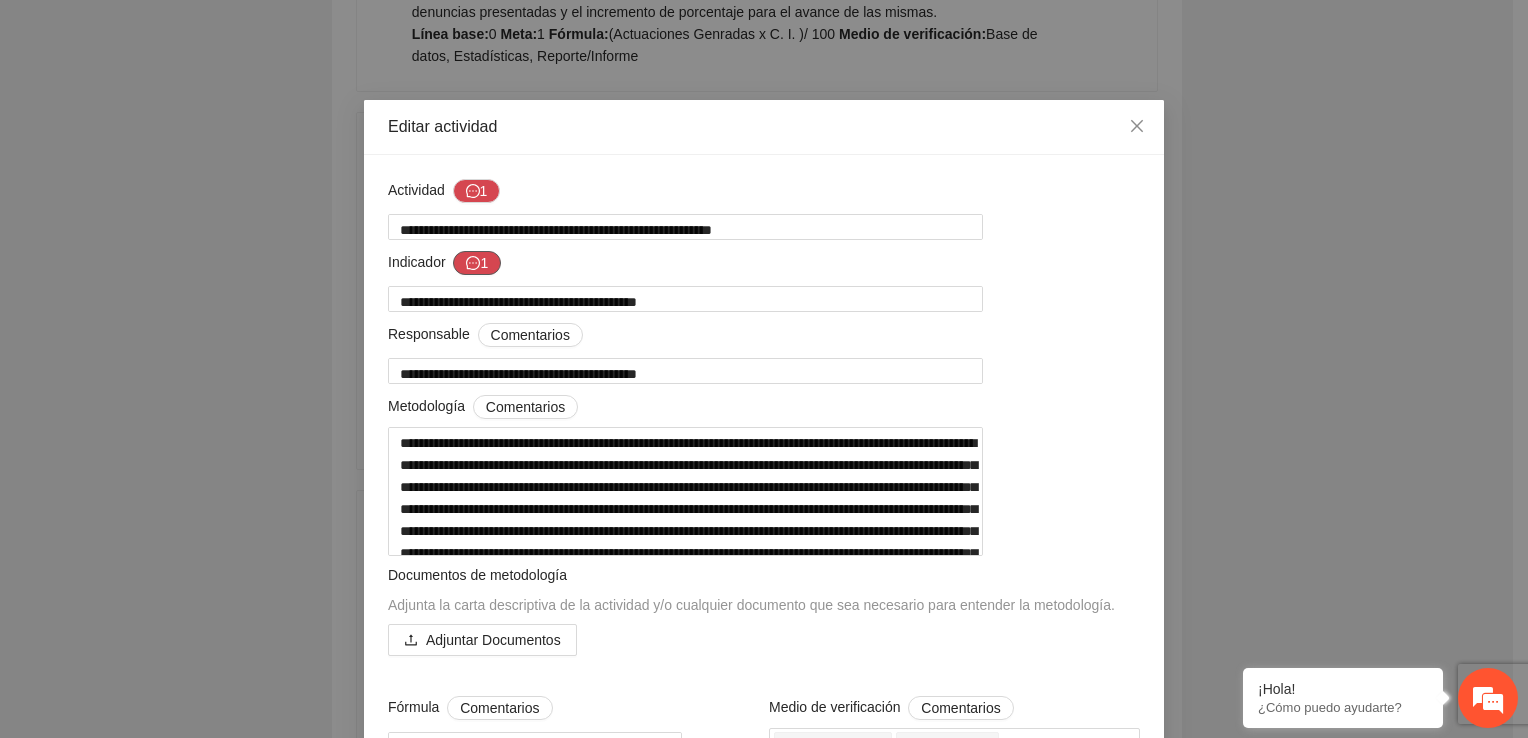click on "1" at bounding box center [477, 263] 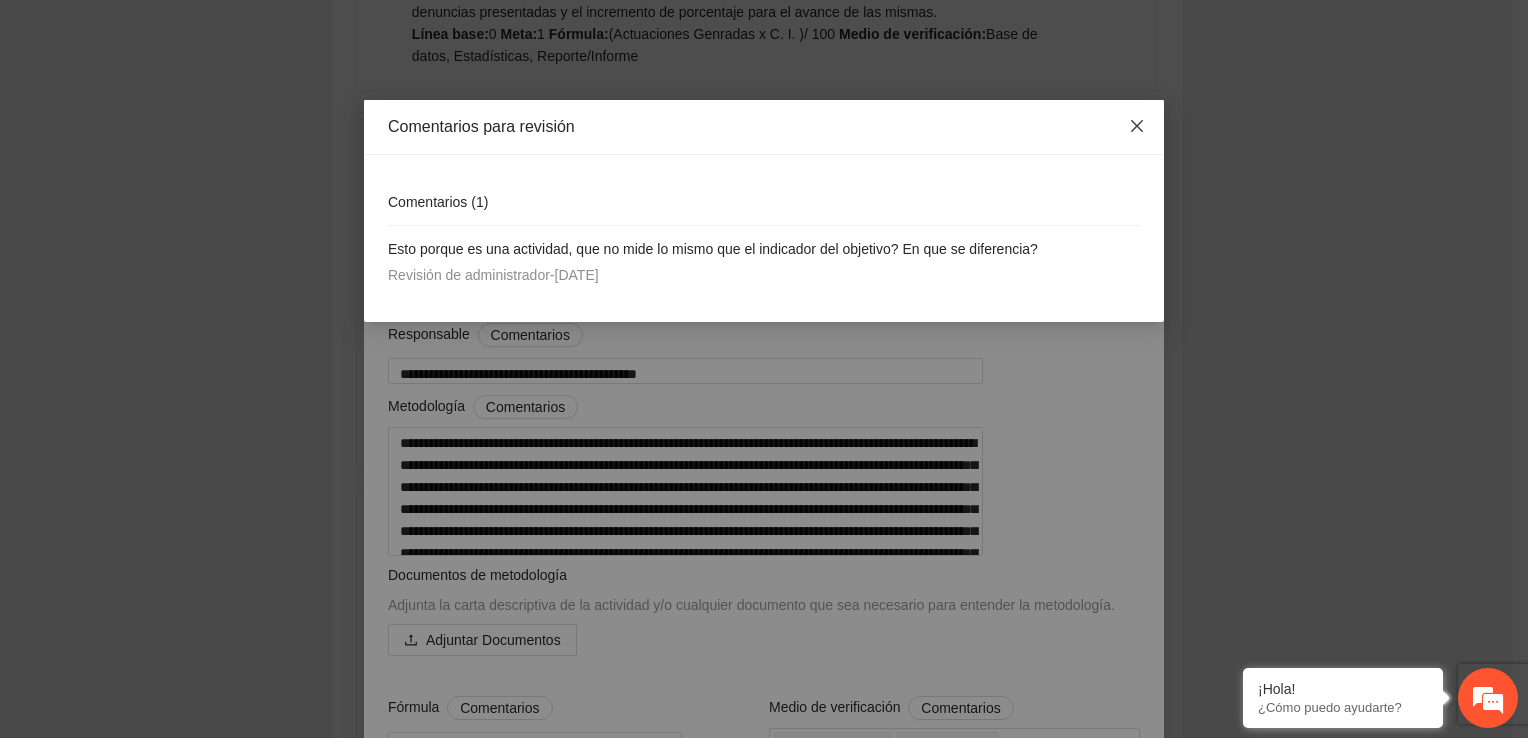 drag, startPoint x: 1134, startPoint y: 122, endPoint x: 1106, endPoint y: 146, distance: 36.878178 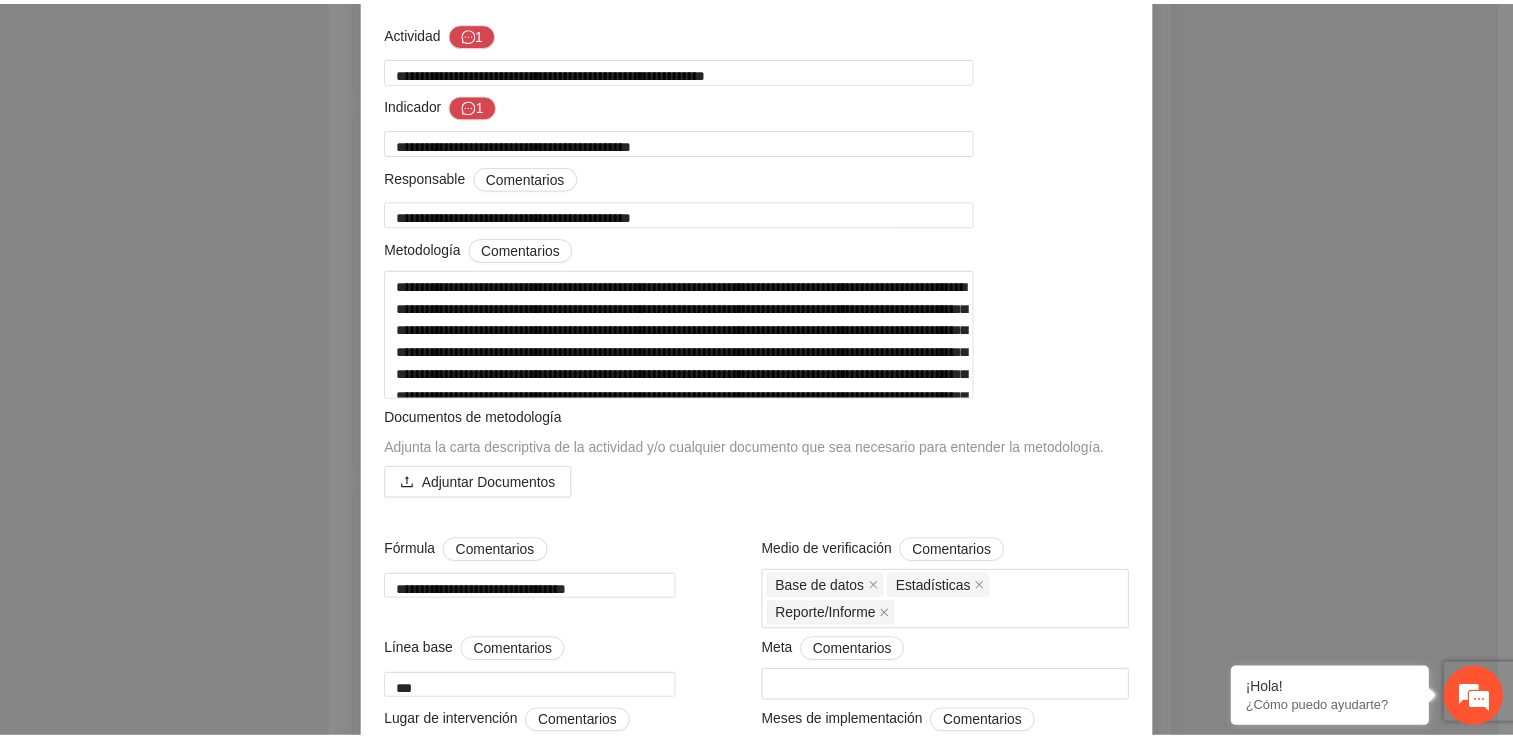 scroll, scrollTop: 0, scrollLeft: 0, axis: both 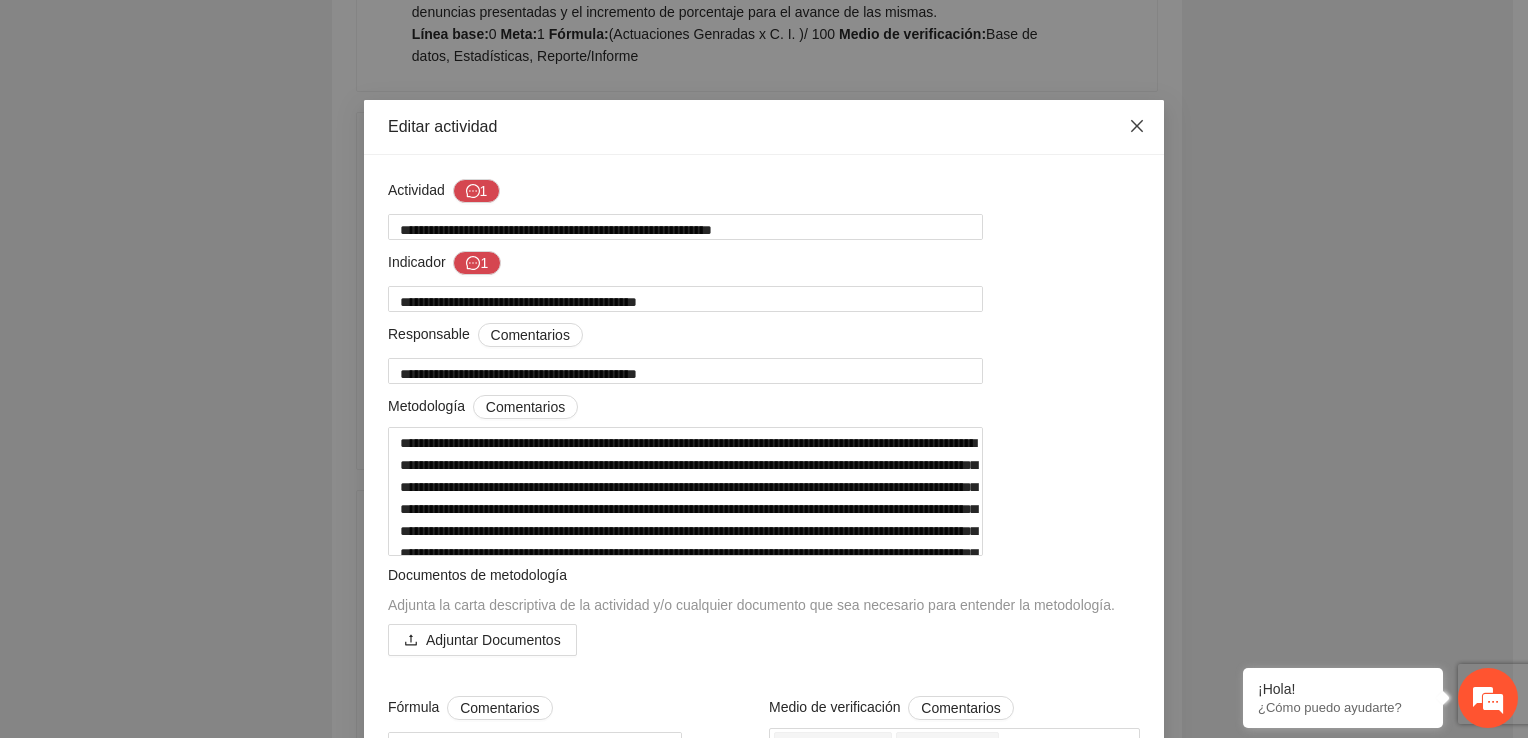 click 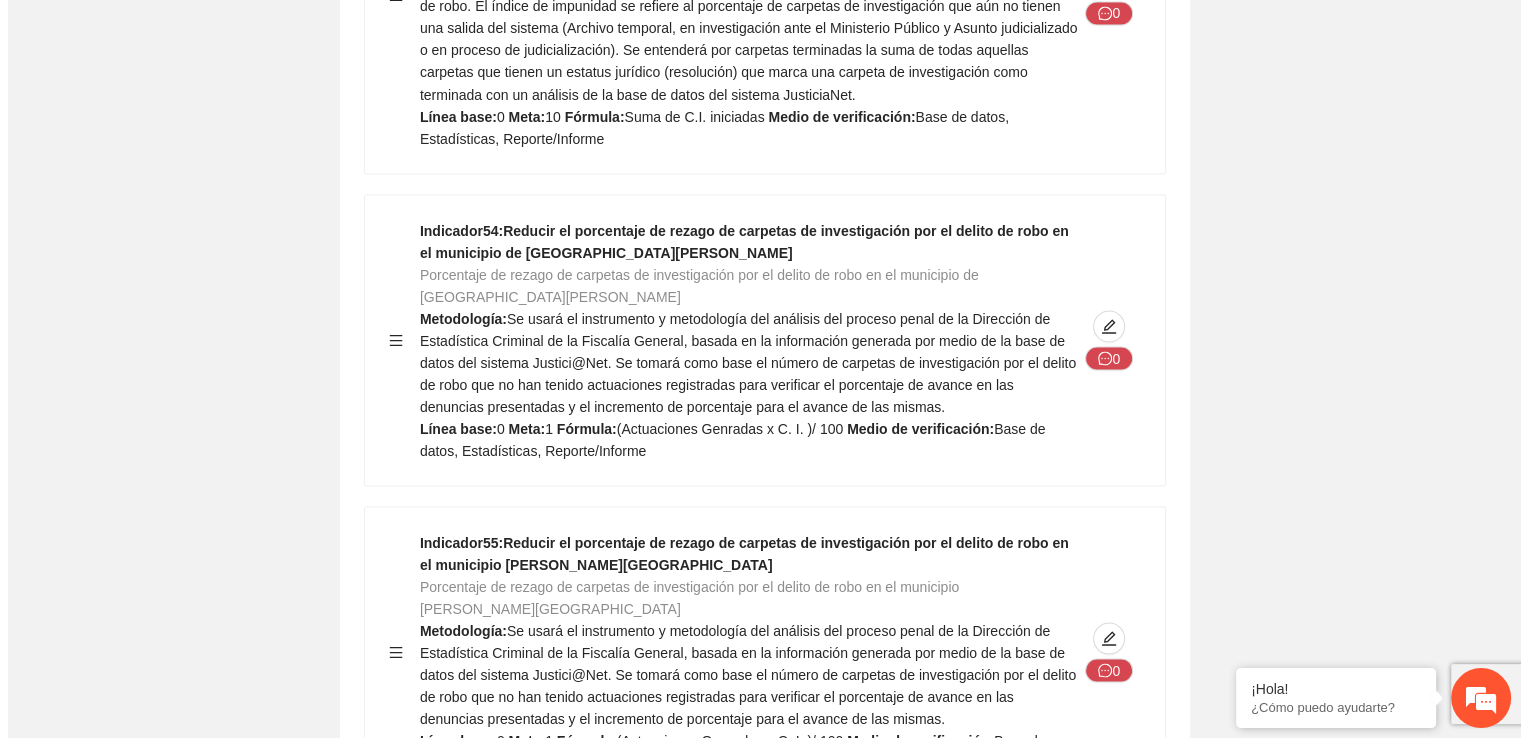 scroll, scrollTop: 41500, scrollLeft: 0, axis: vertical 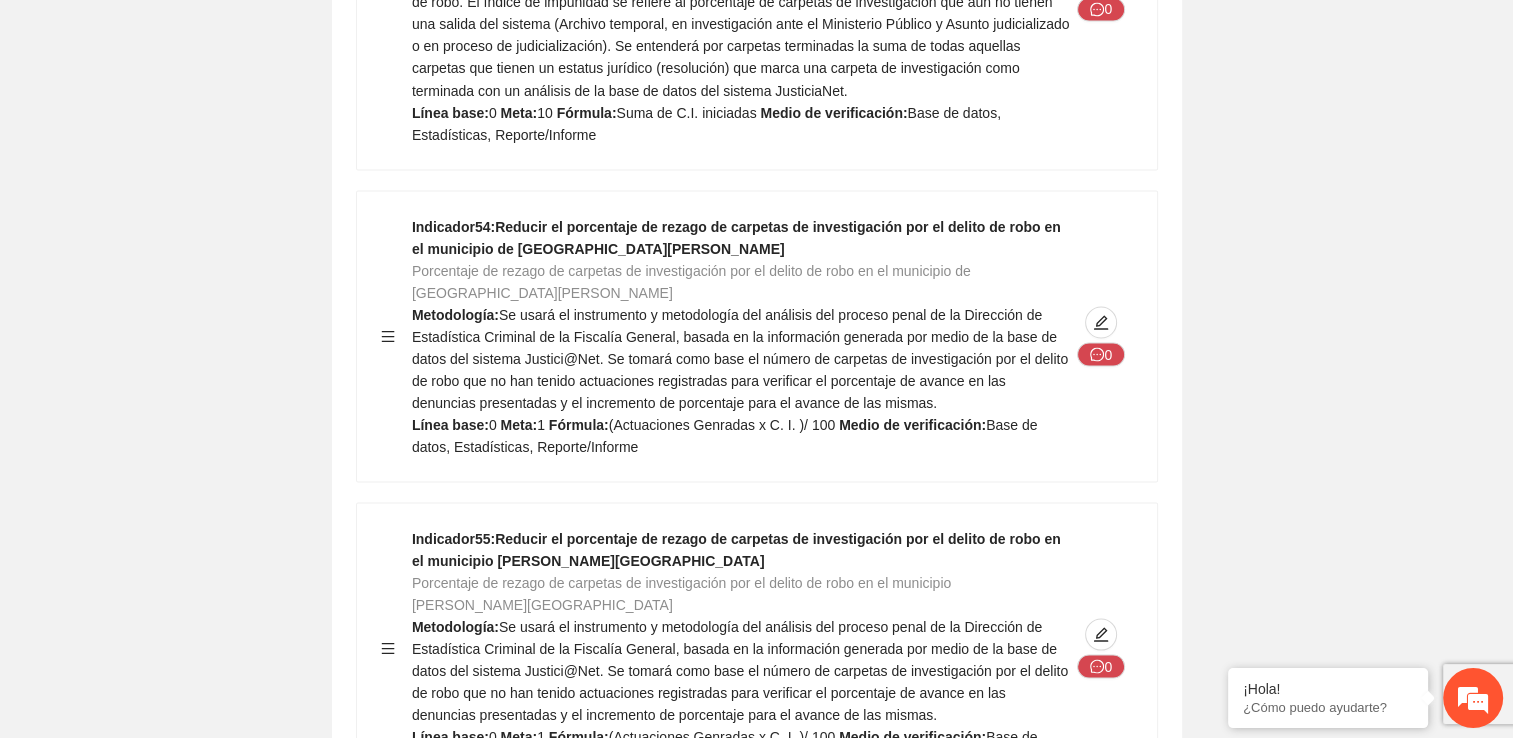 click 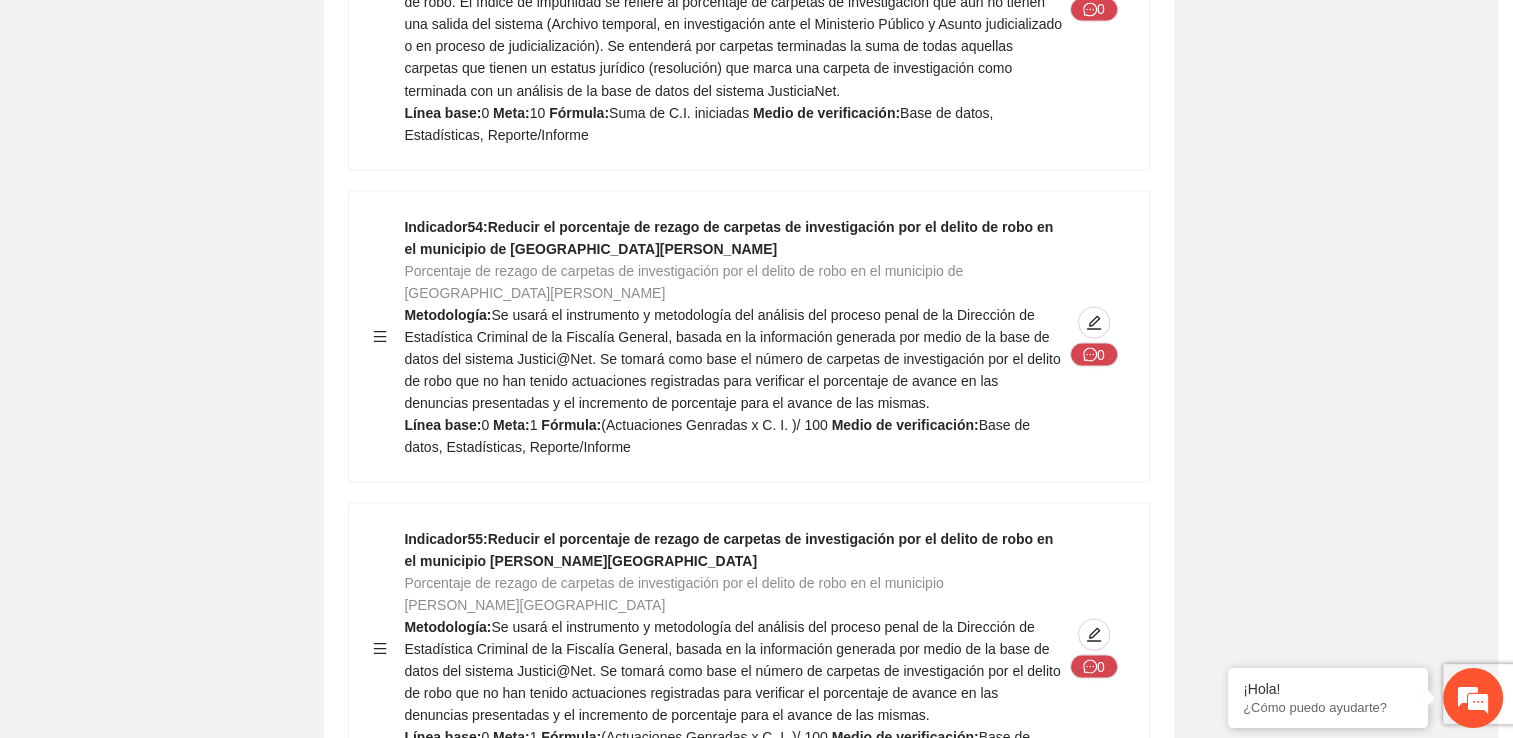 type on "*******" 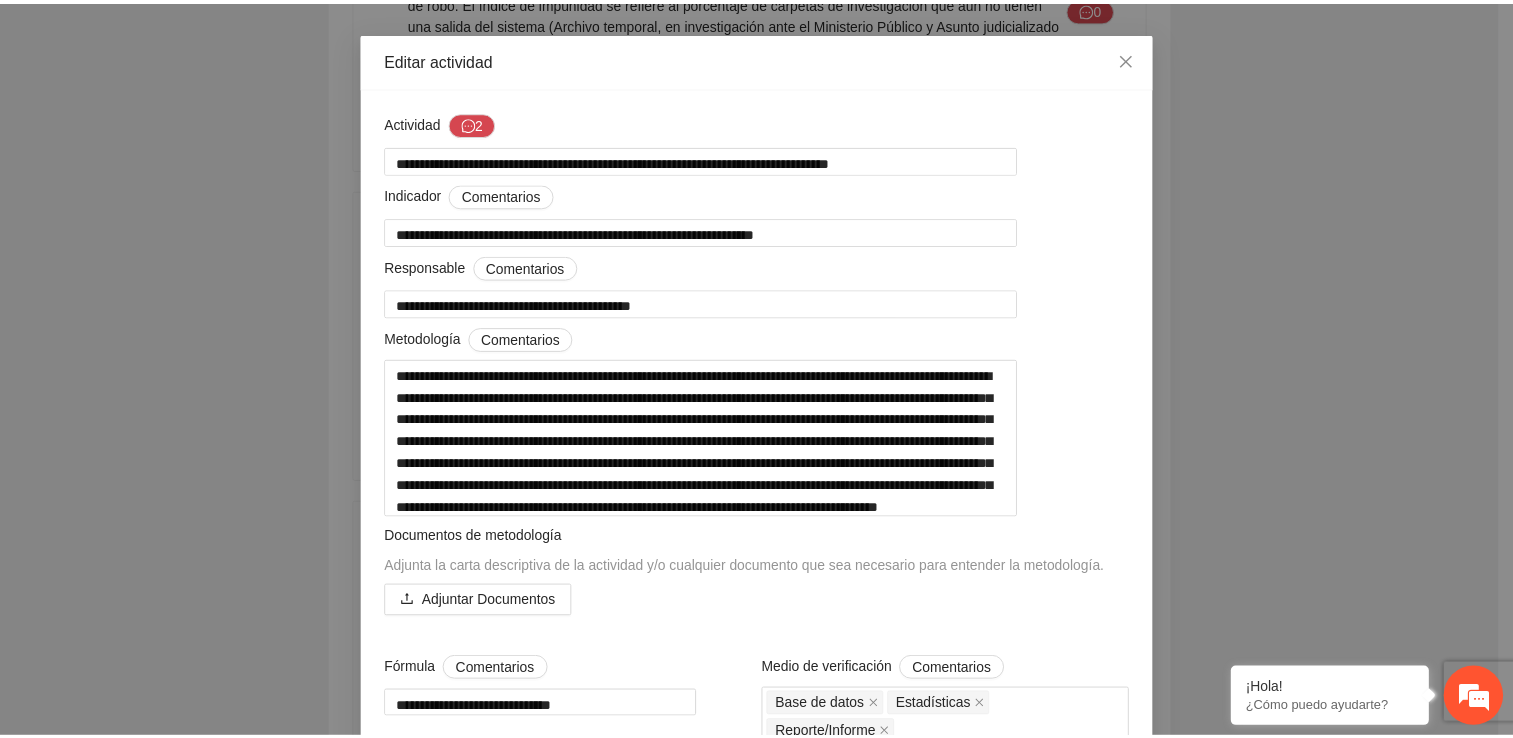 scroll, scrollTop: 0, scrollLeft: 0, axis: both 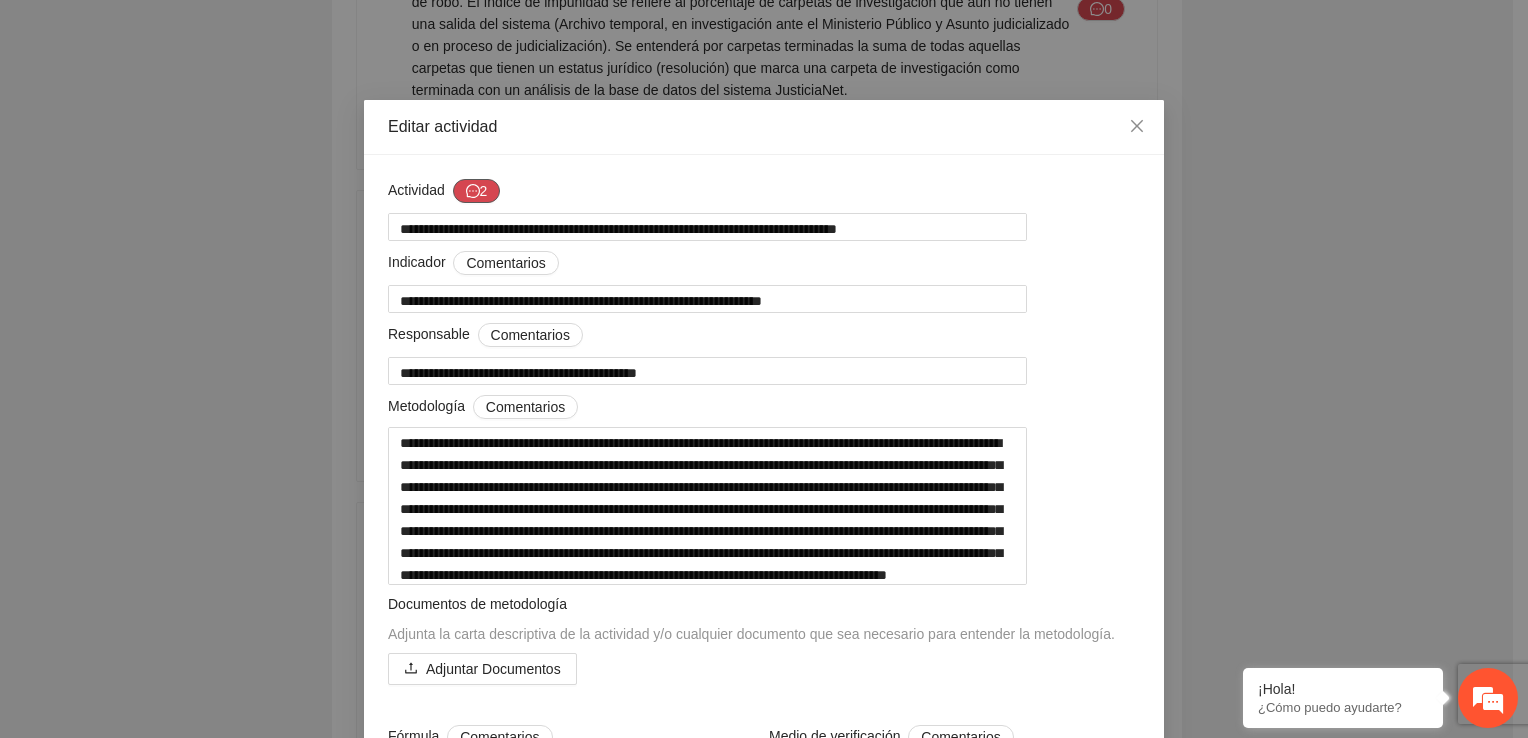 click on "2" at bounding box center (477, 191) 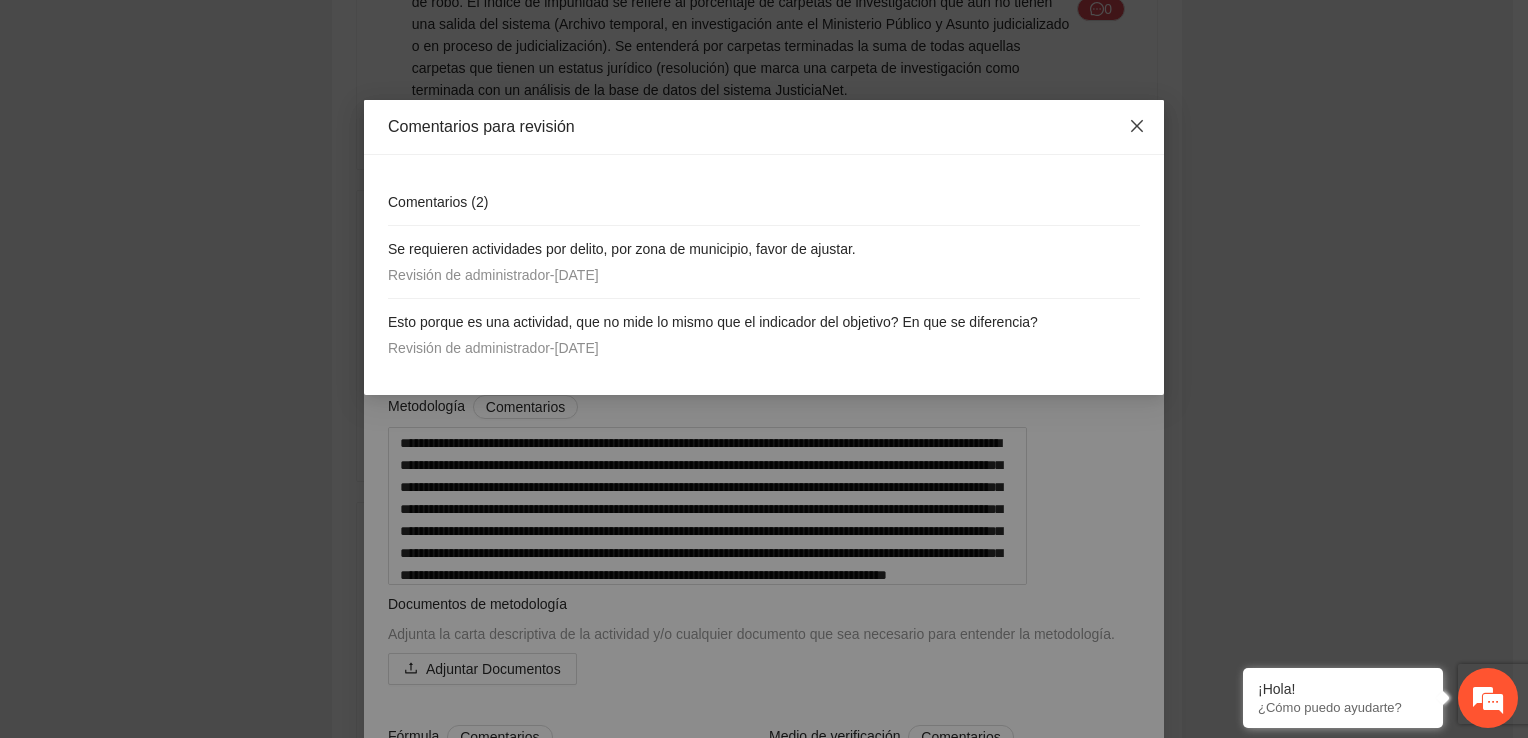 click 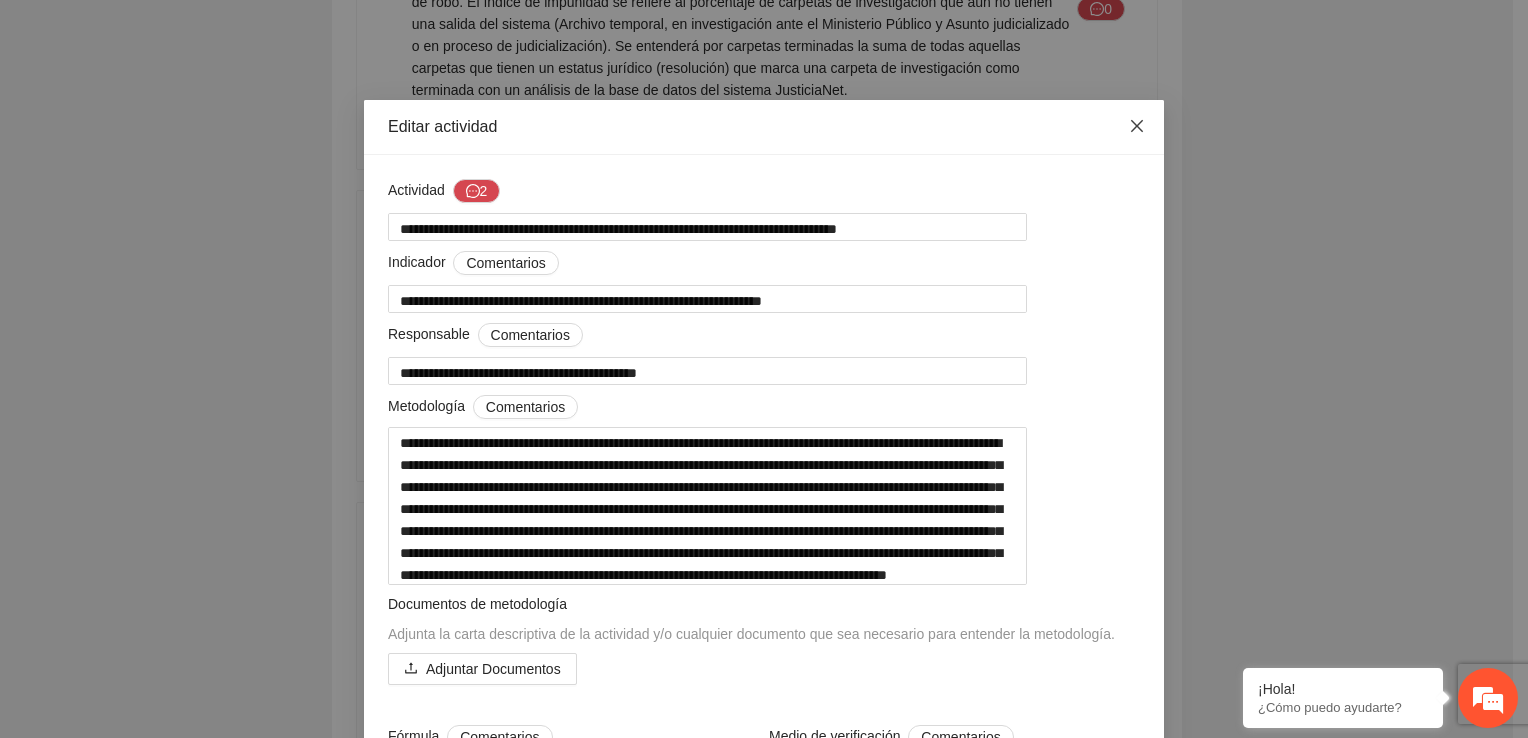 click 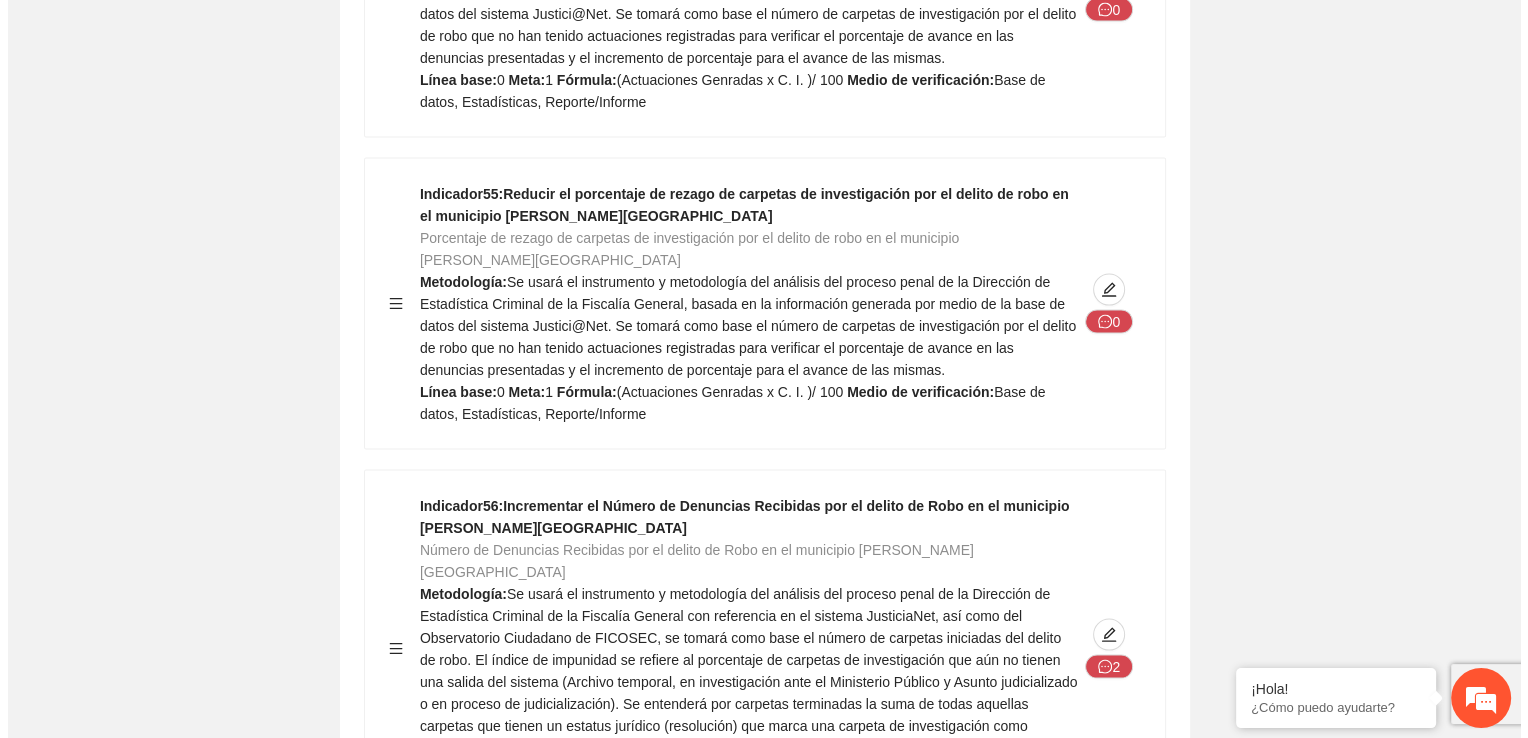 scroll, scrollTop: 41900, scrollLeft: 0, axis: vertical 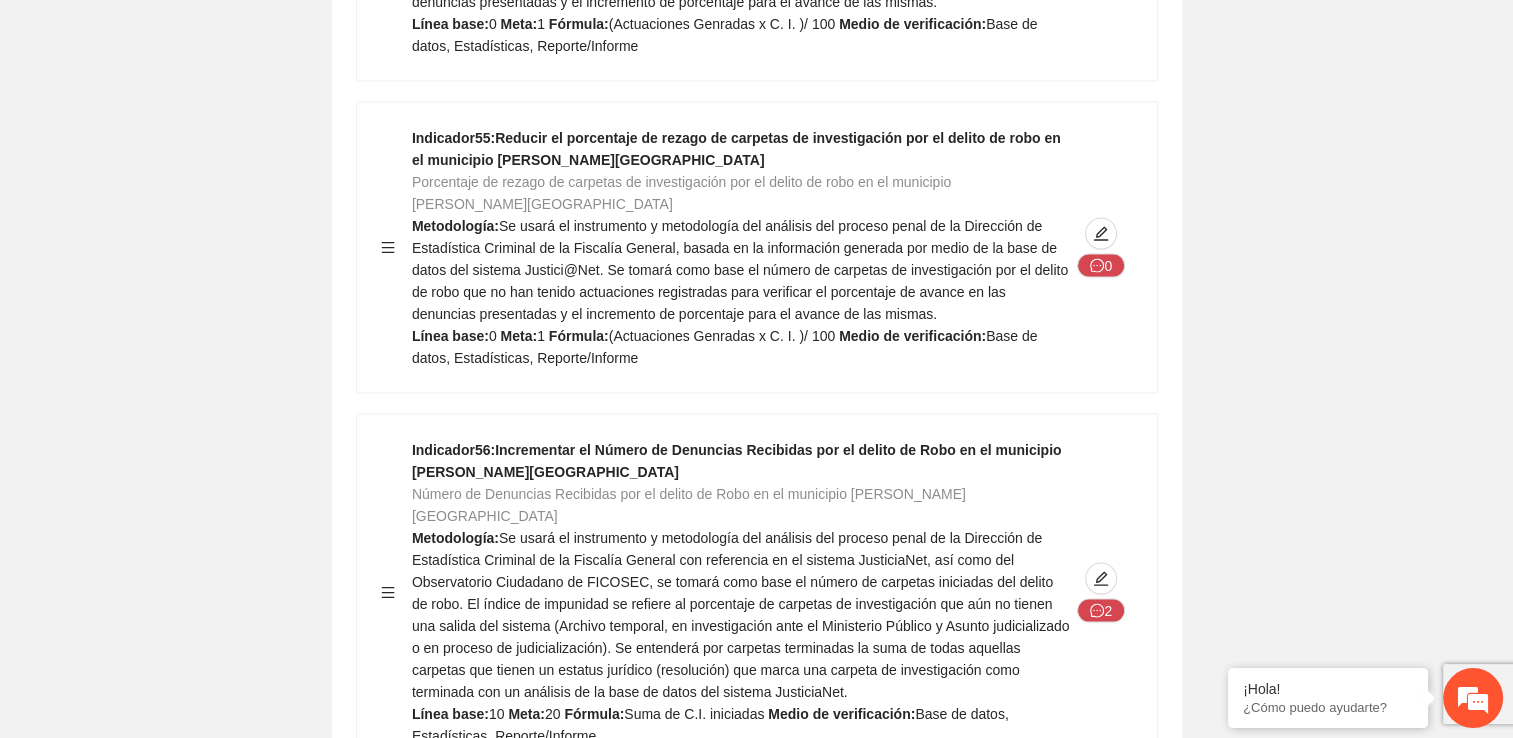 click 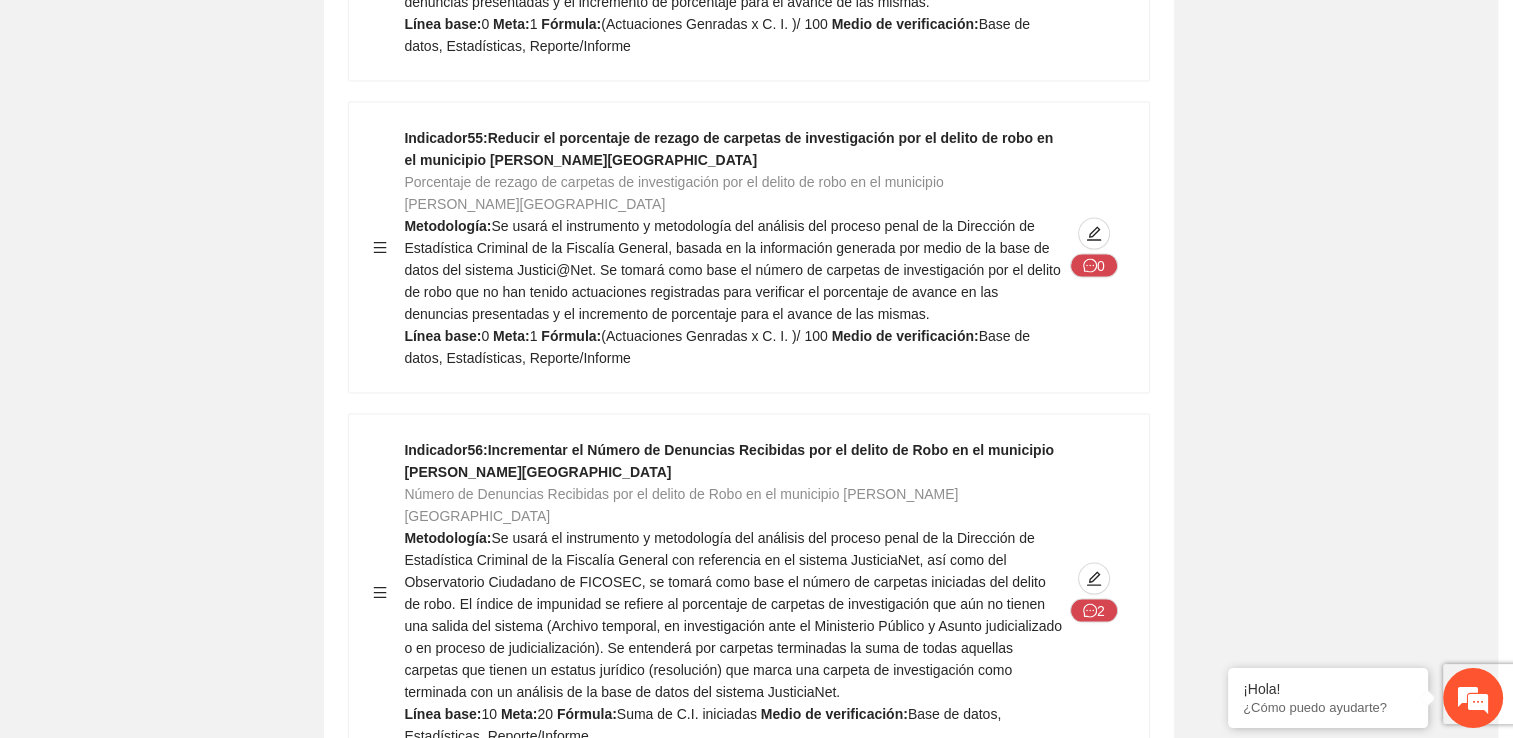 type on "*******" 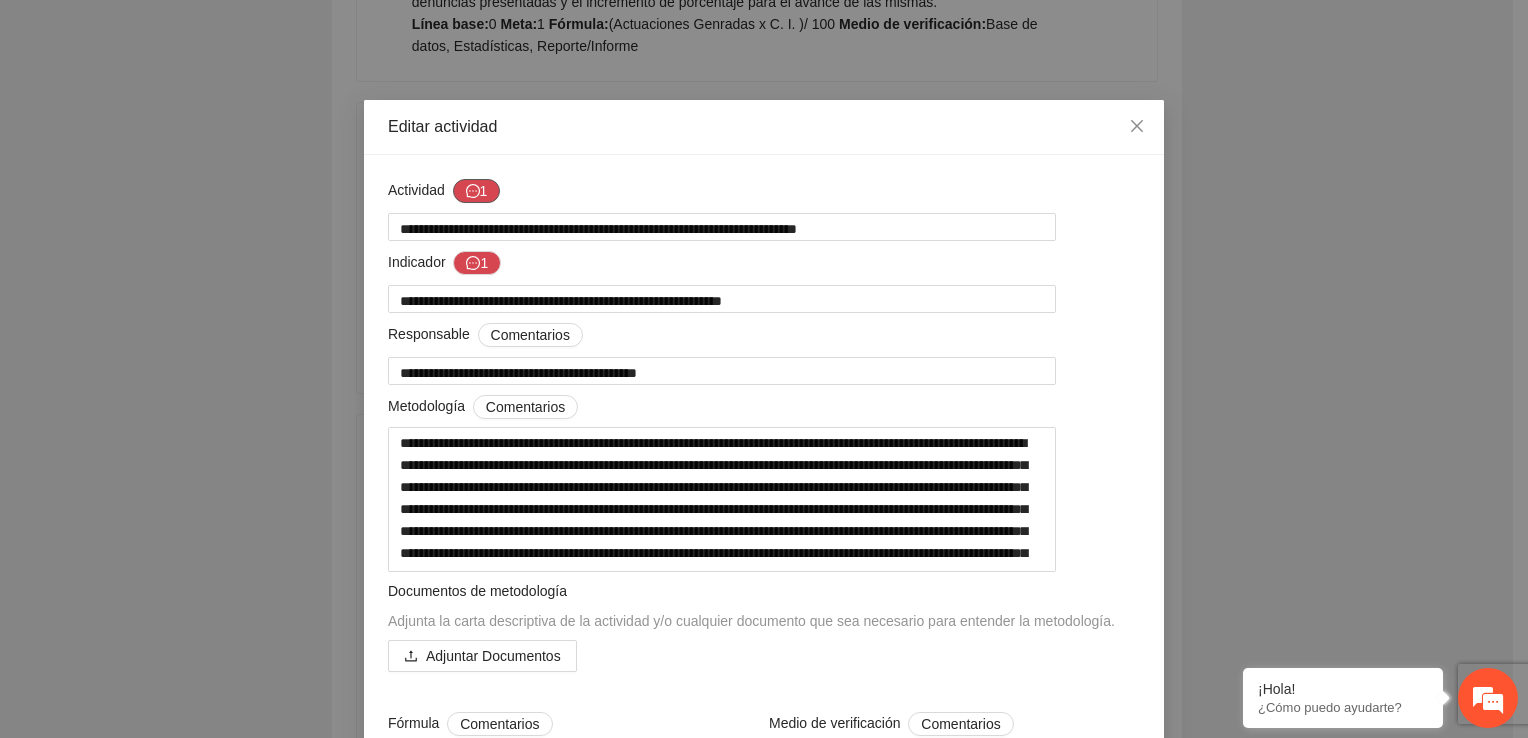 click 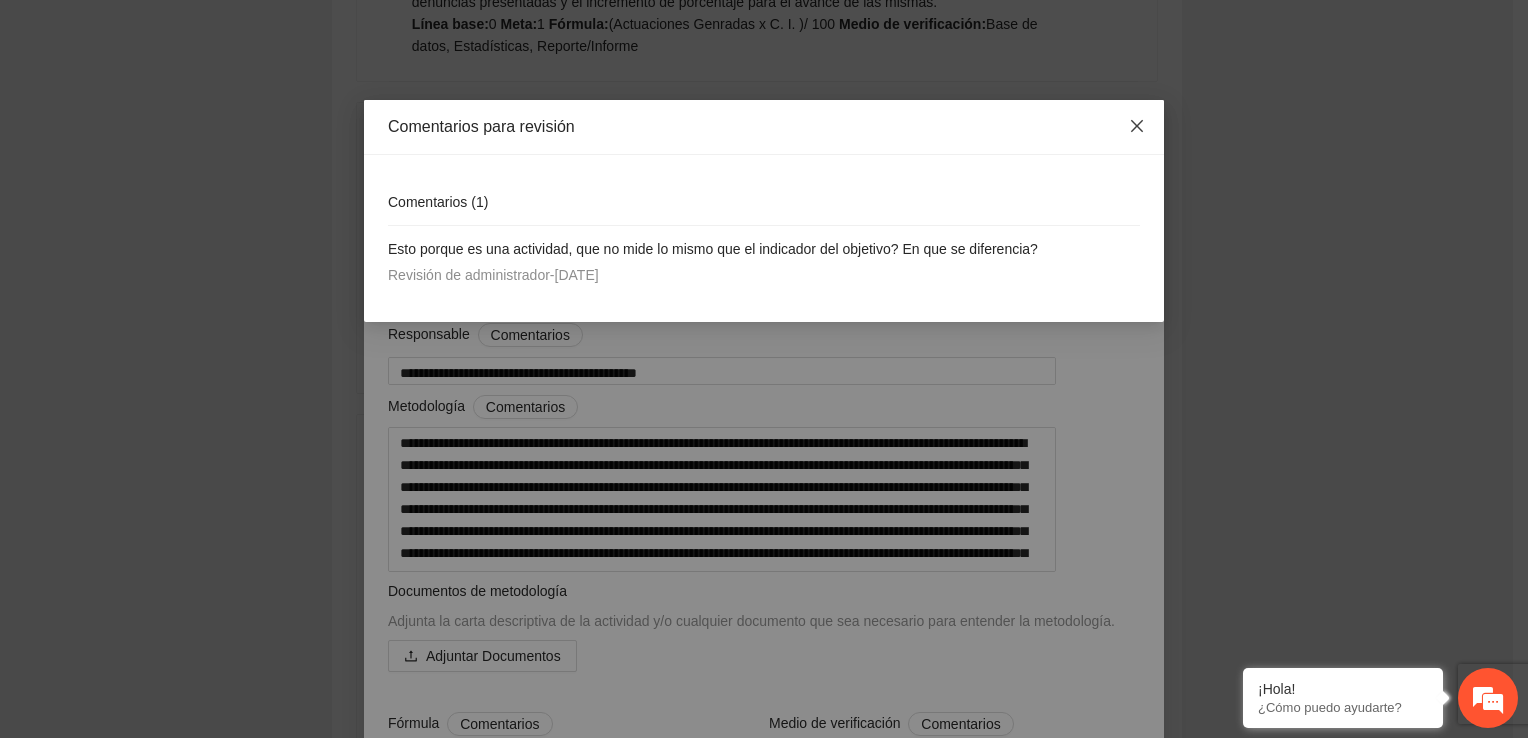 click 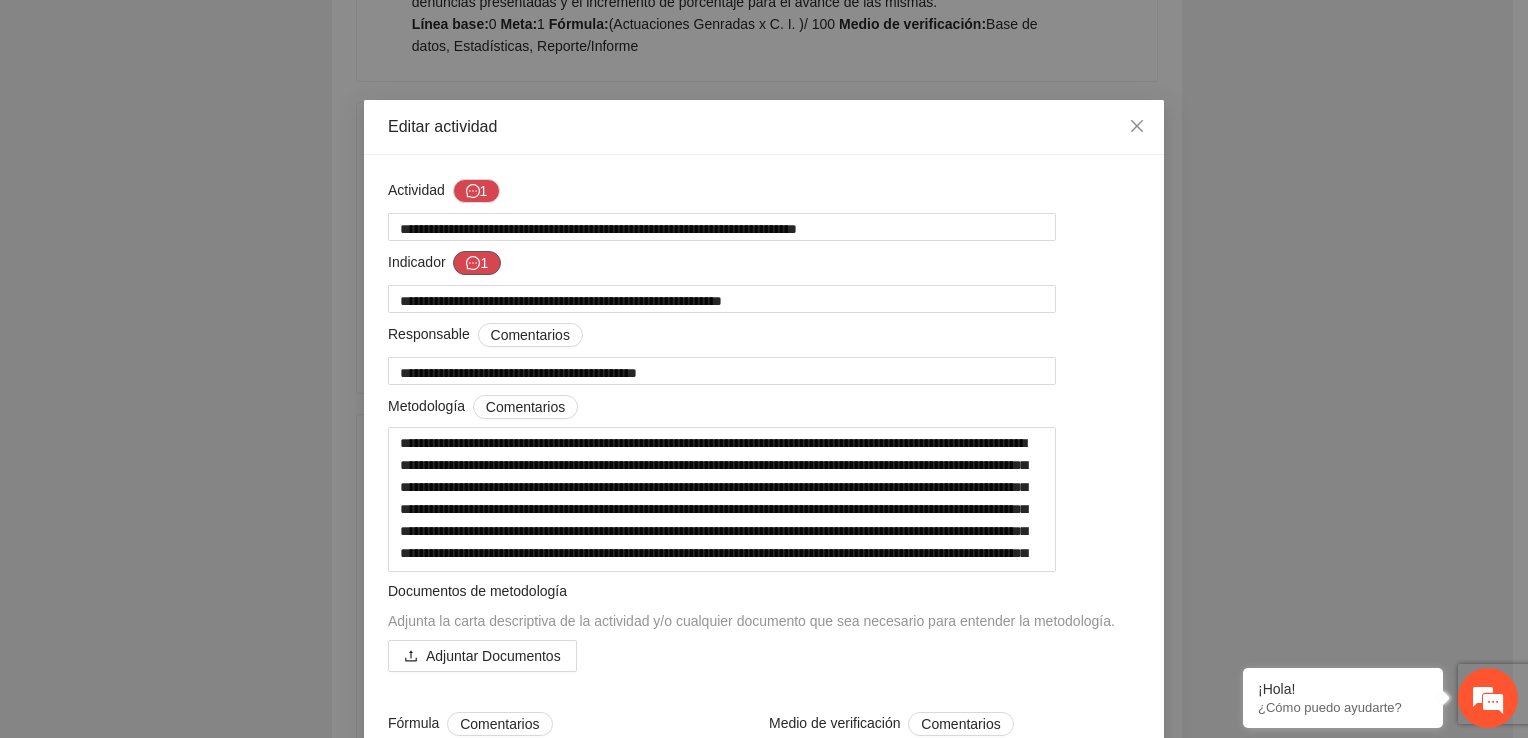 click on "1" at bounding box center (477, 263) 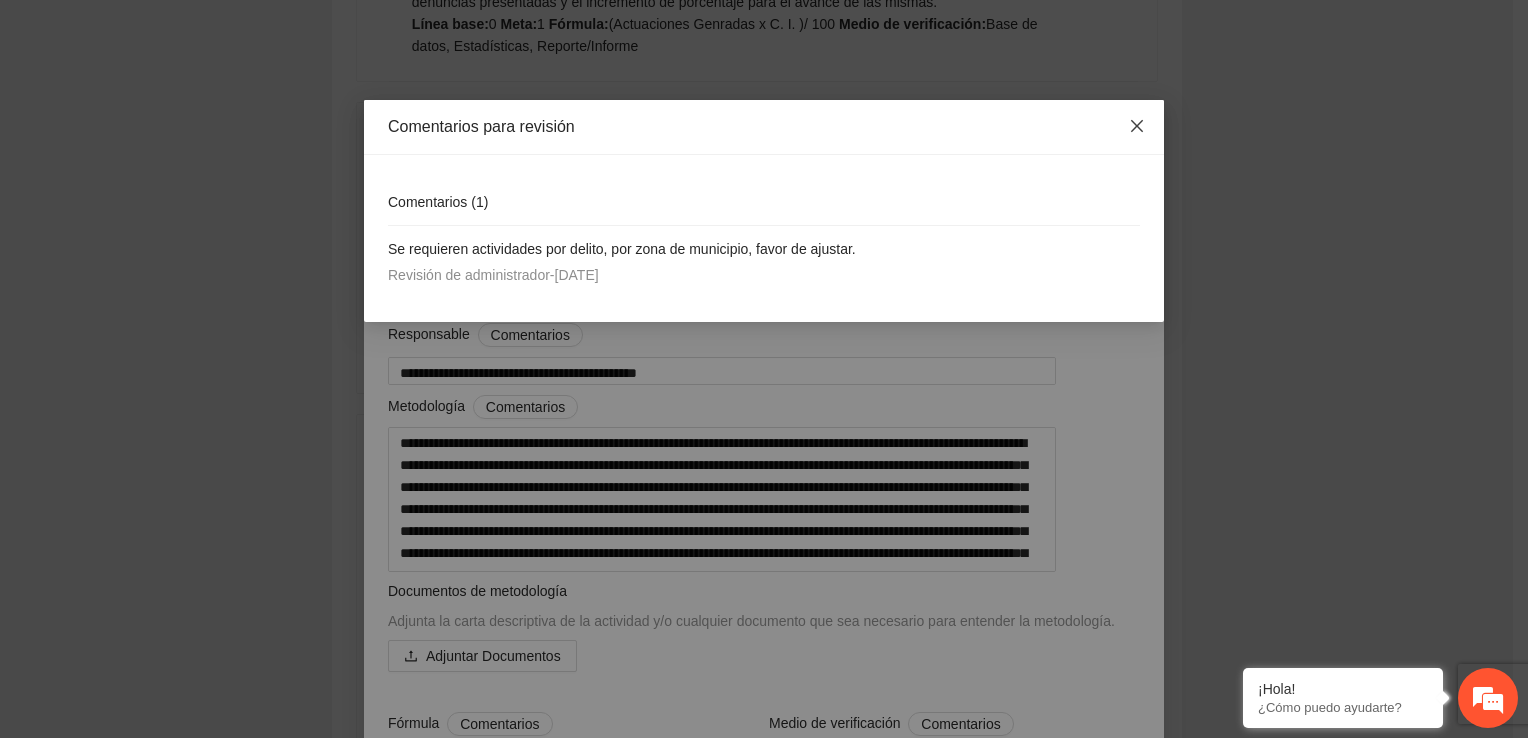 click 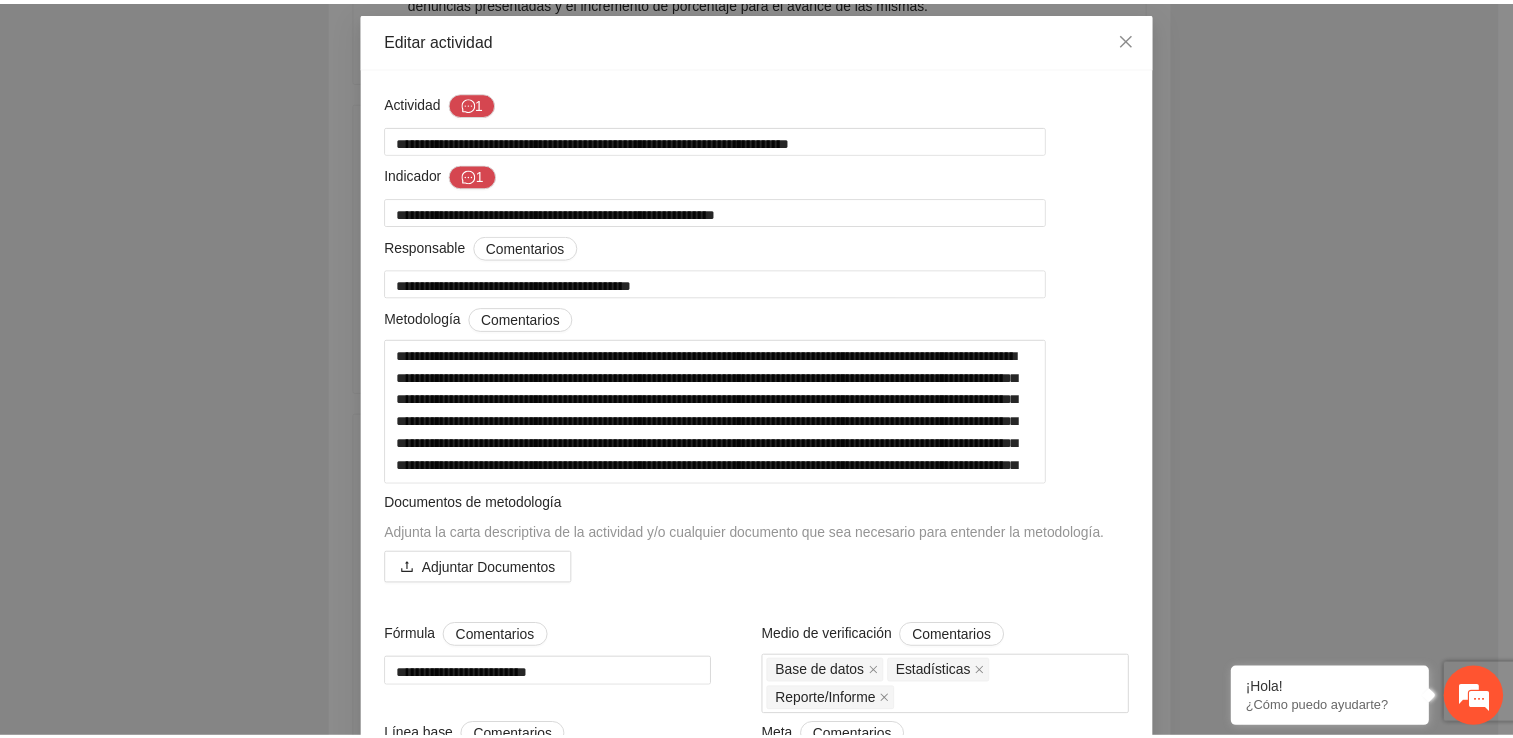 scroll, scrollTop: 0, scrollLeft: 0, axis: both 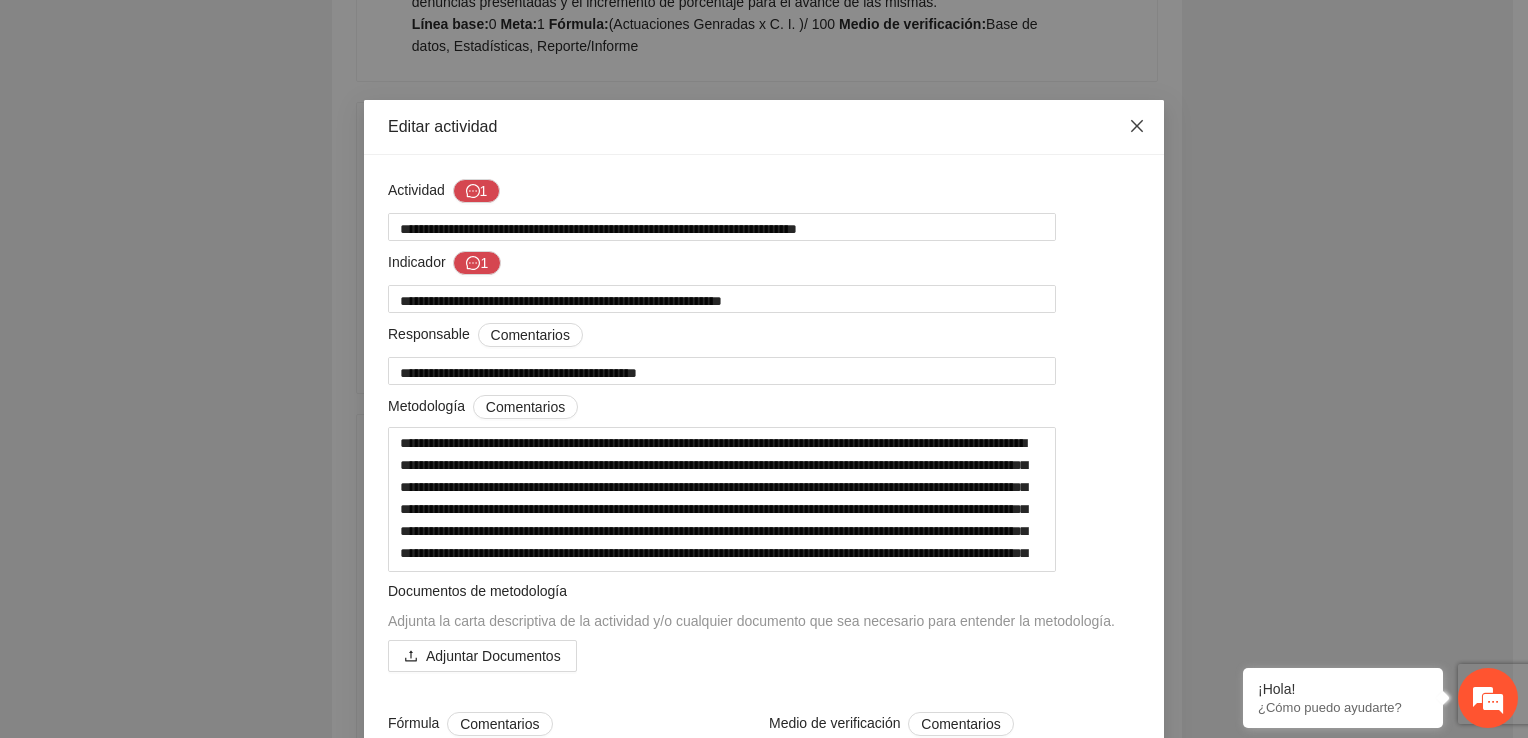 click 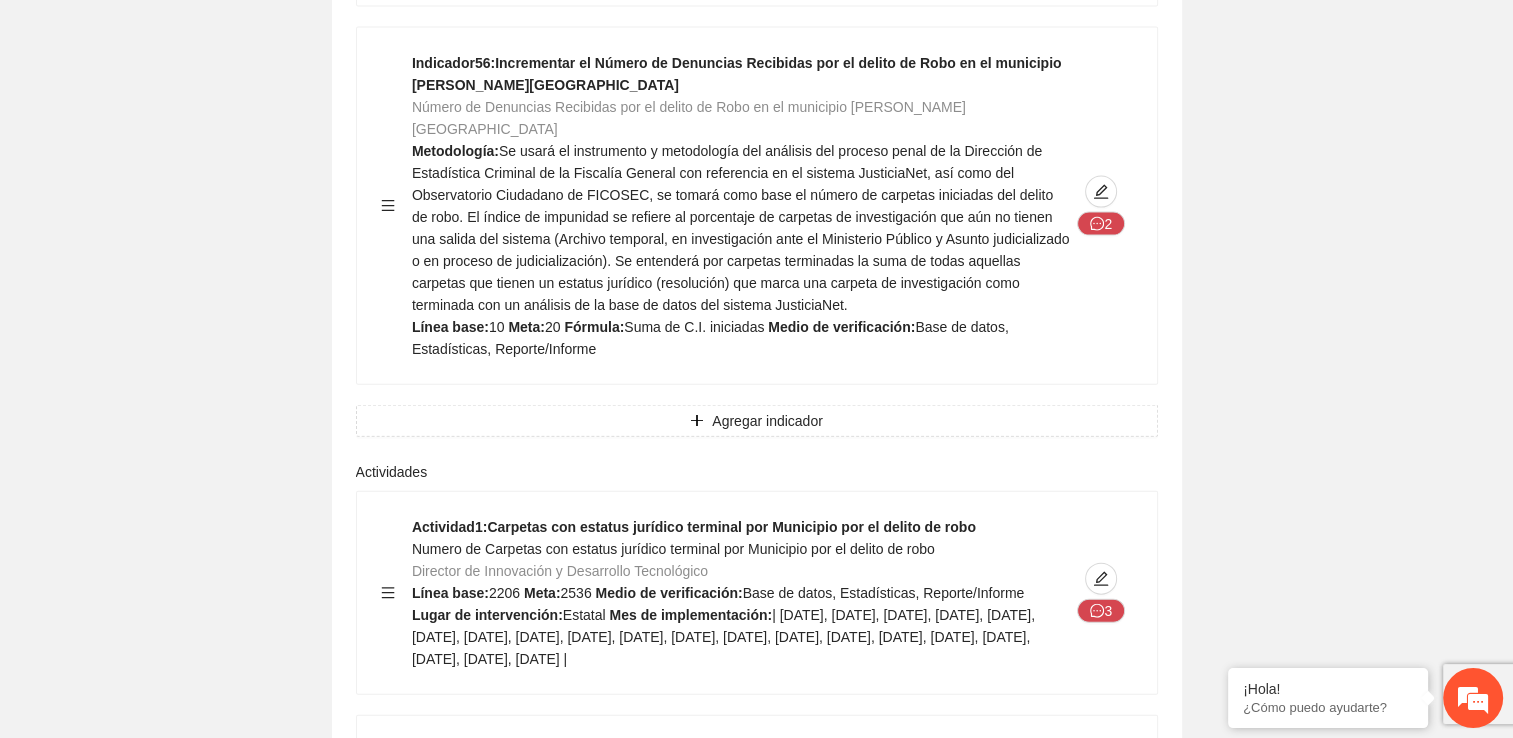 scroll, scrollTop: 42300, scrollLeft: 0, axis: vertical 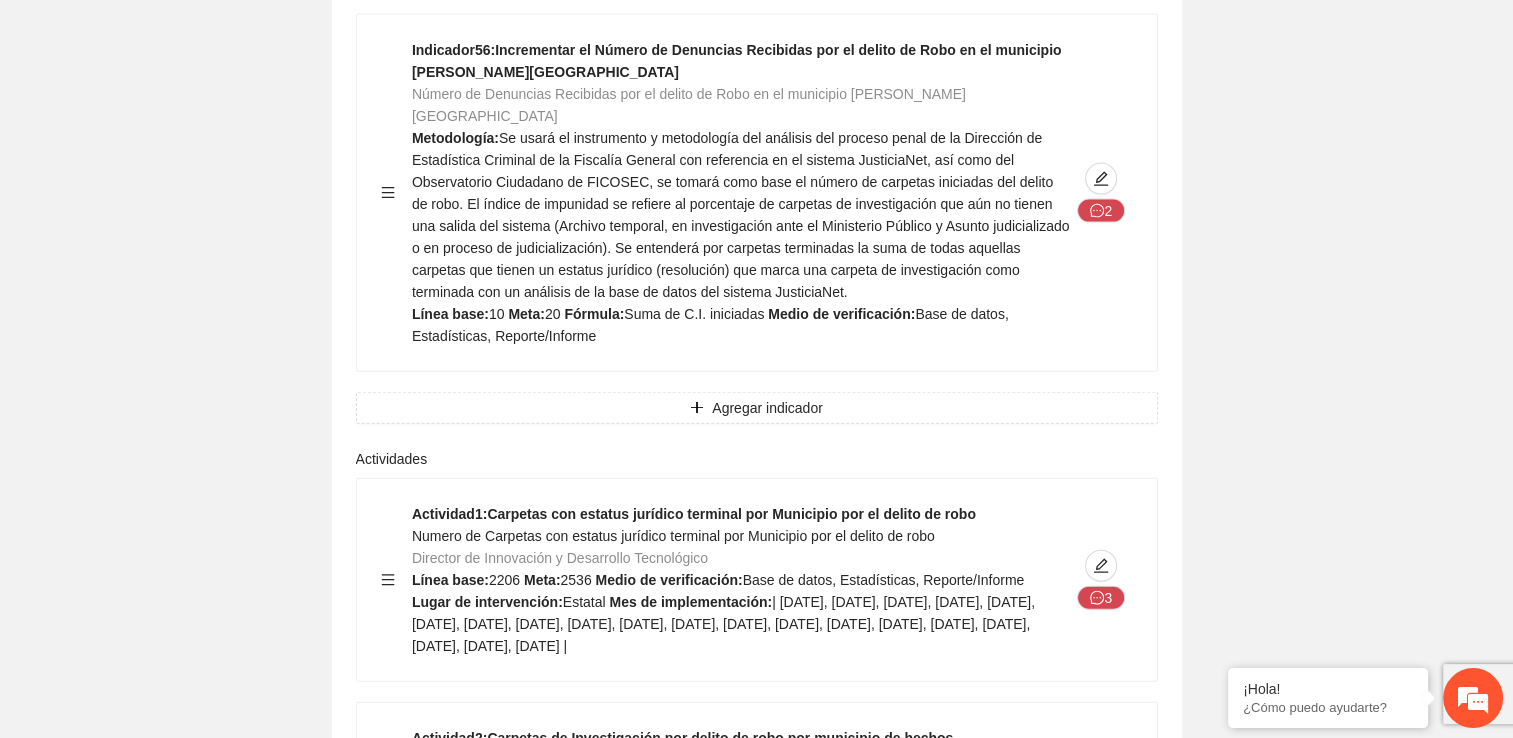 click 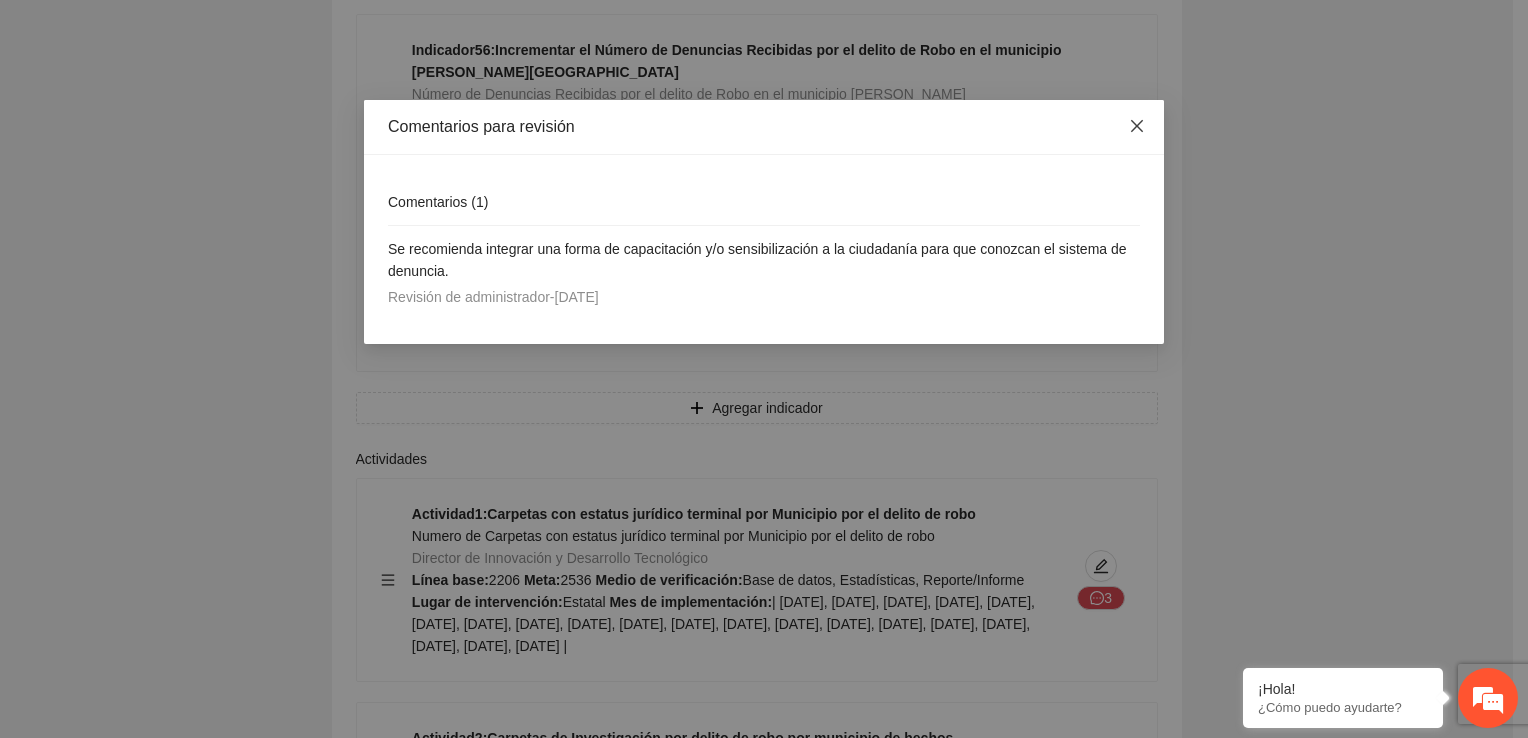 click 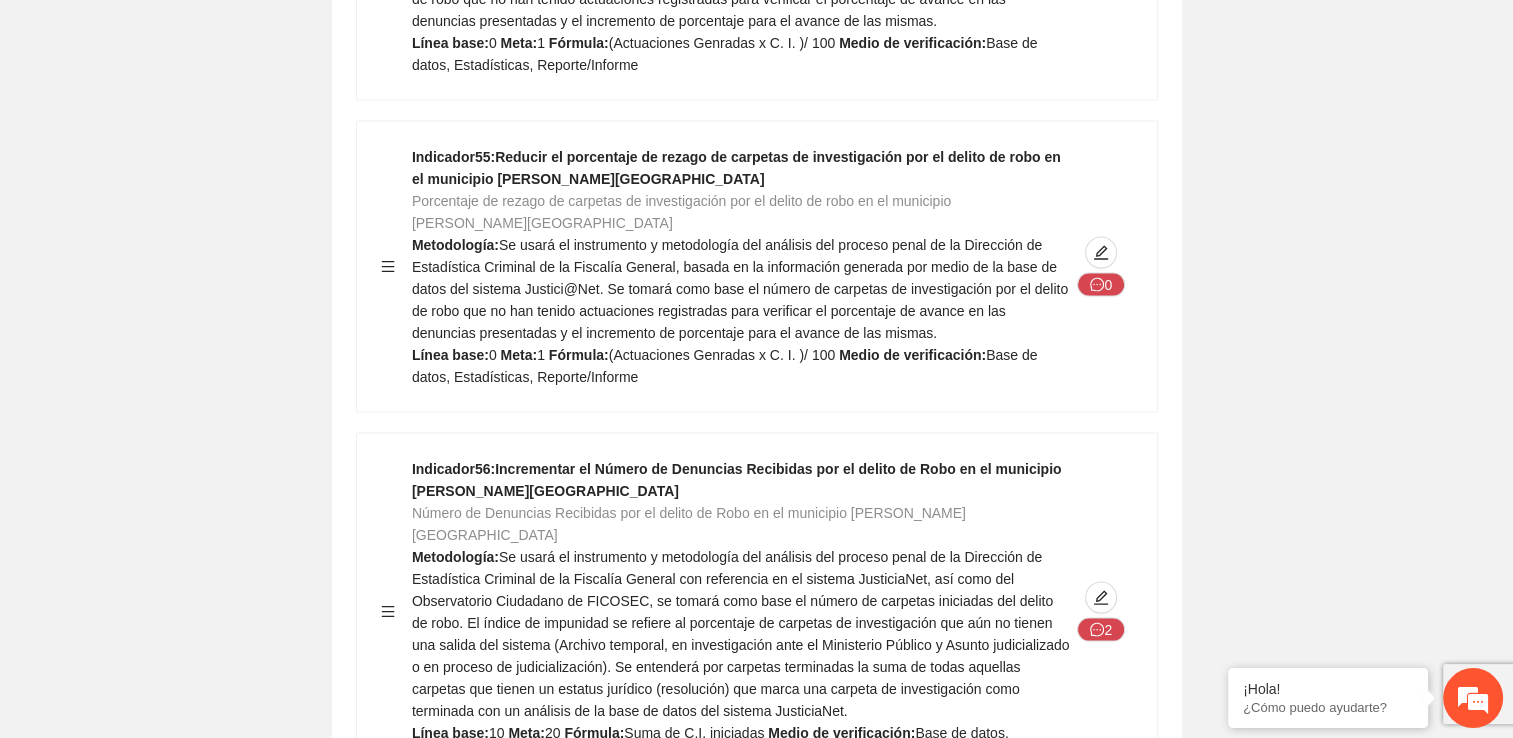 scroll, scrollTop: 41281, scrollLeft: 0, axis: vertical 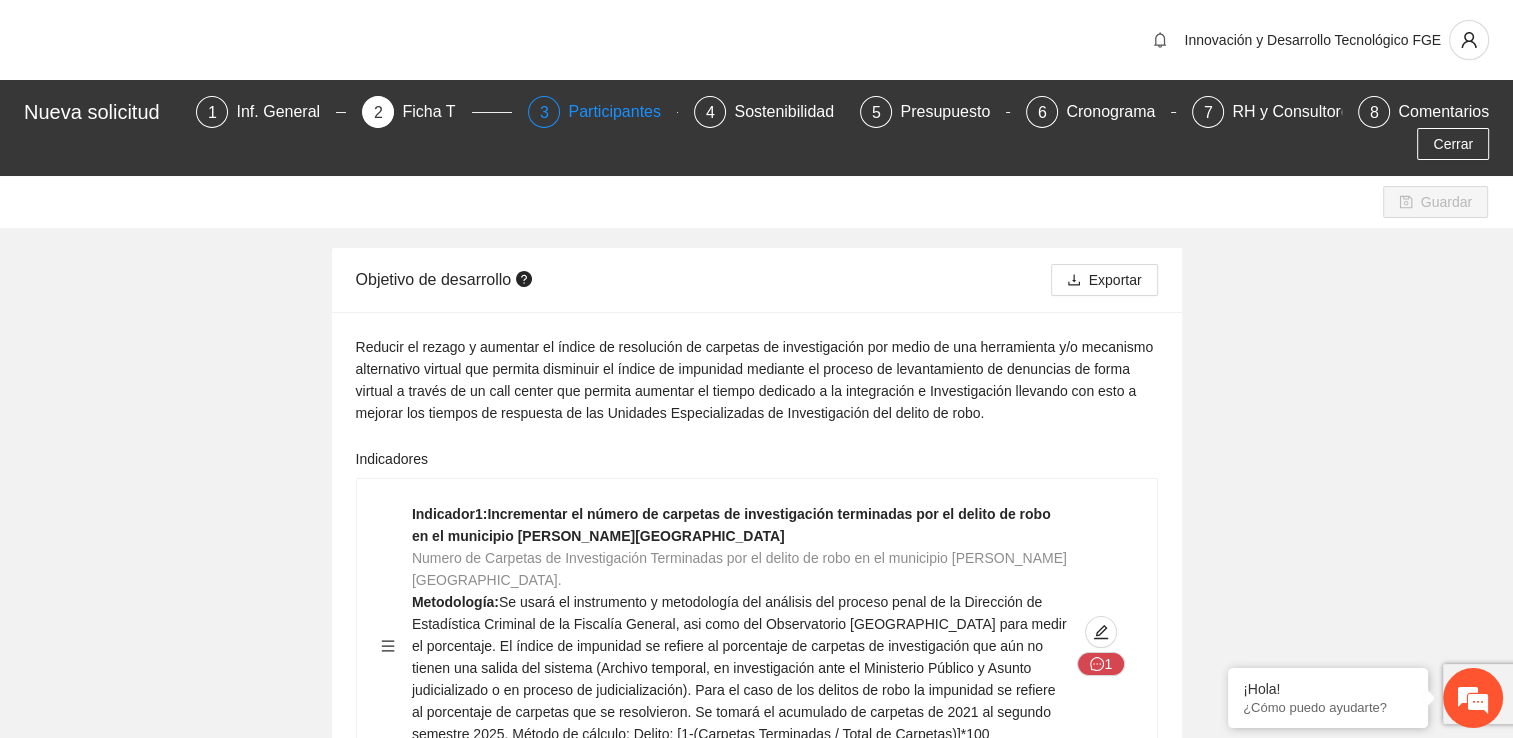 click on "Participantes" at bounding box center (622, 112) 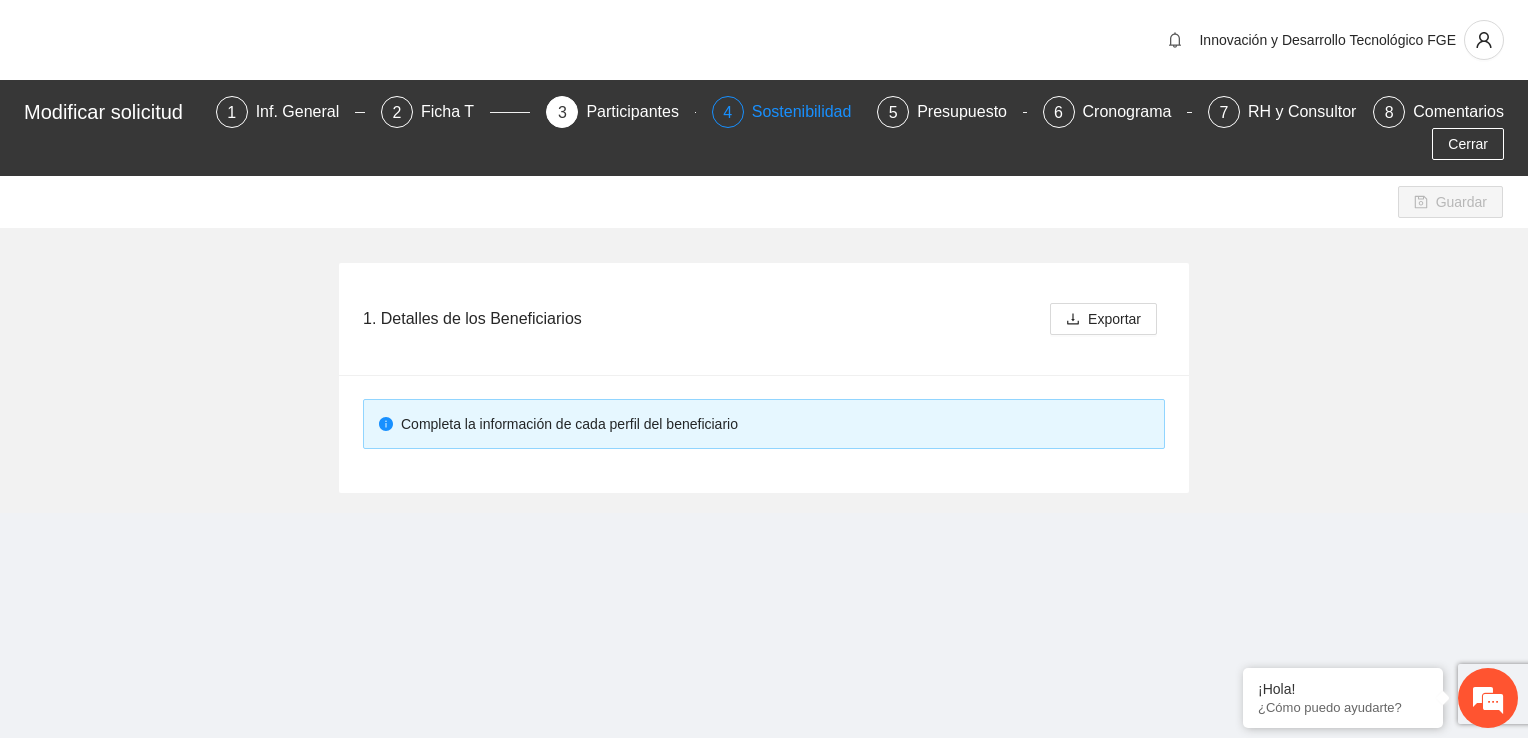 click on "Sostenibilidad" at bounding box center (810, 112) 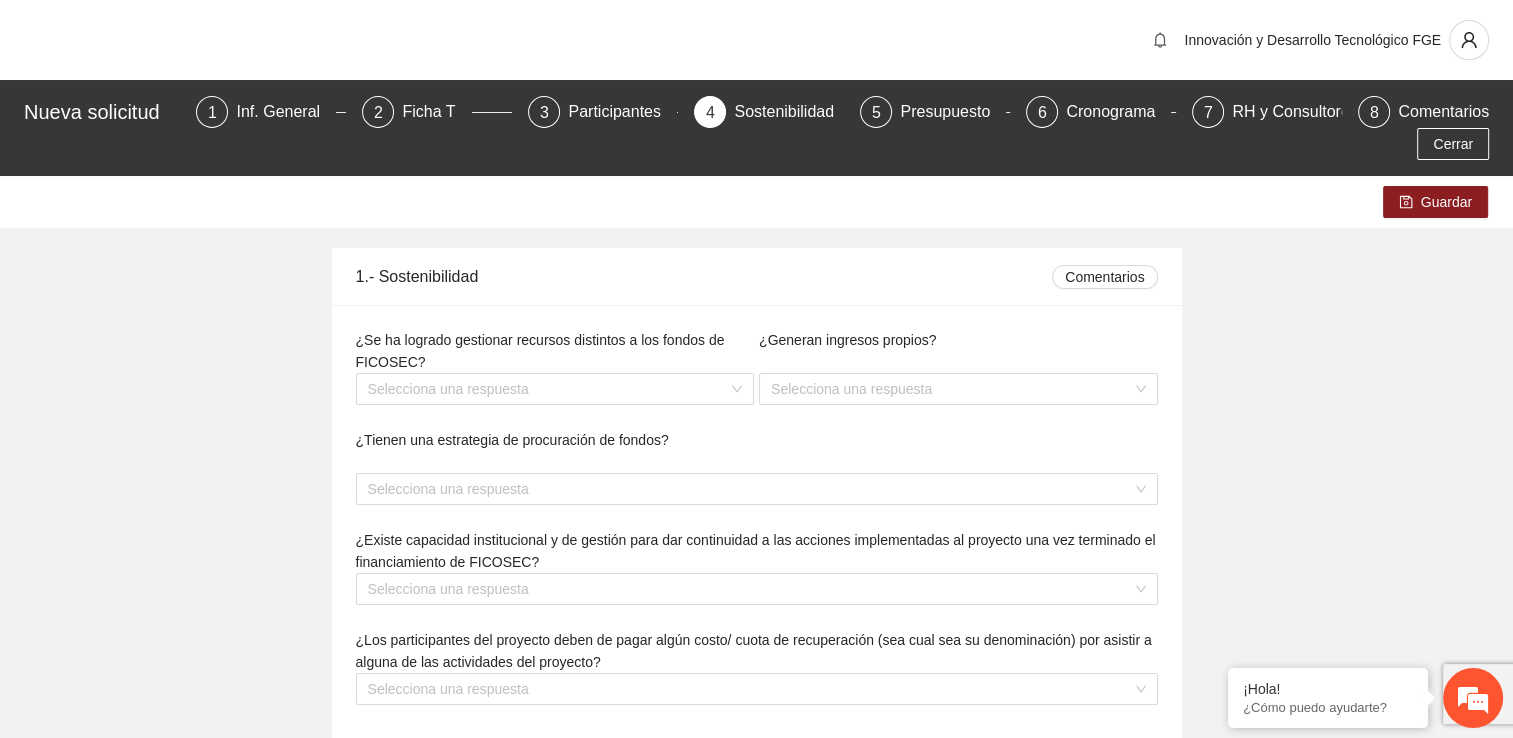 type on "**********" 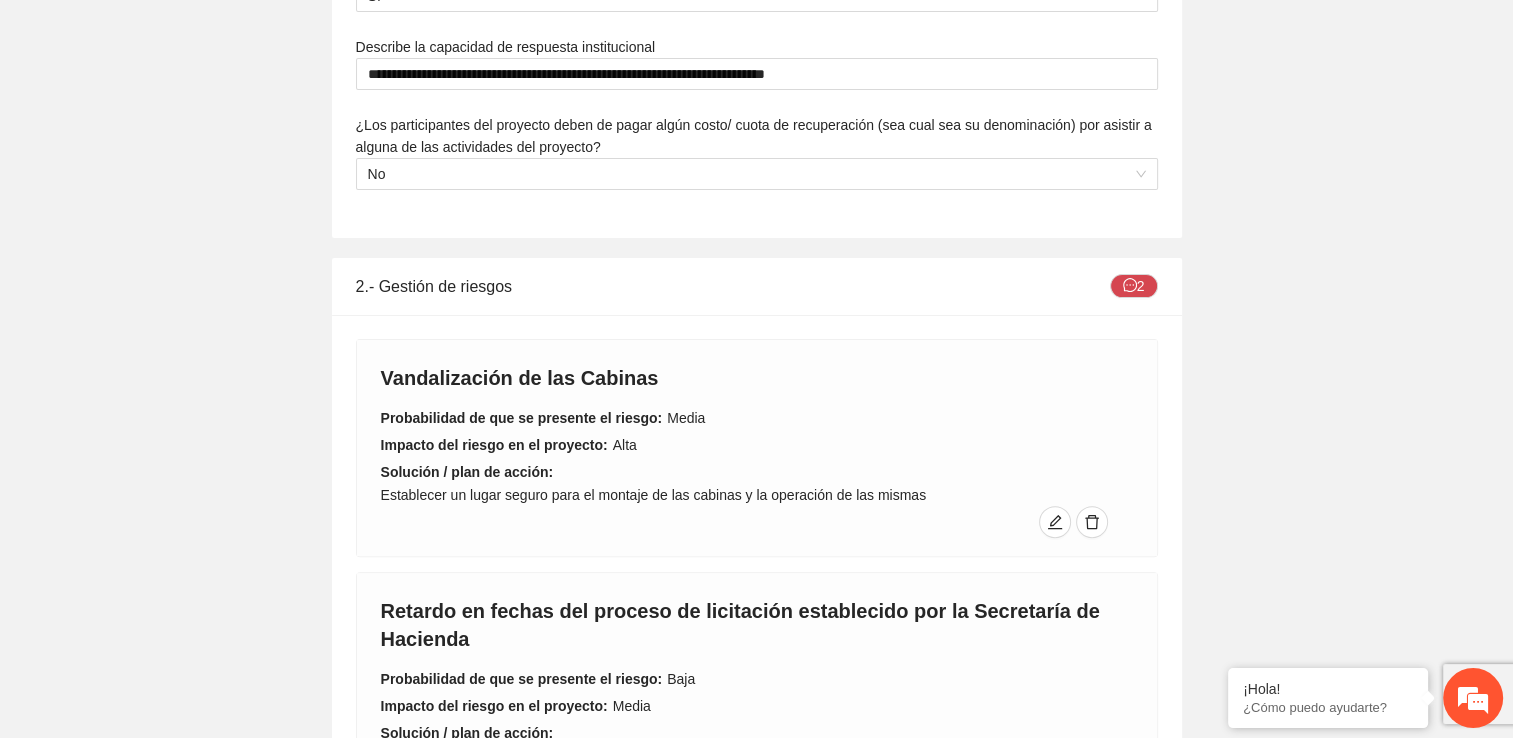 scroll, scrollTop: 700, scrollLeft: 0, axis: vertical 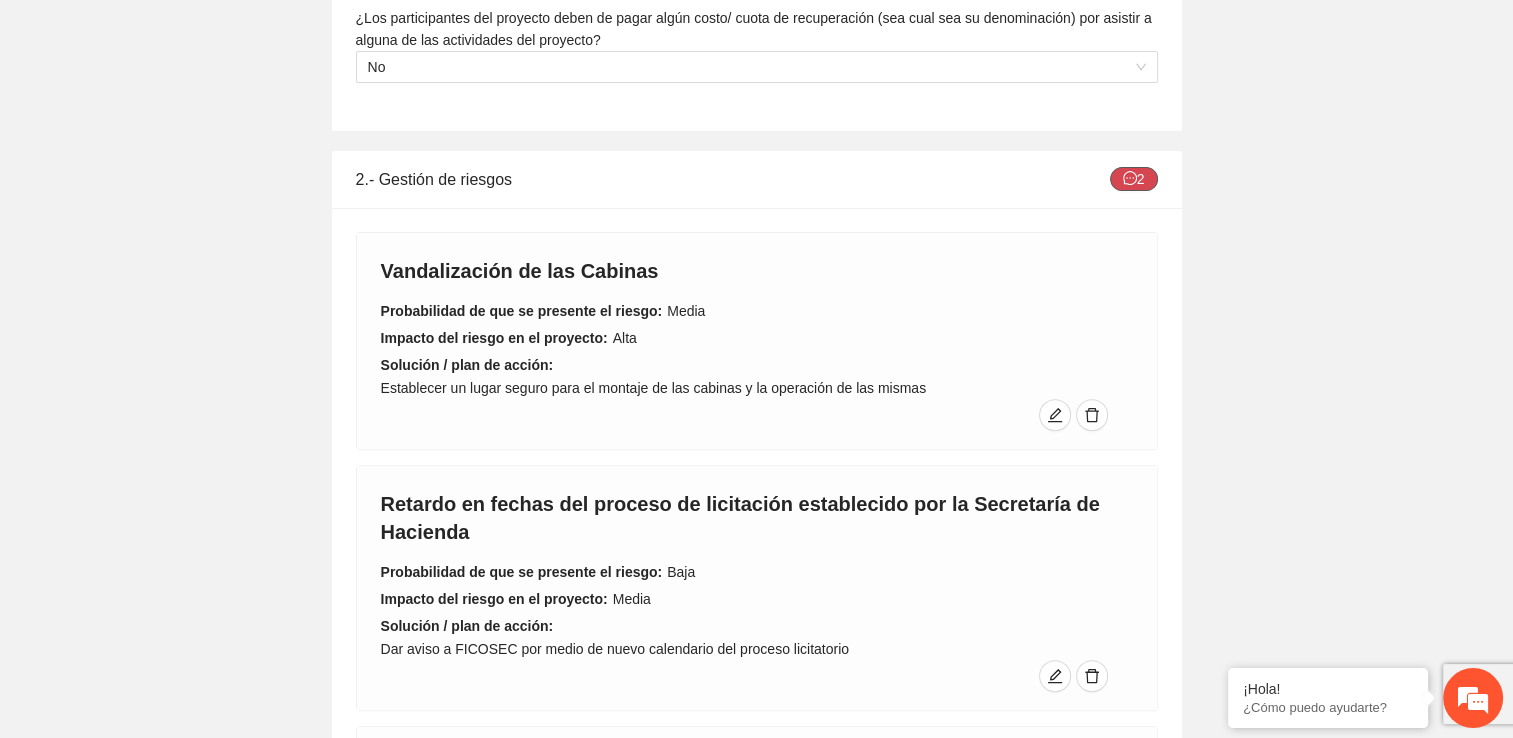 click 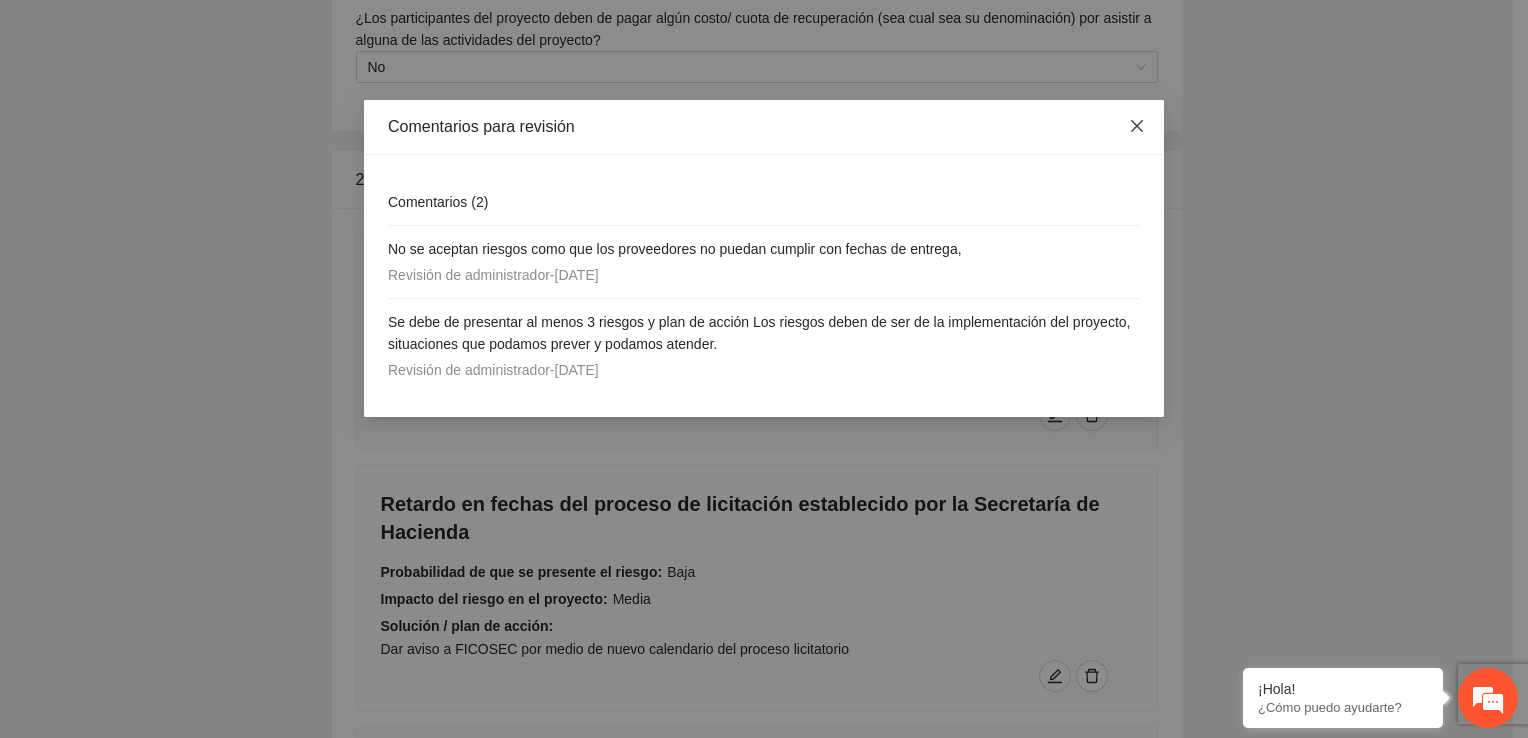 click 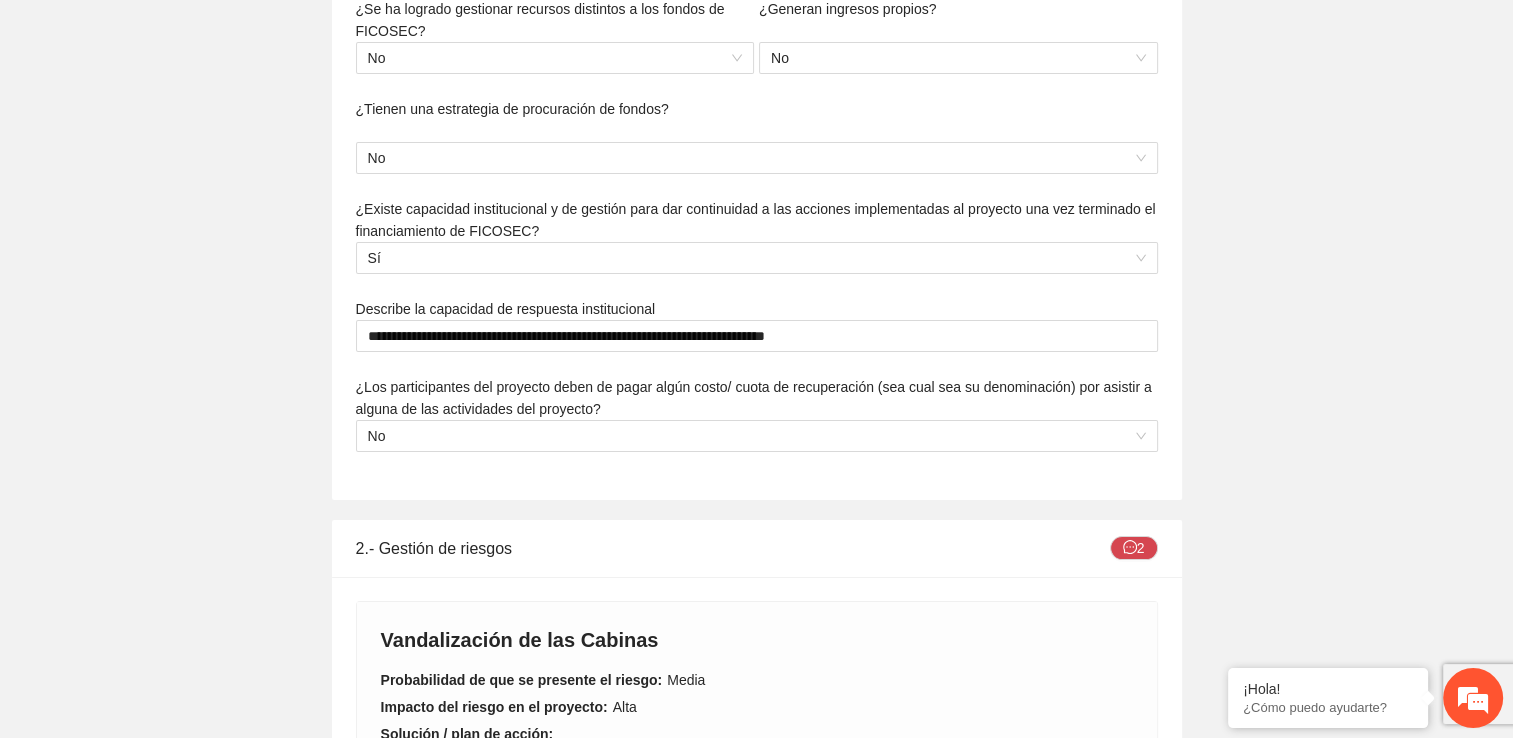 scroll, scrollTop: 0, scrollLeft: 0, axis: both 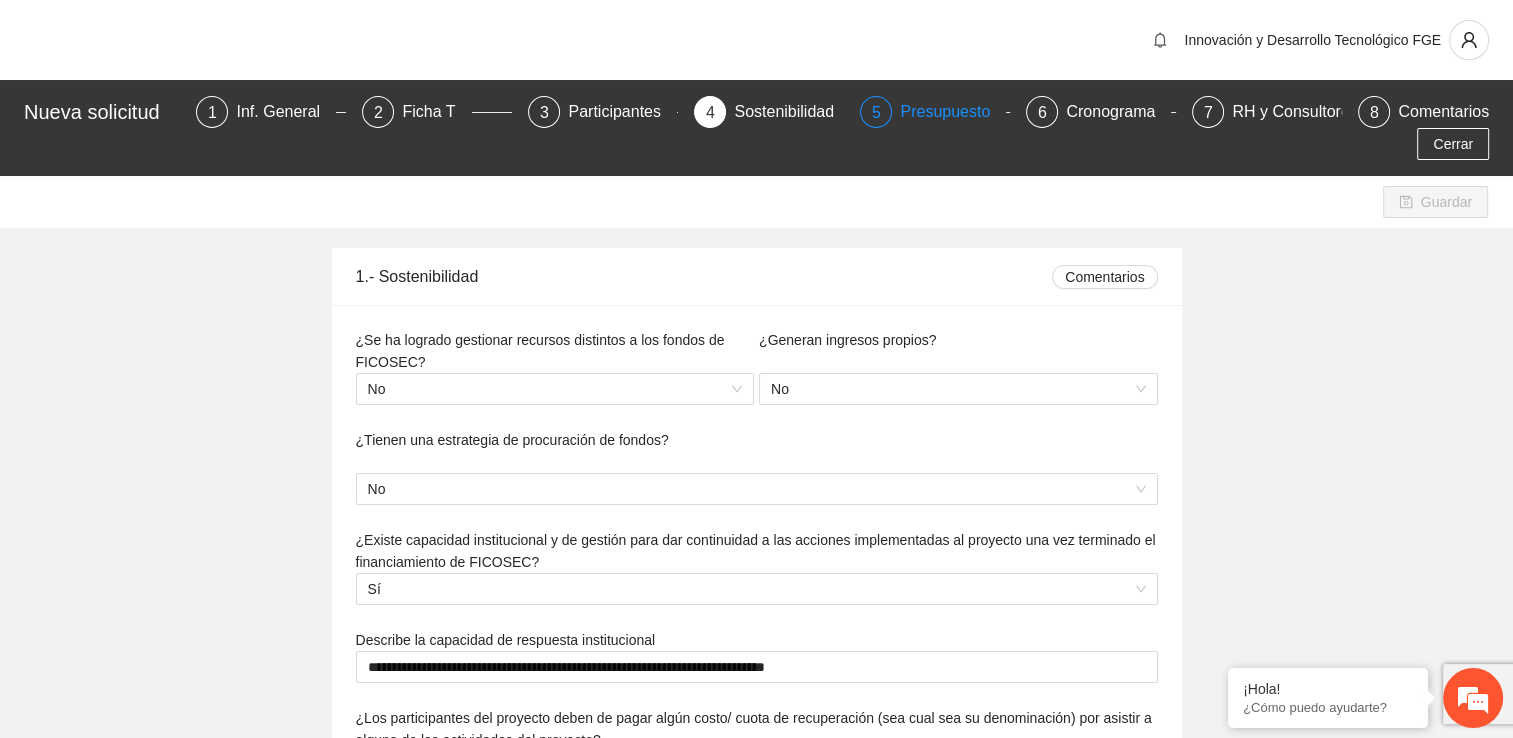 click on "Presupuesto" at bounding box center (953, 112) 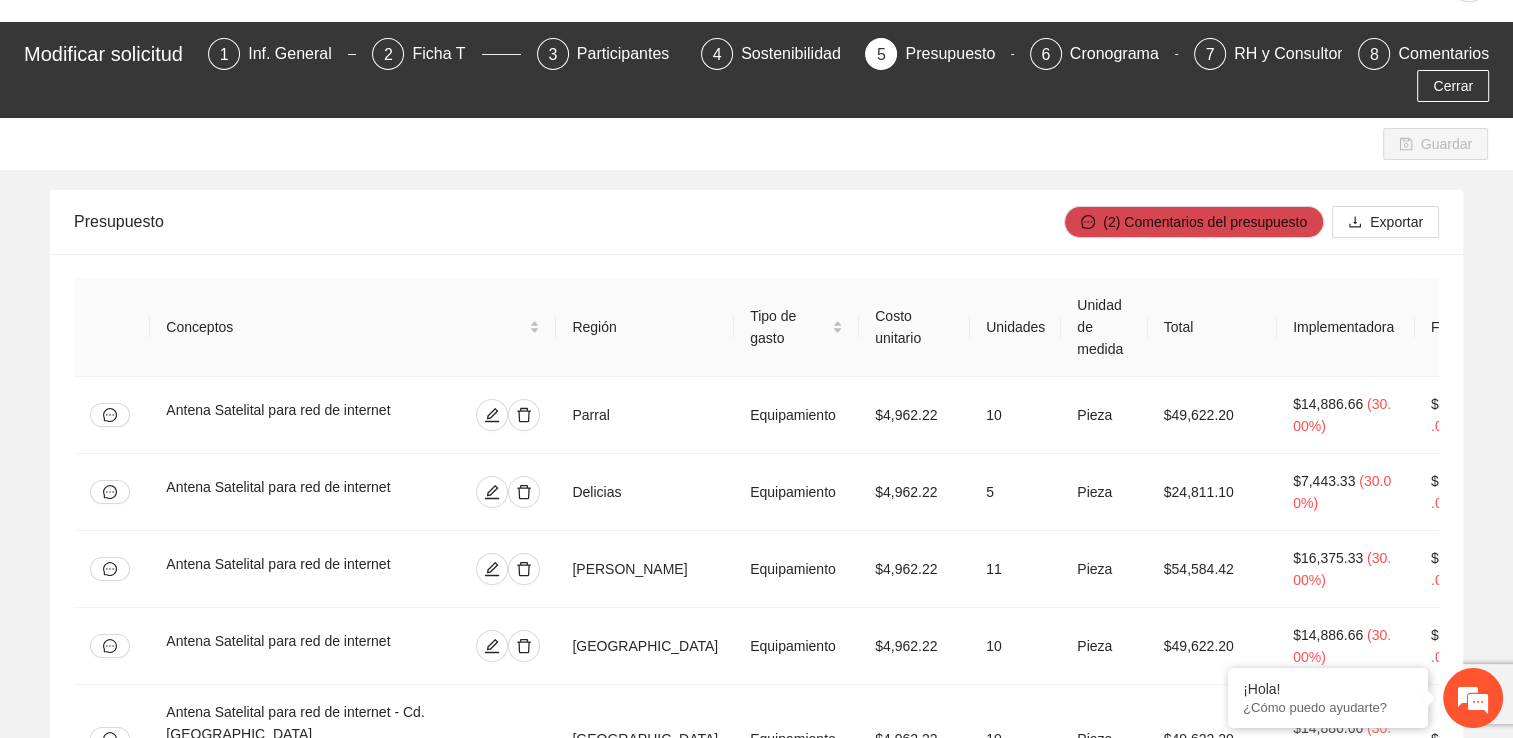 scroll, scrollTop: 0, scrollLeft: 0, axis: both 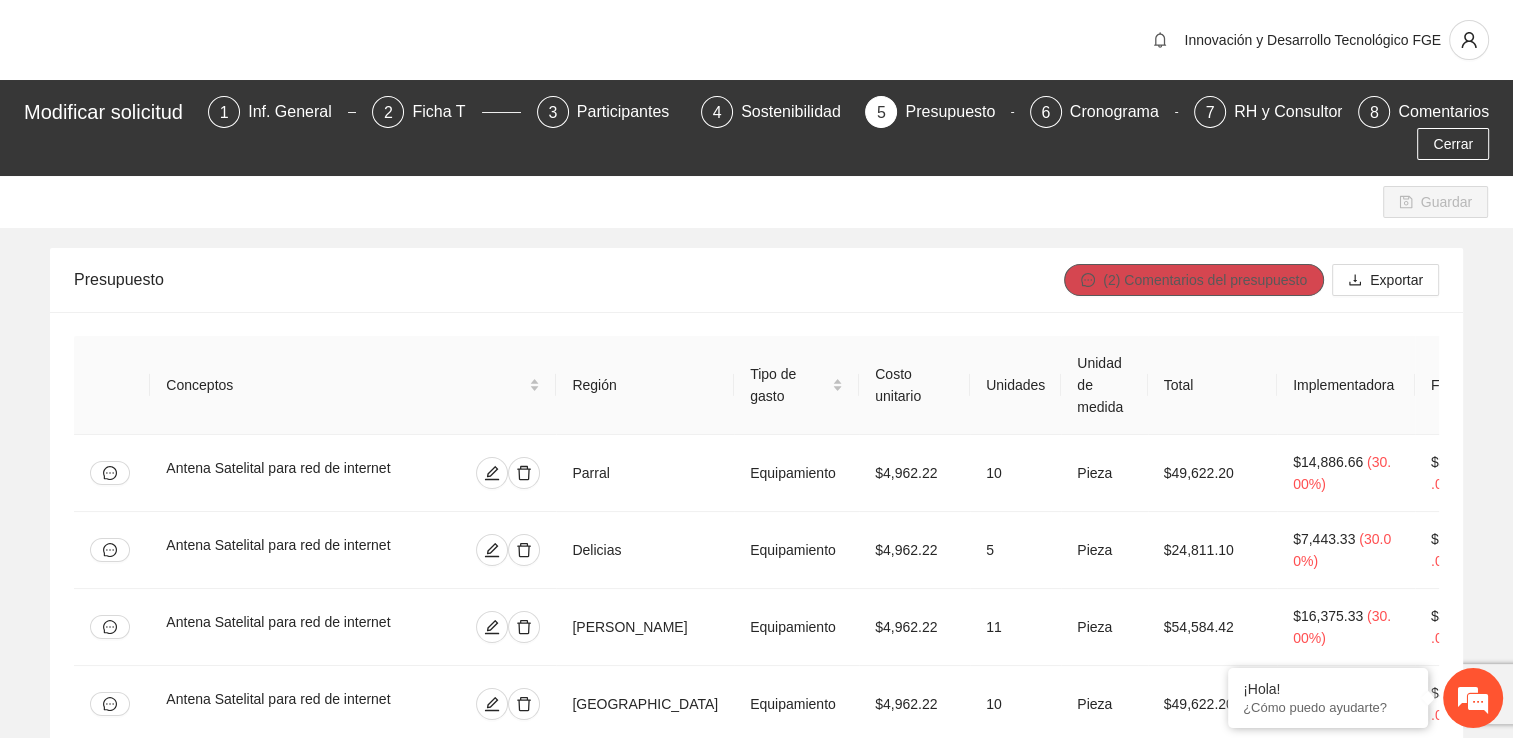 click on "(2) Comentarios del presupuesto" at bounding box center (1205, 280) 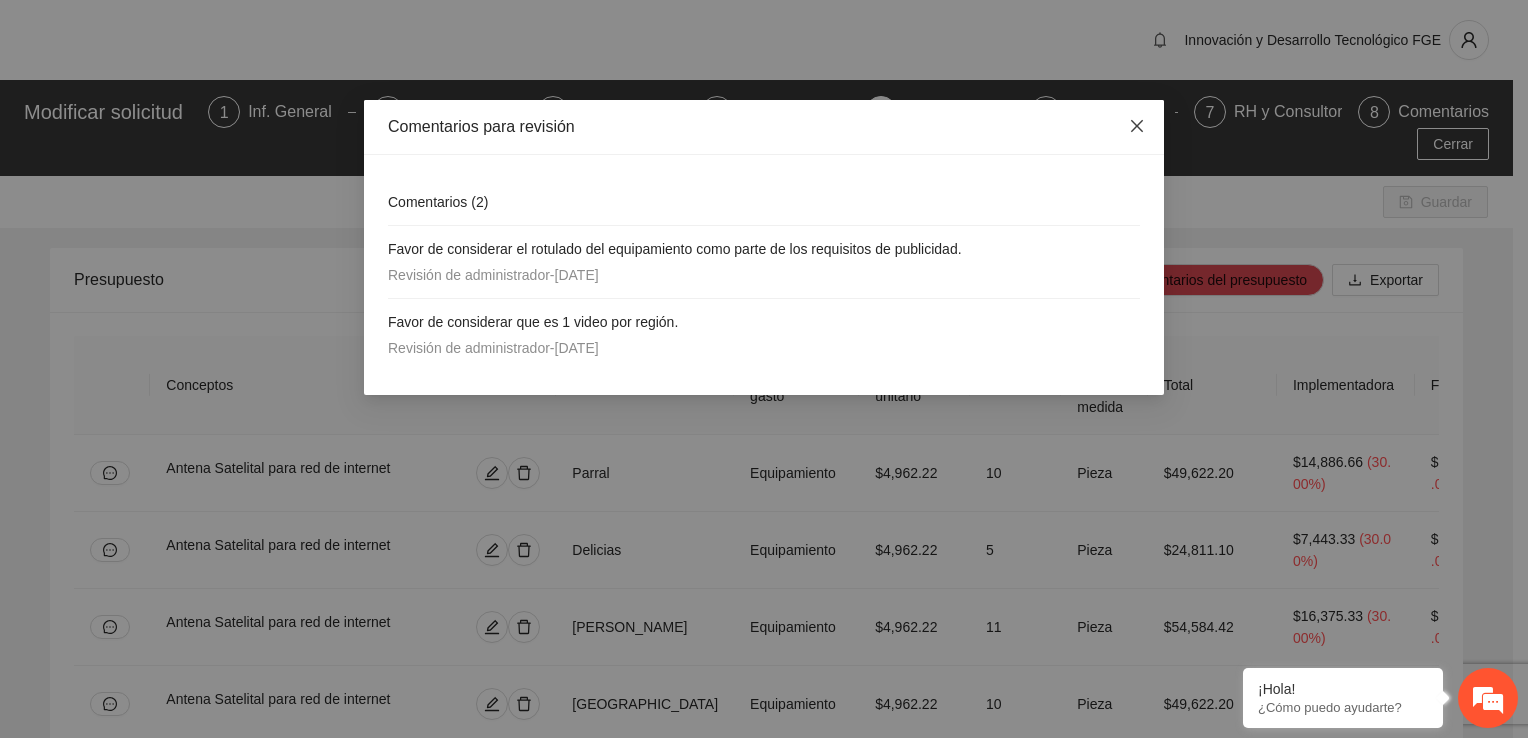 click 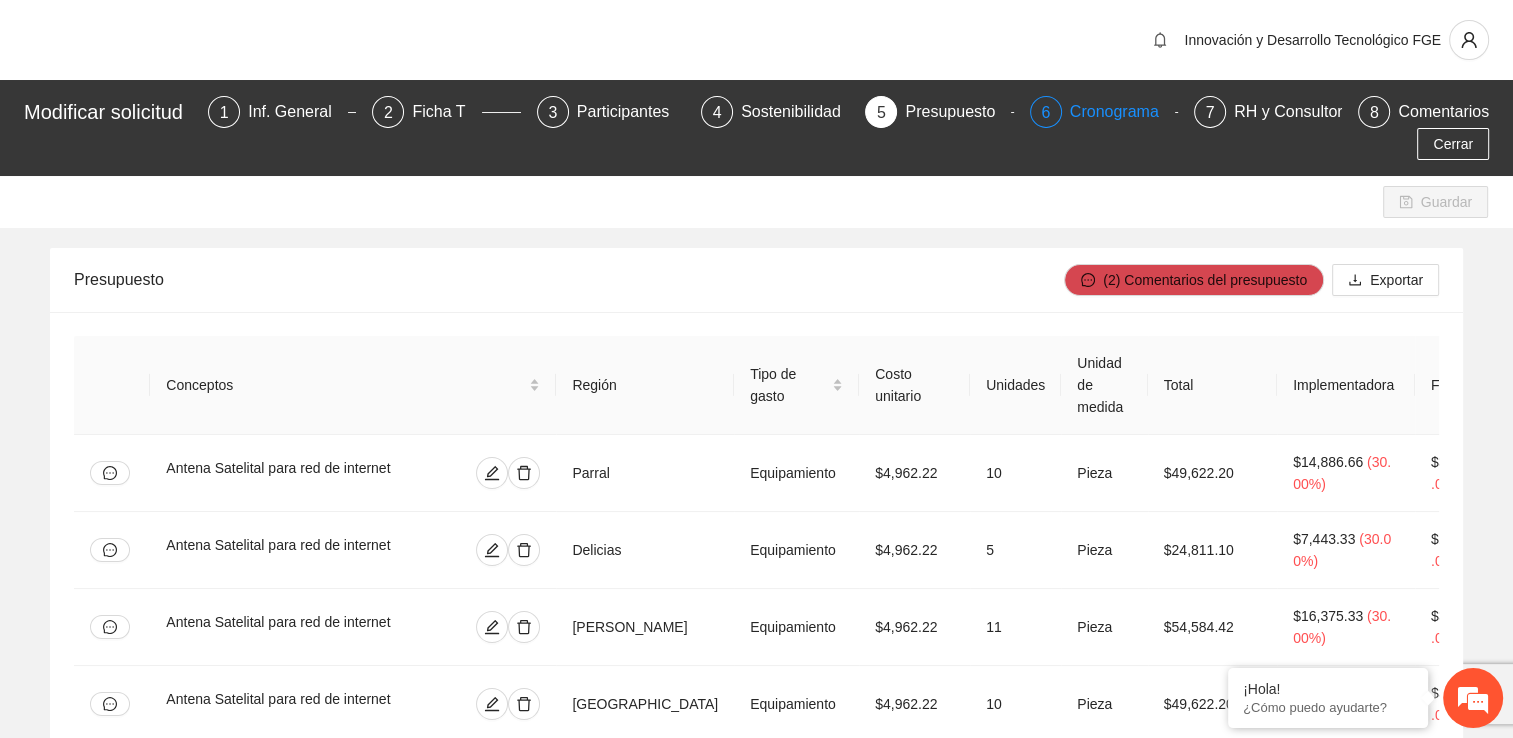 click on "Cronograma" at bounding box center (1122, 112) 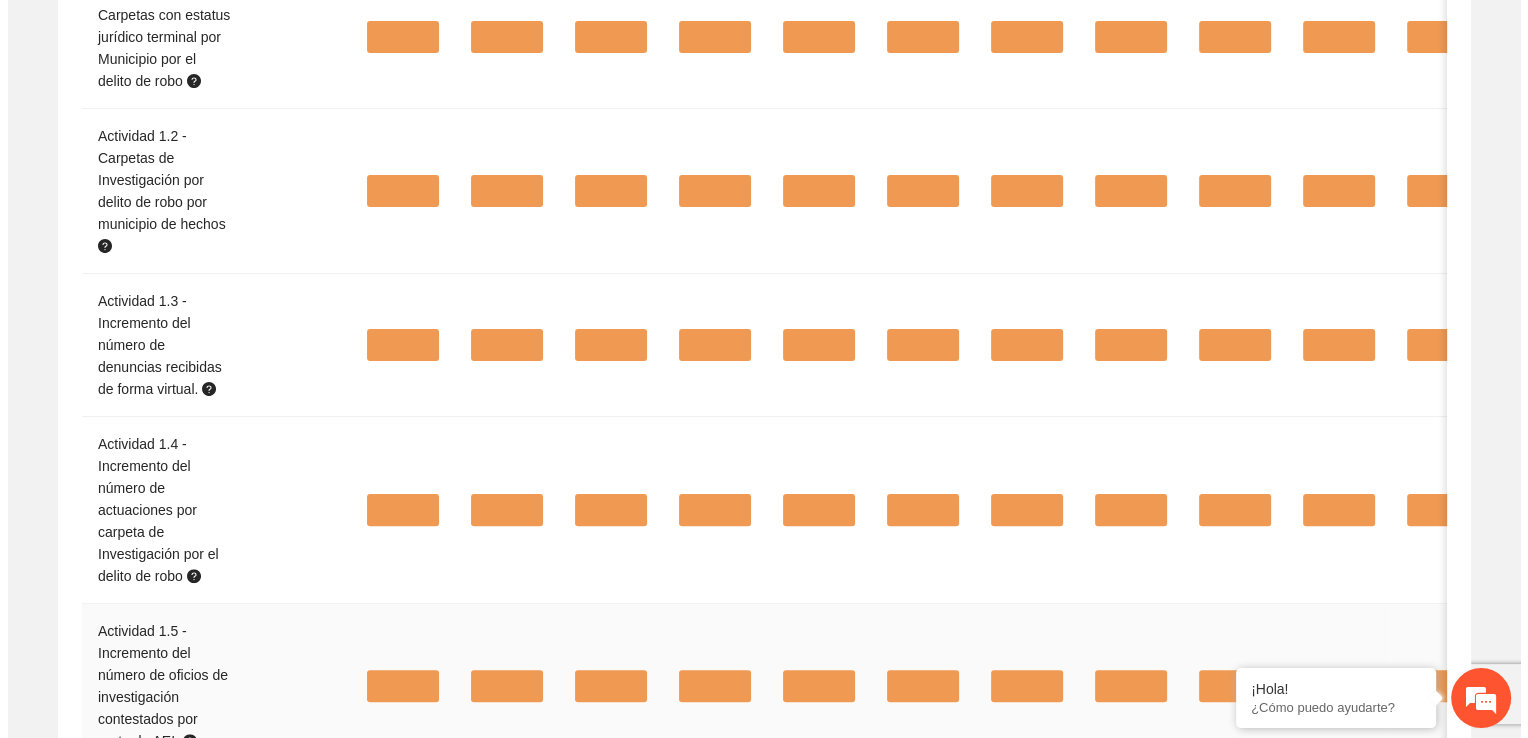 scroll, scrollTop: 0, scrollLeft: 0, axis: both 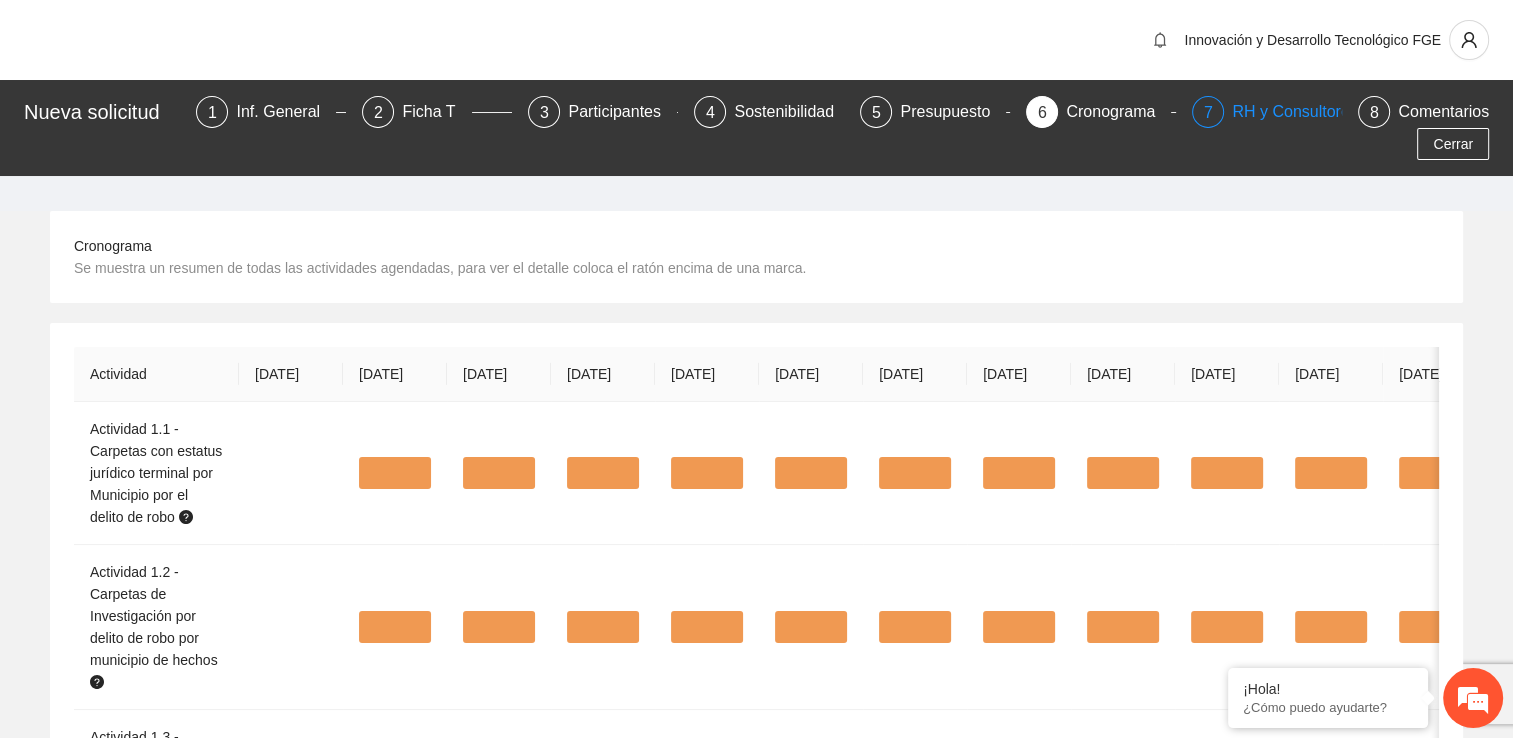 click on "RH y Consultores" at bounding box center [1302, 112] 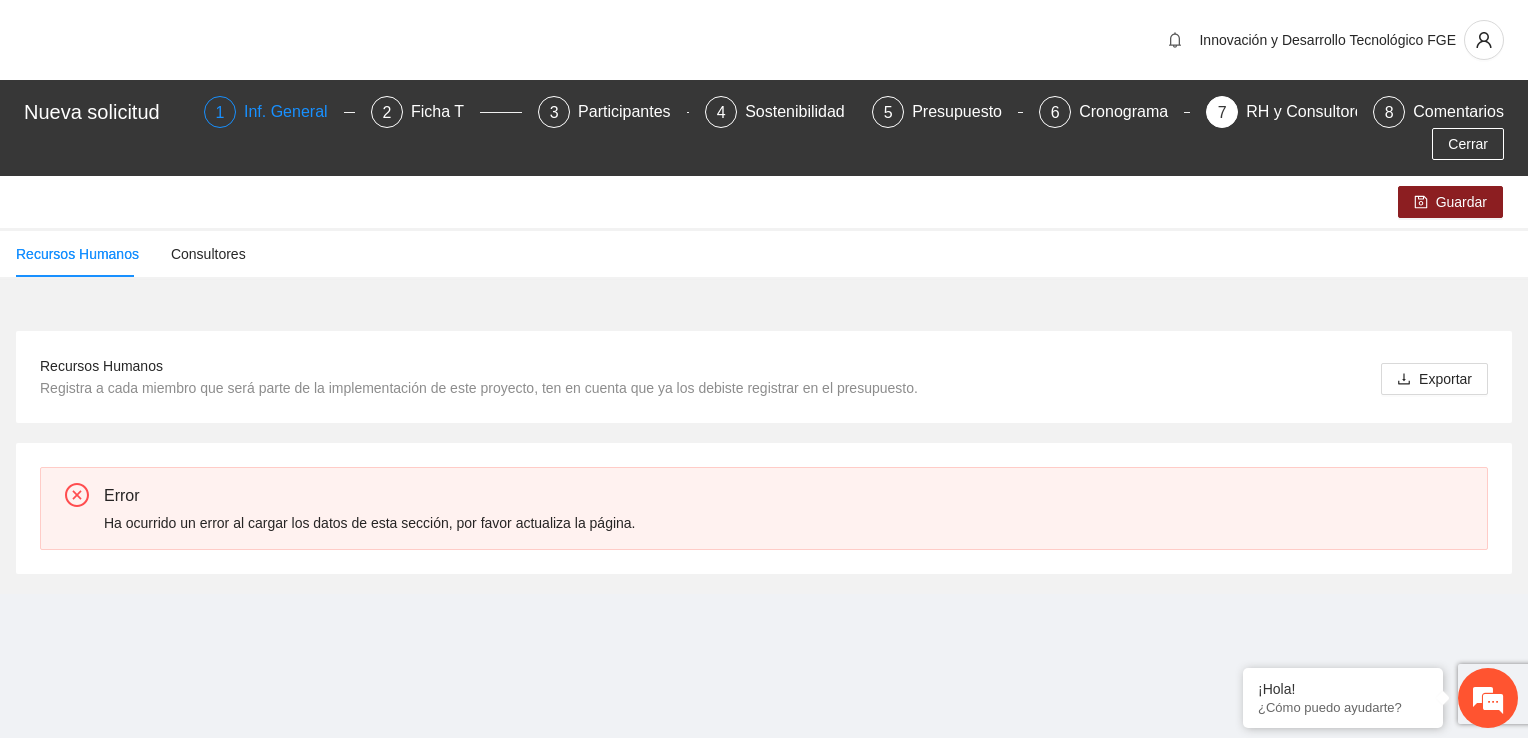 click on "Inf. General" at bounding box center [294, 112] 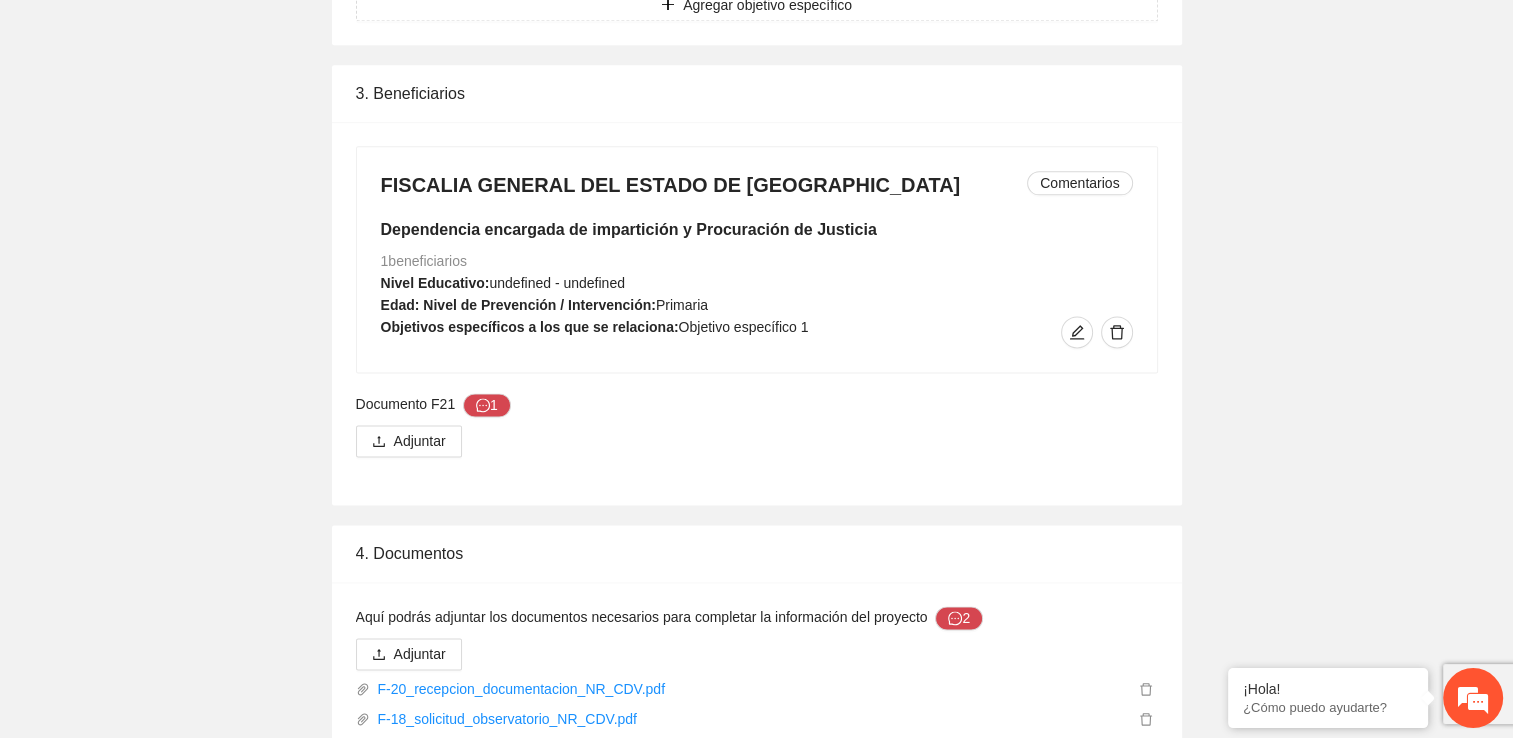 scroll, scrollTop: 2700, scrollLeft: 0, axis: vertical 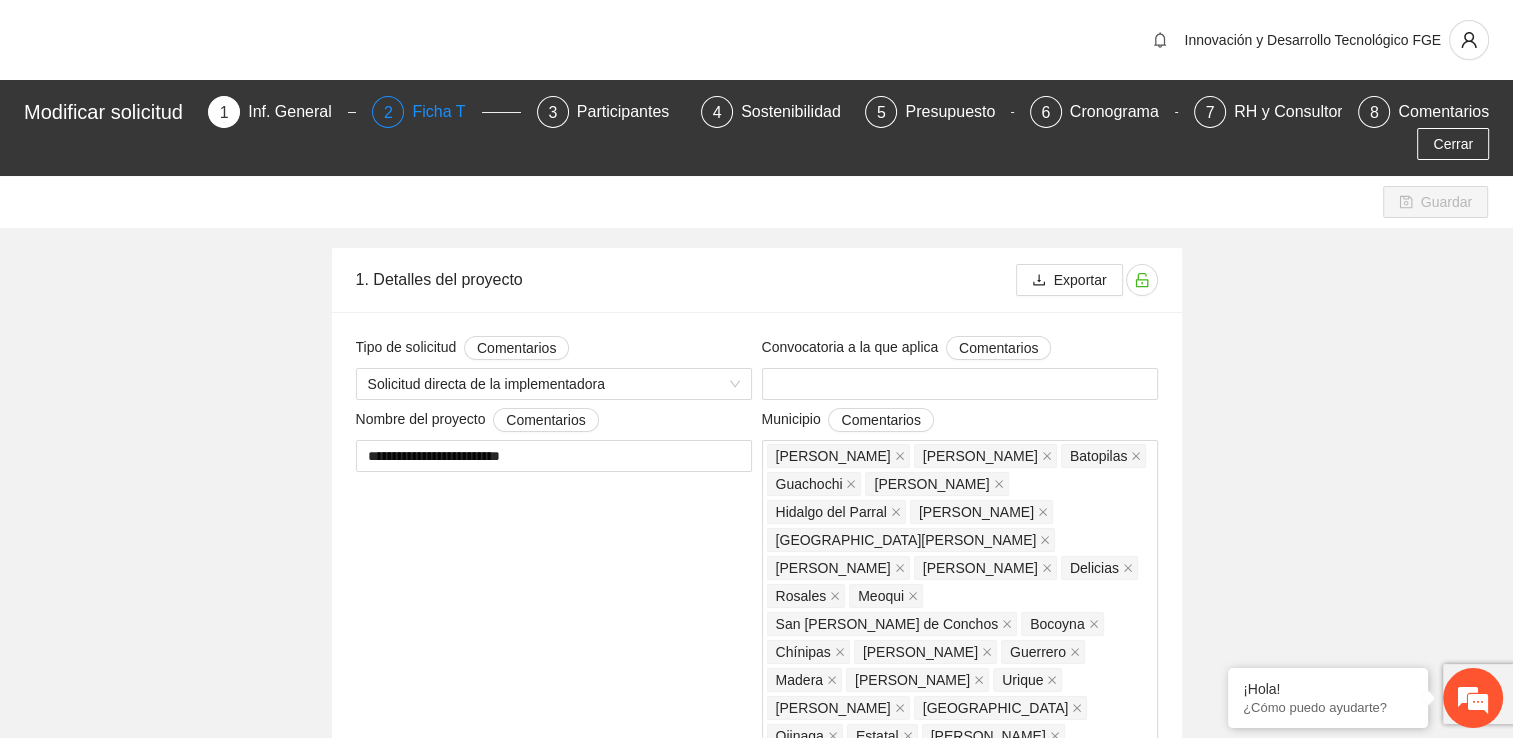 click on "Ficha T" at bounding box center [446, 112] 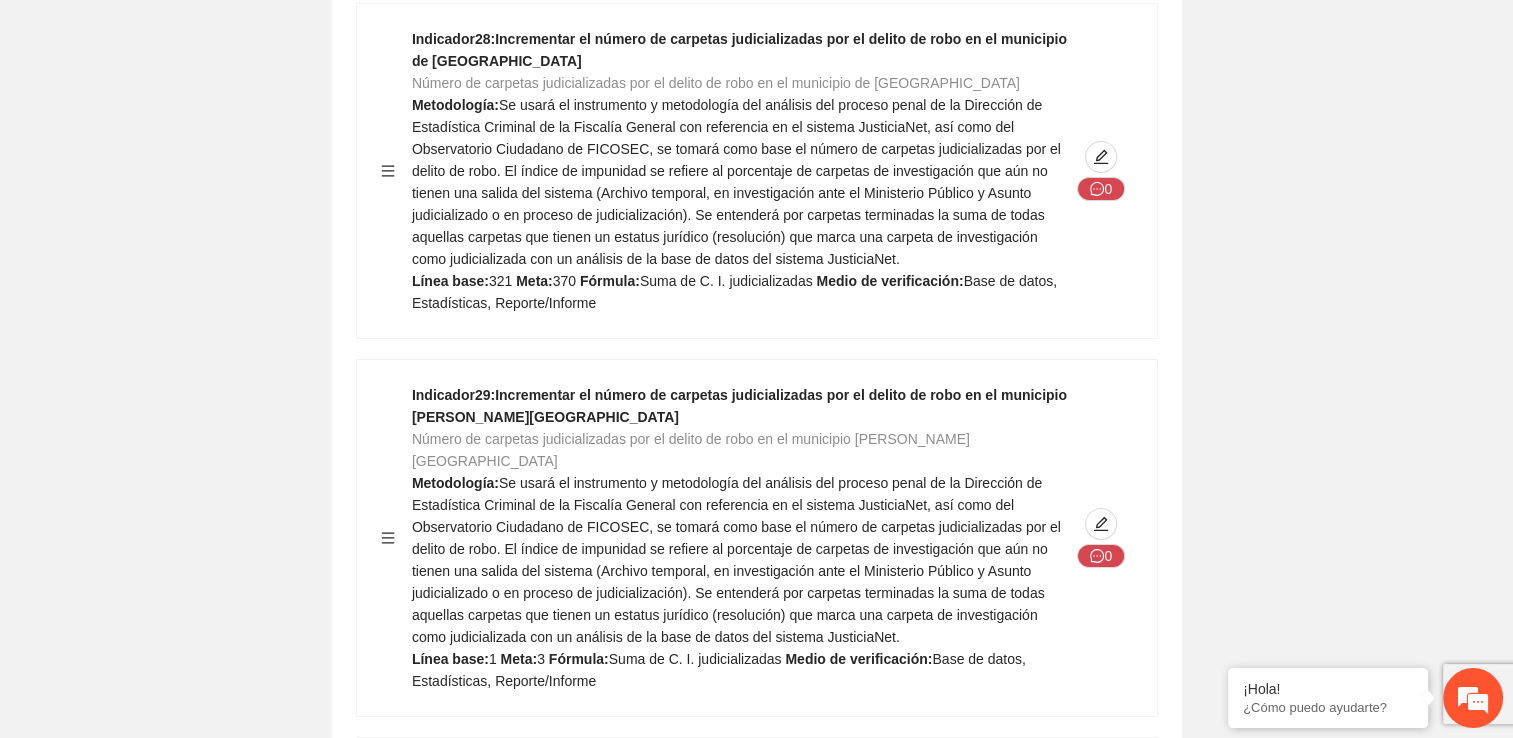 scroll, scrollTop: 22100, scrollLeft: 0, axis: vertical 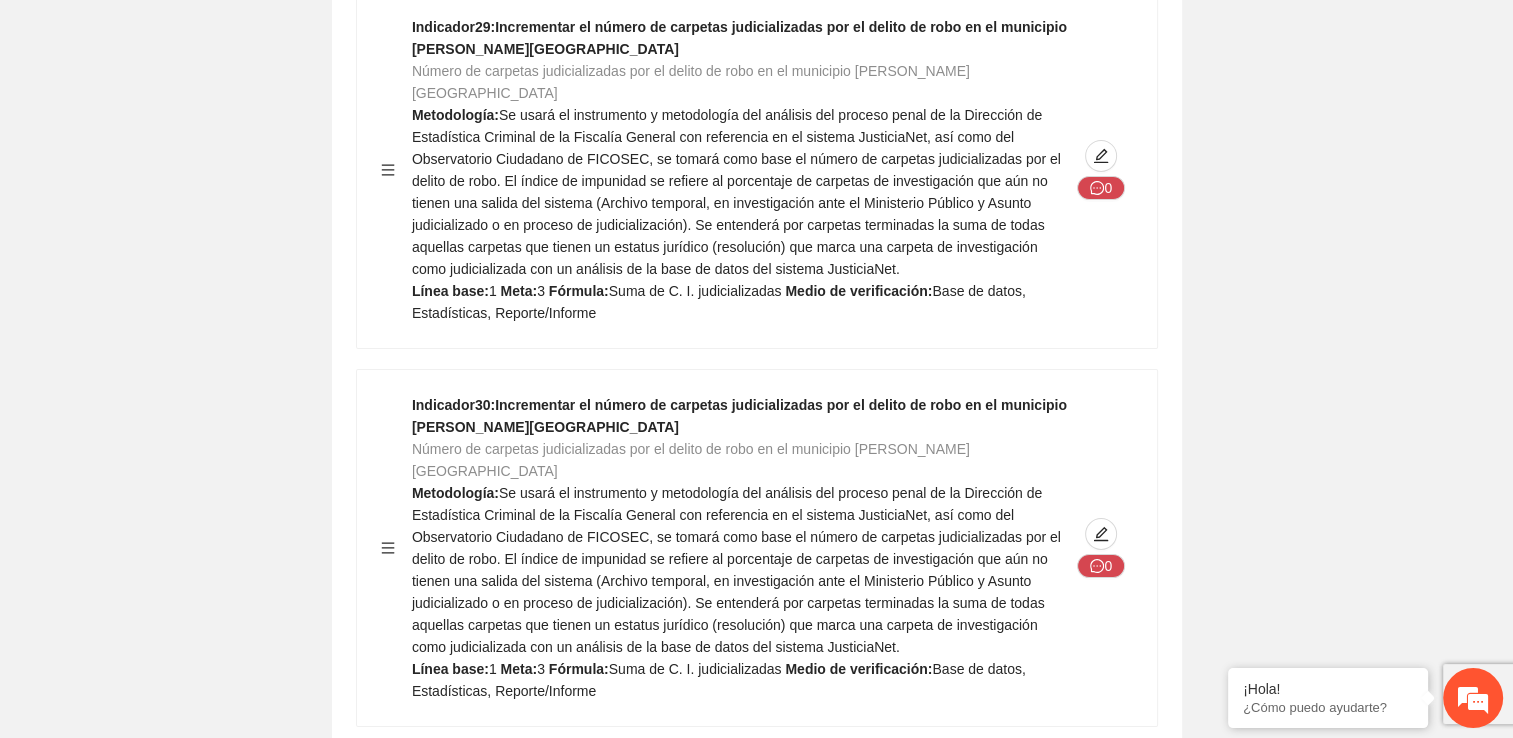 click on "2" at bounding box center (1134, 1231) 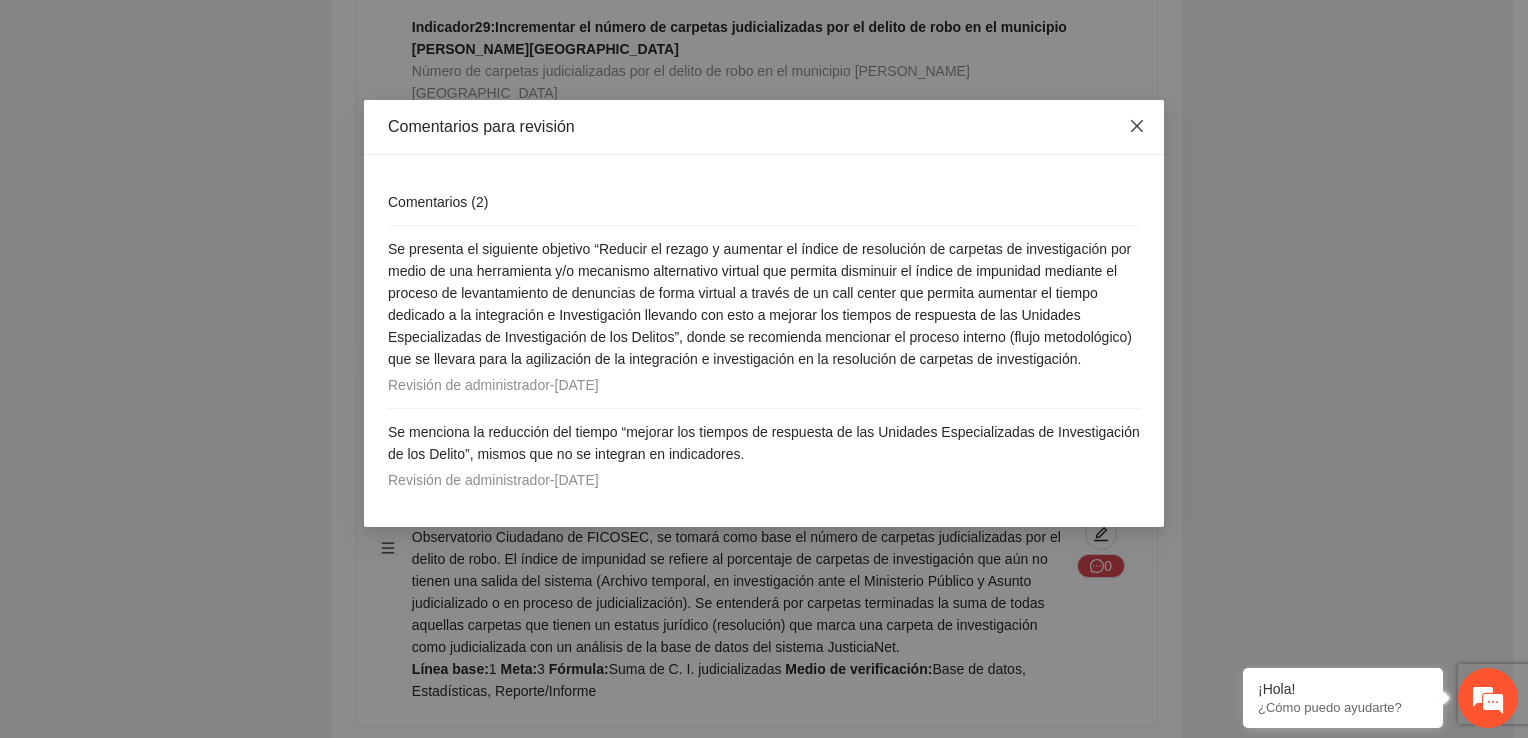 click 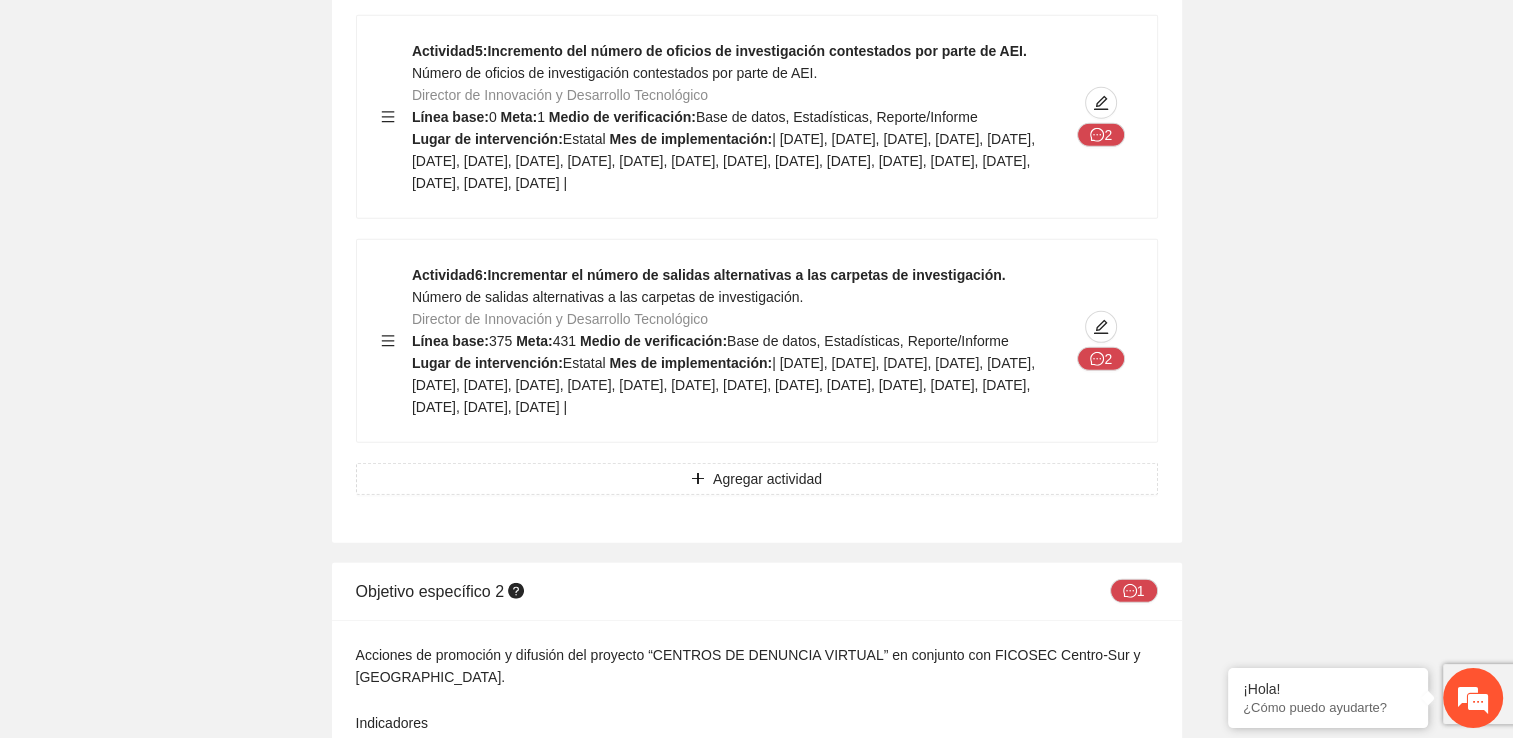 scroll, scrollTop: 43081, scrollLeft: 0, axis: vertical 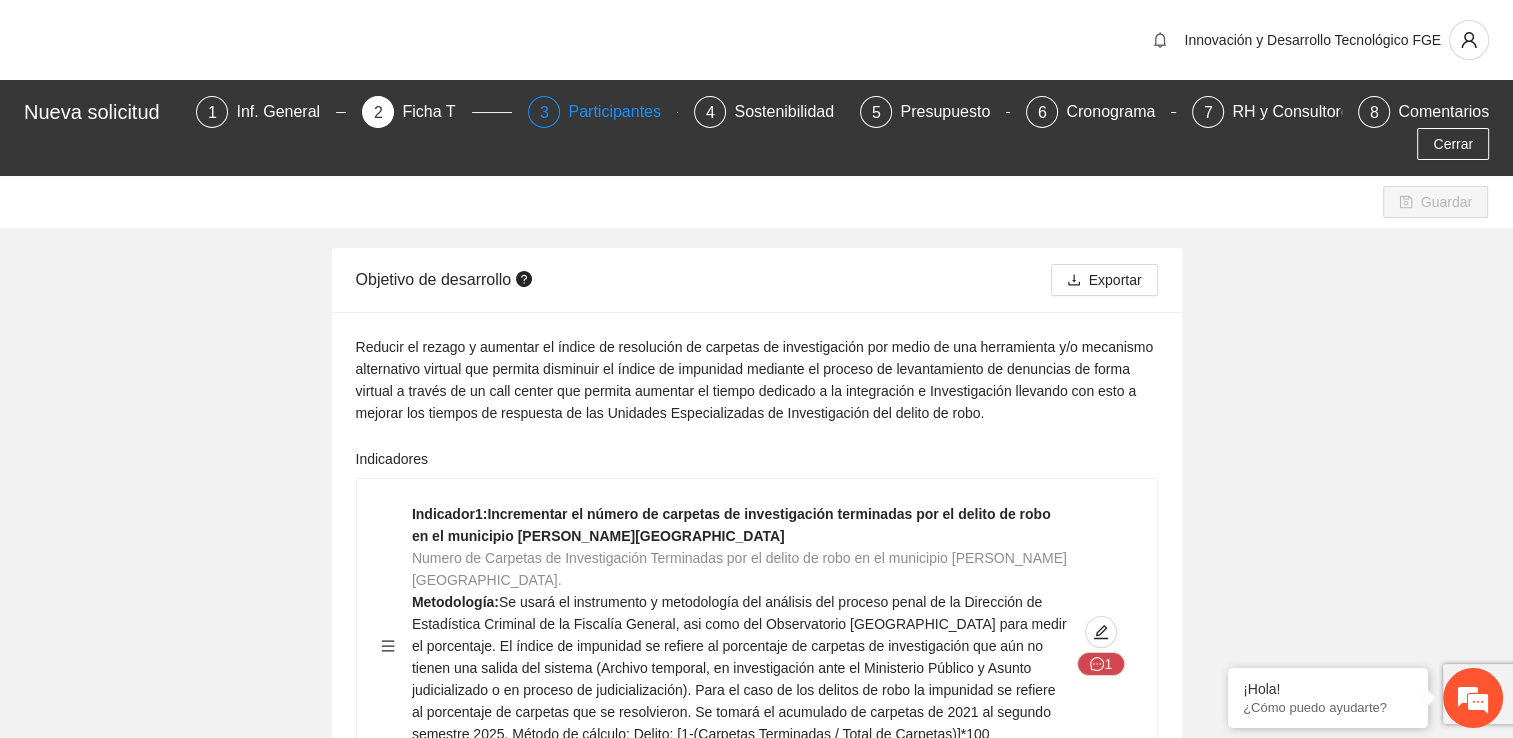 click on "Participantes" at bounding box center [622, 112] 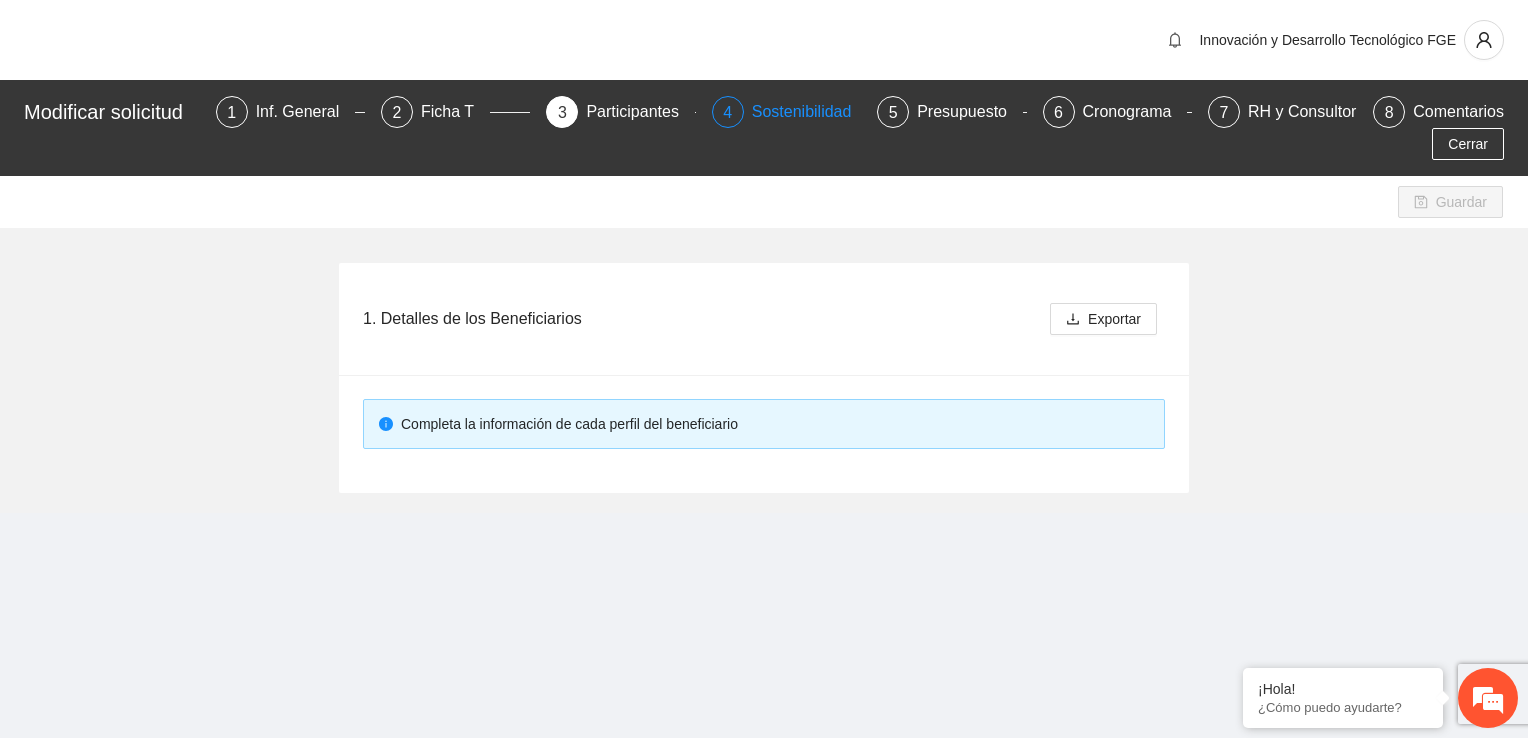 click on "Sostenibilidad" at bounding box center [810, 112] 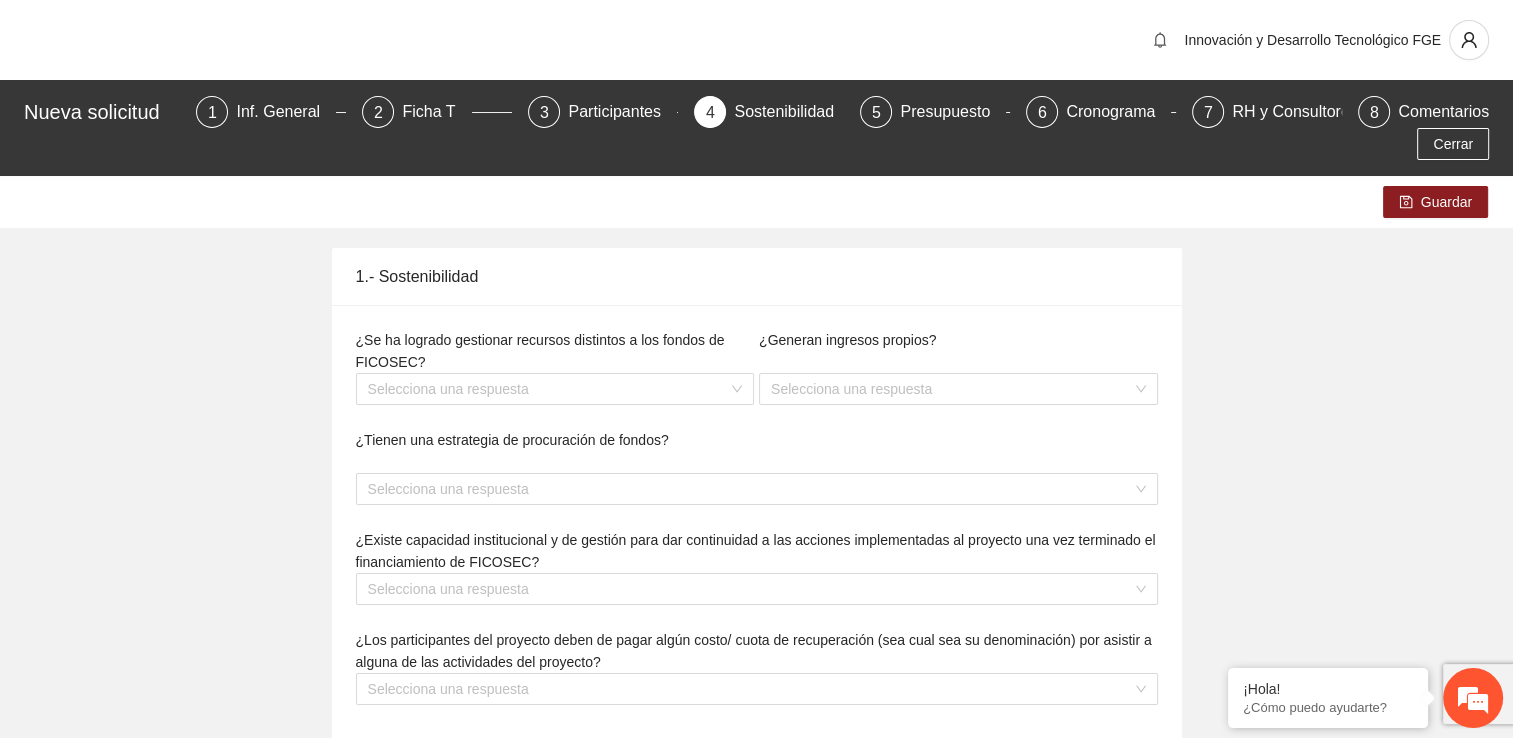 type on "**********" 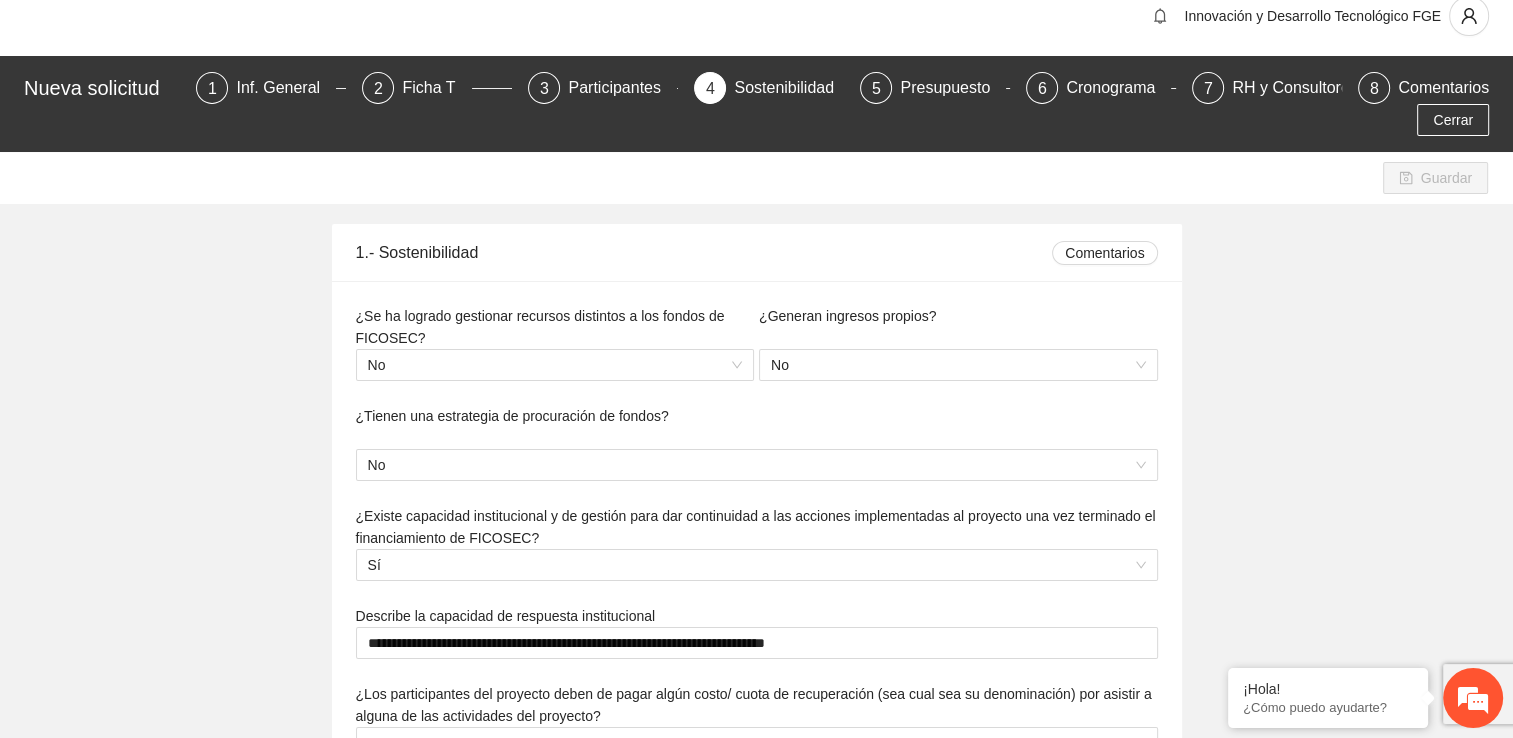 scroll, scrollTop: 0, scrollLeft: 0, axis: both 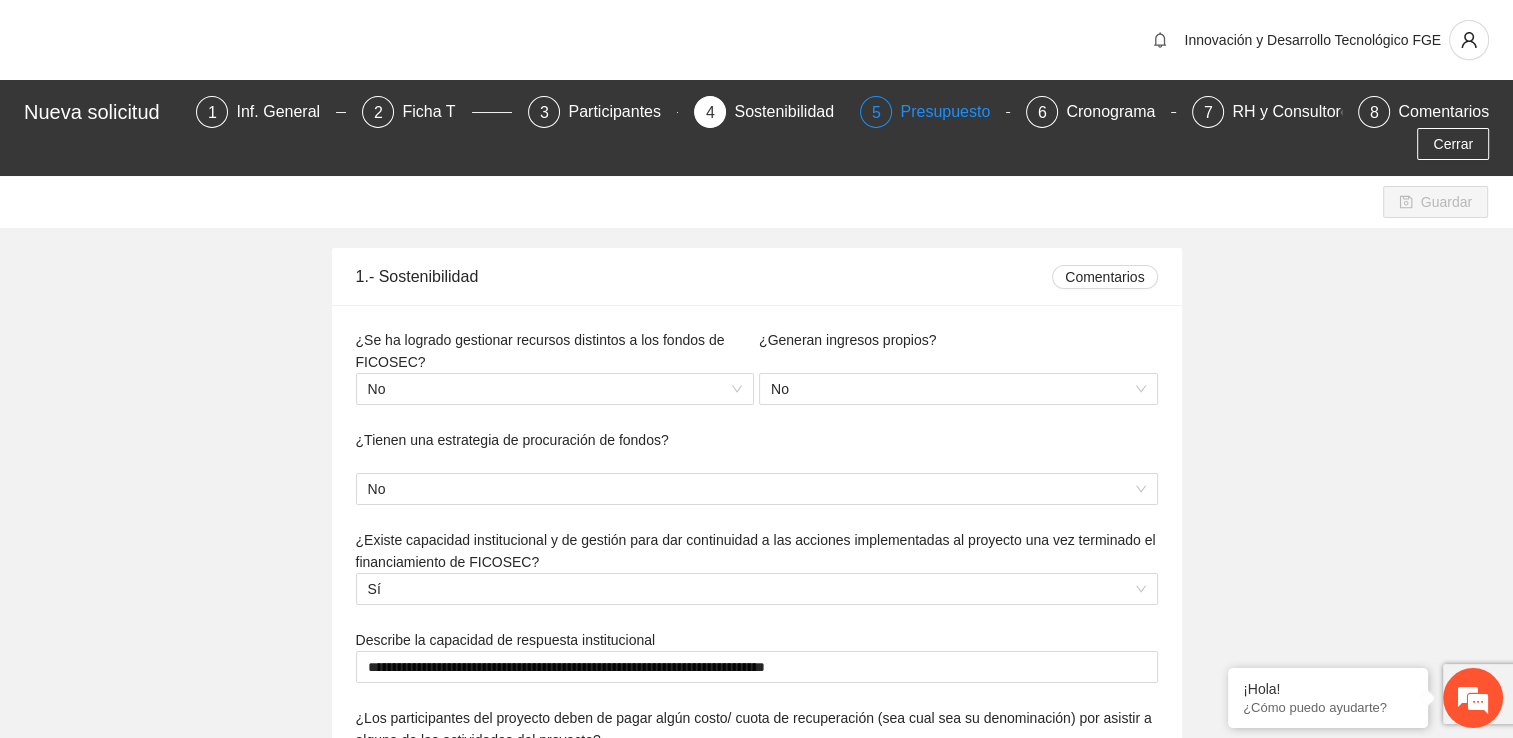 click on "Presupuesto" at bounding box center (953, 112) 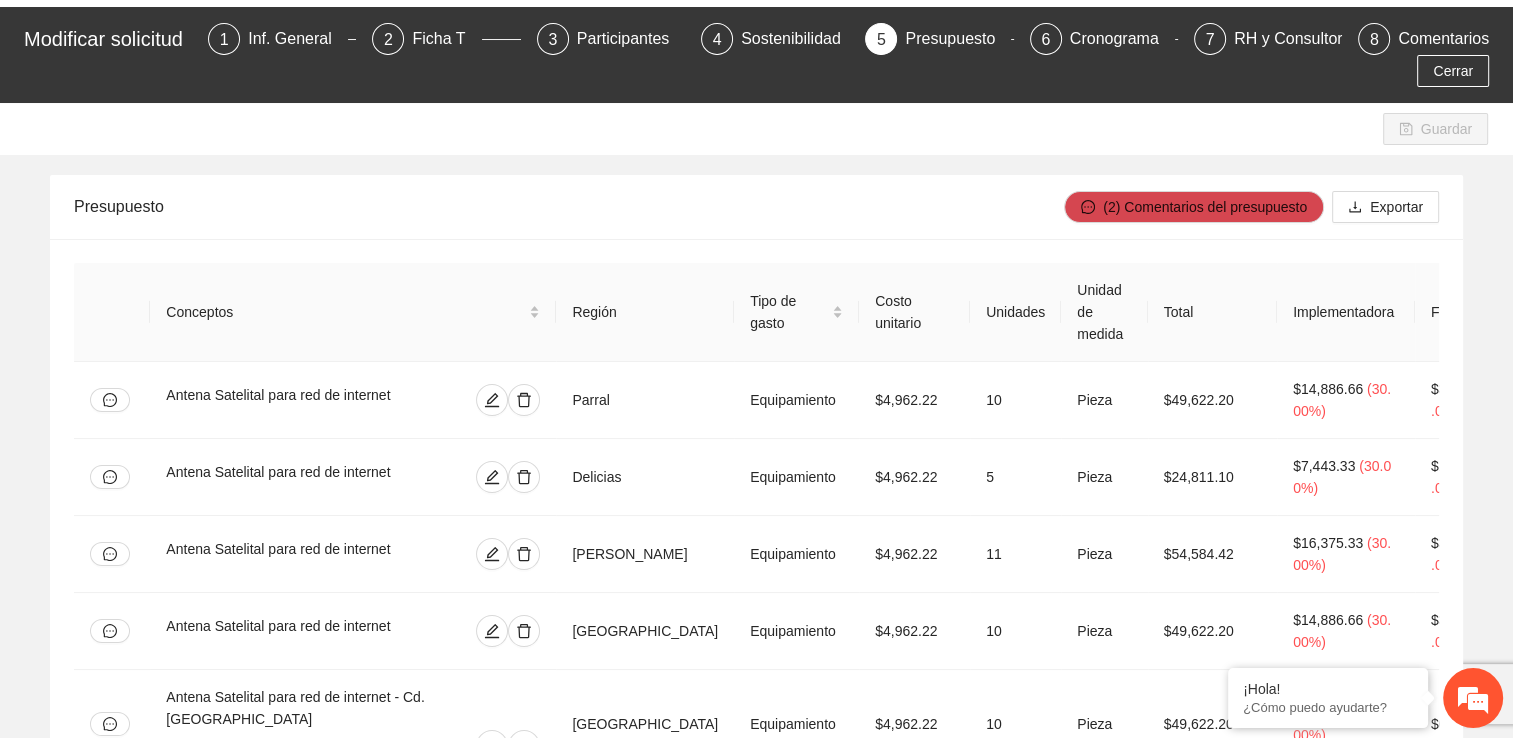 scroll, scrollTop: 0, scrollLeft: 0, axis: both 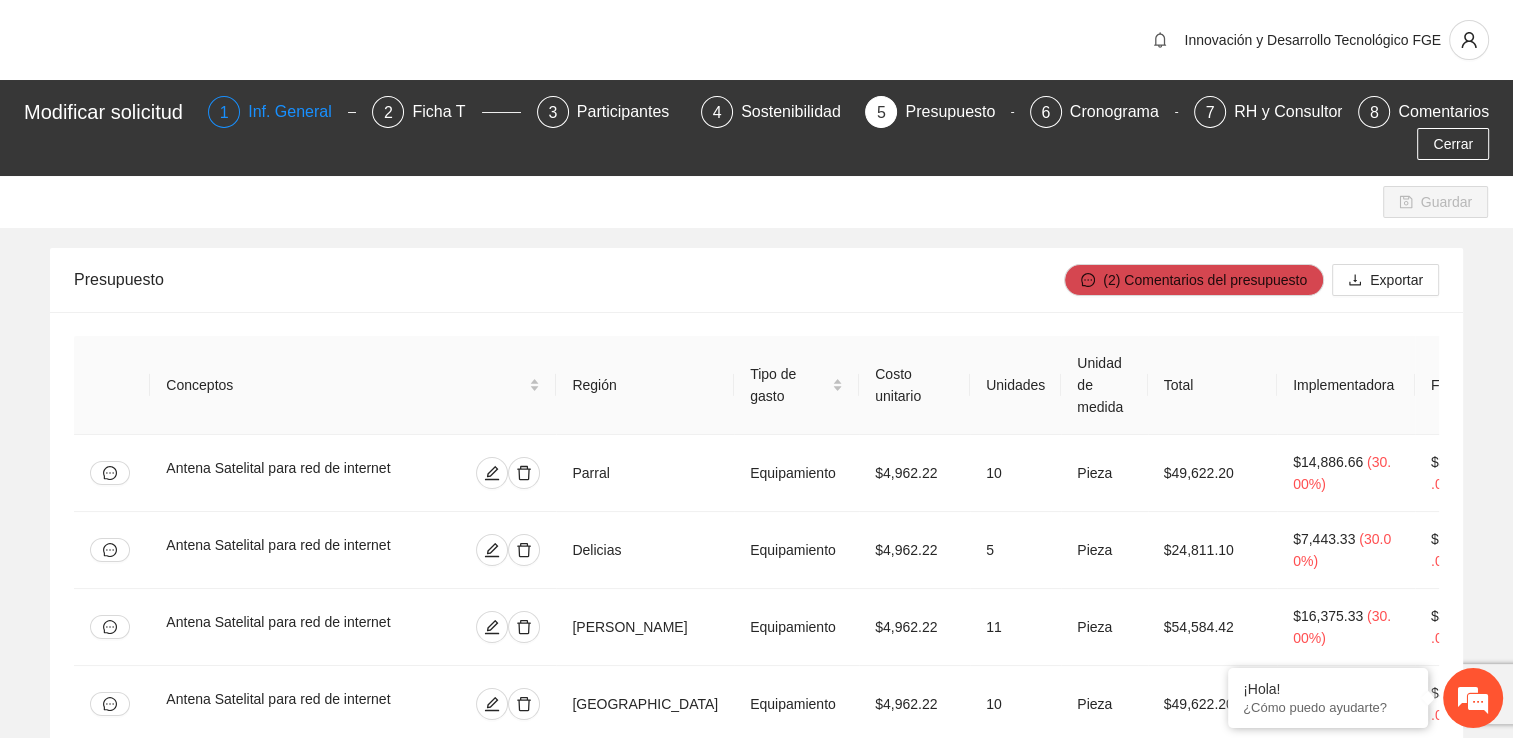 click on "Inf. General" at bounding box center (298, 112) 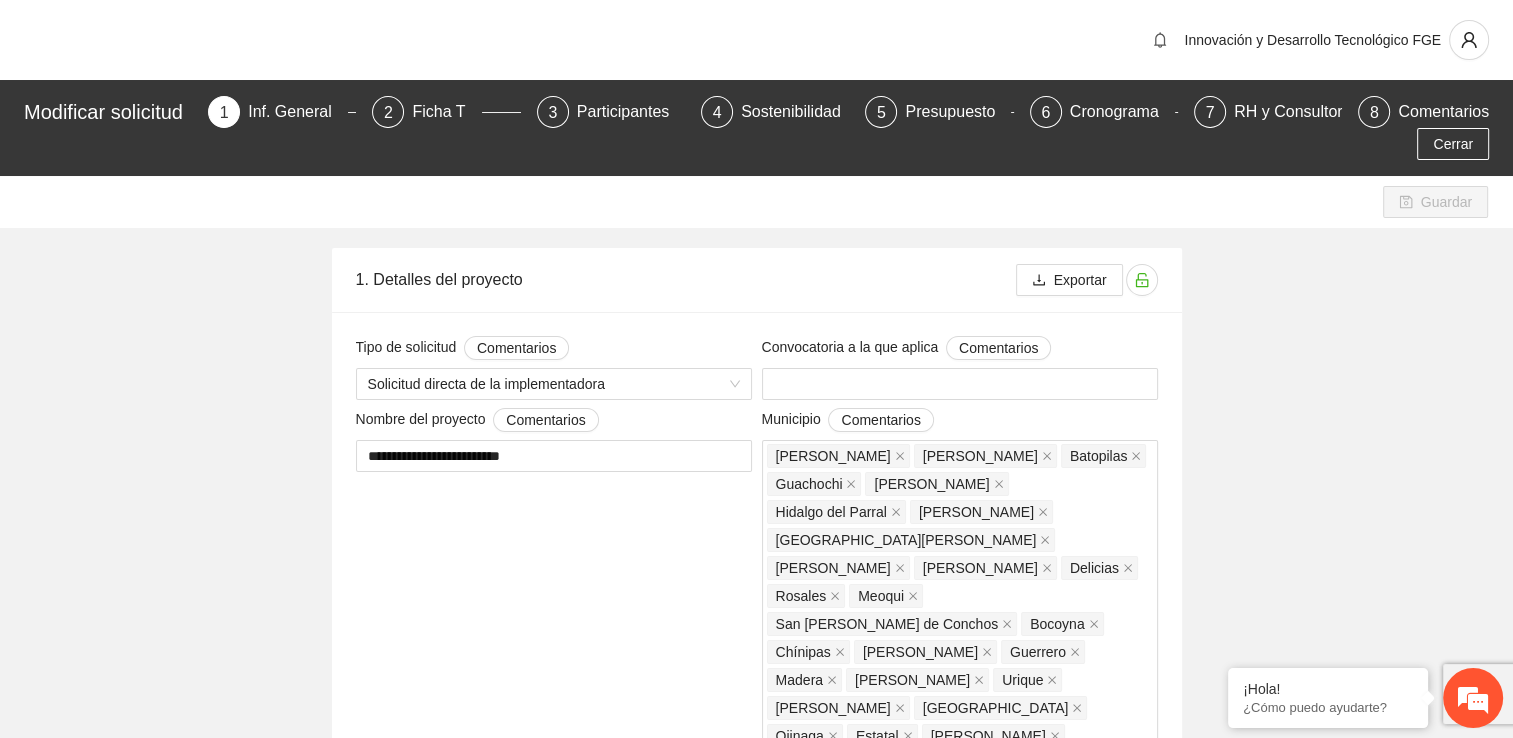 type 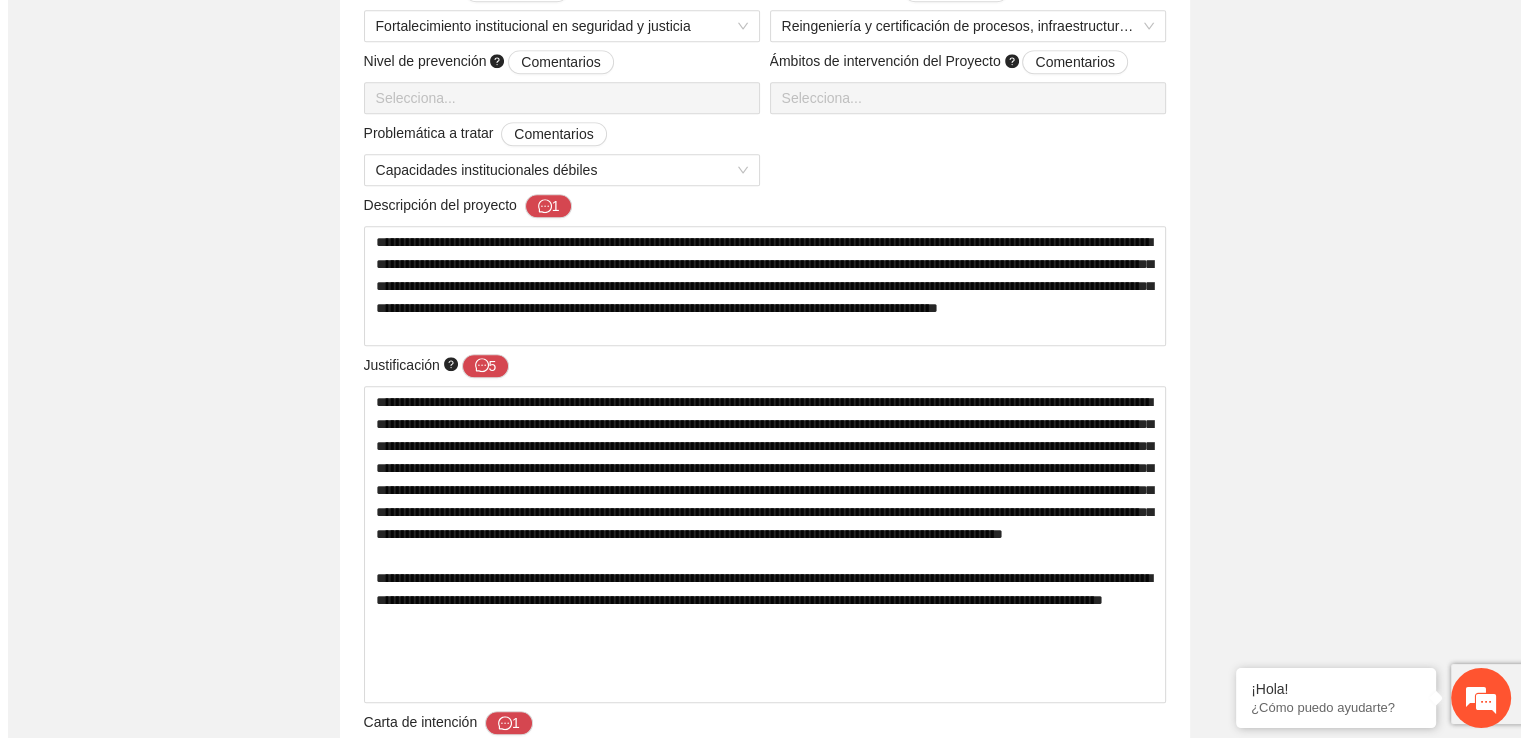 scroll, scrollTop: 1000, scrollLeft: 0, axis: vertical 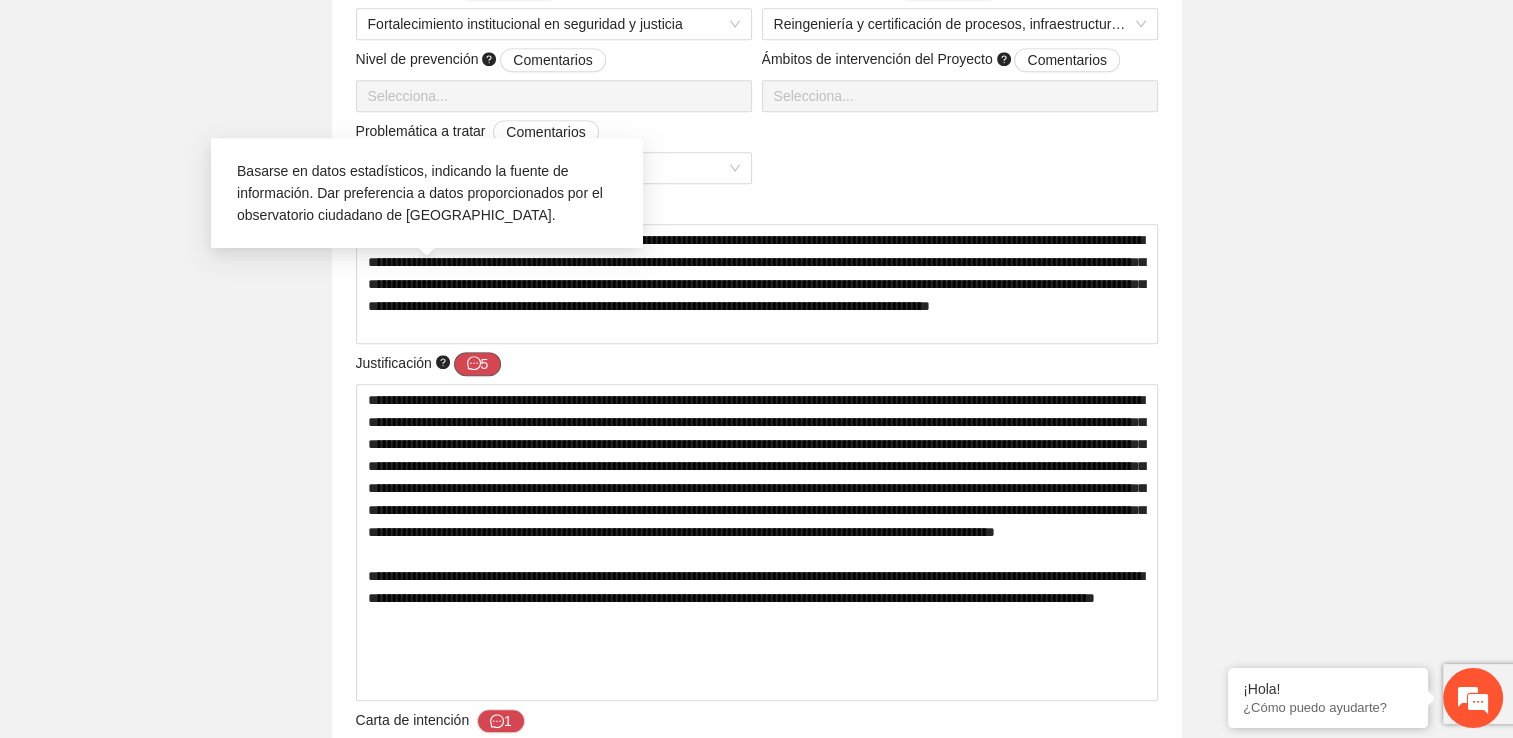 click on "5" at bounding box center (478, 364) 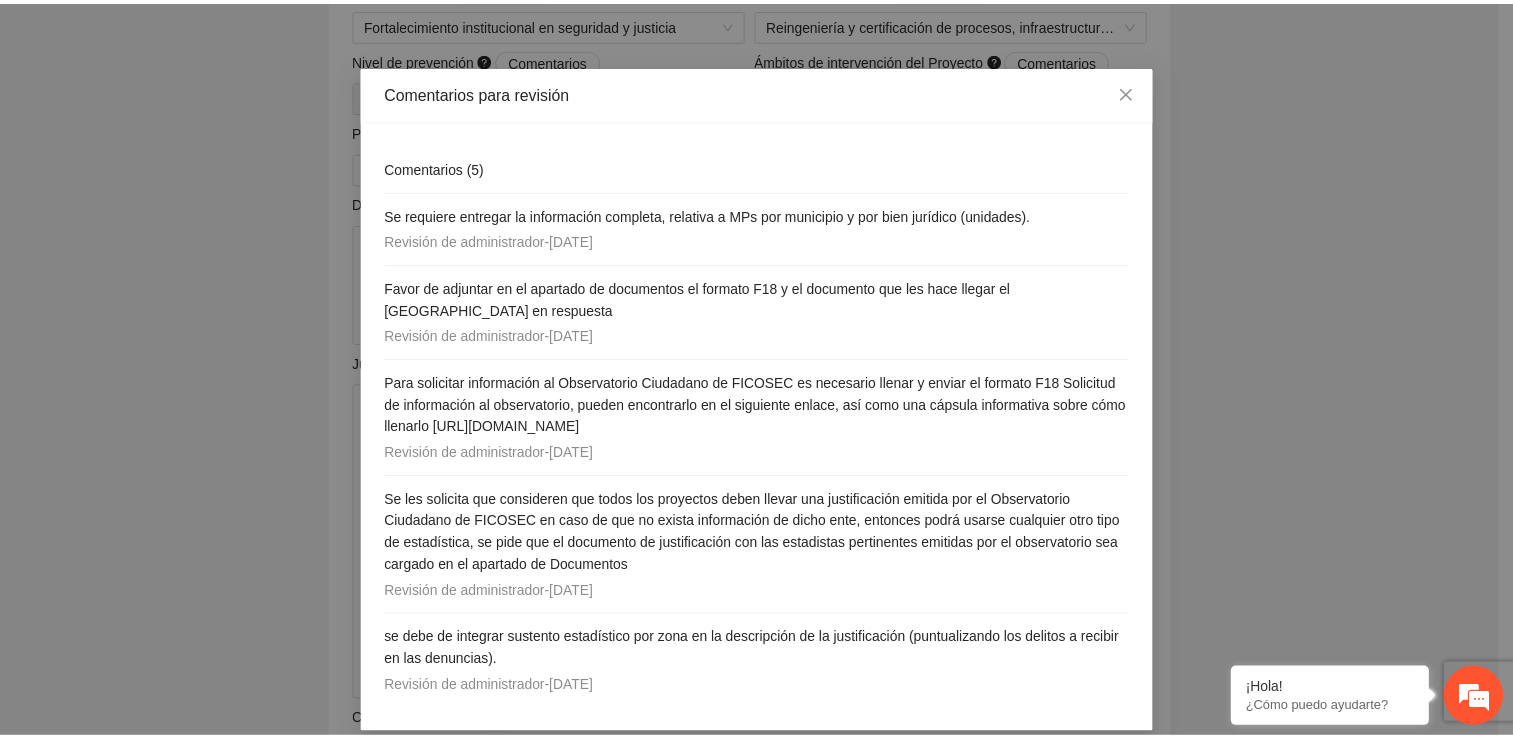 scroll, scrollTop: 52, scrollLeft: 0, axis: vertical 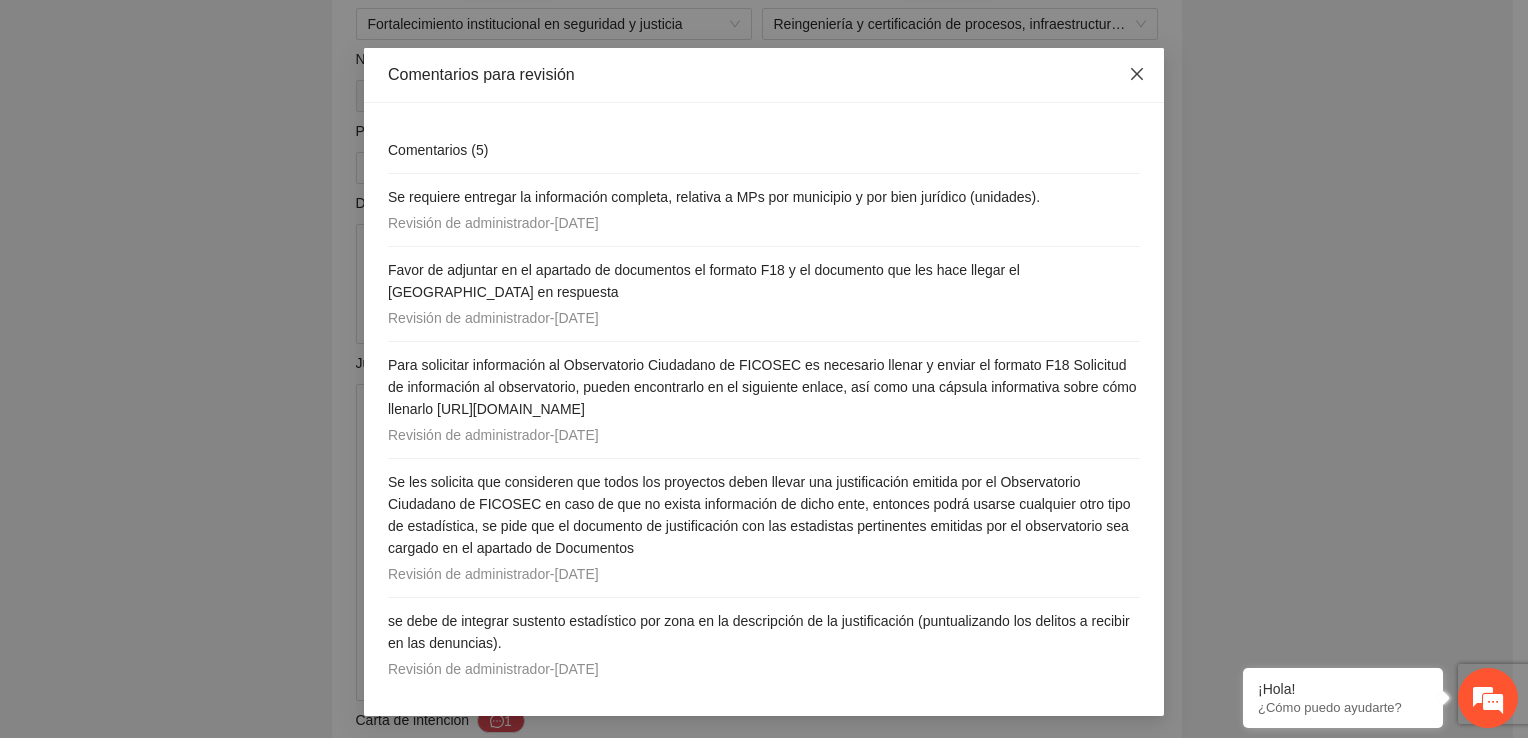 click 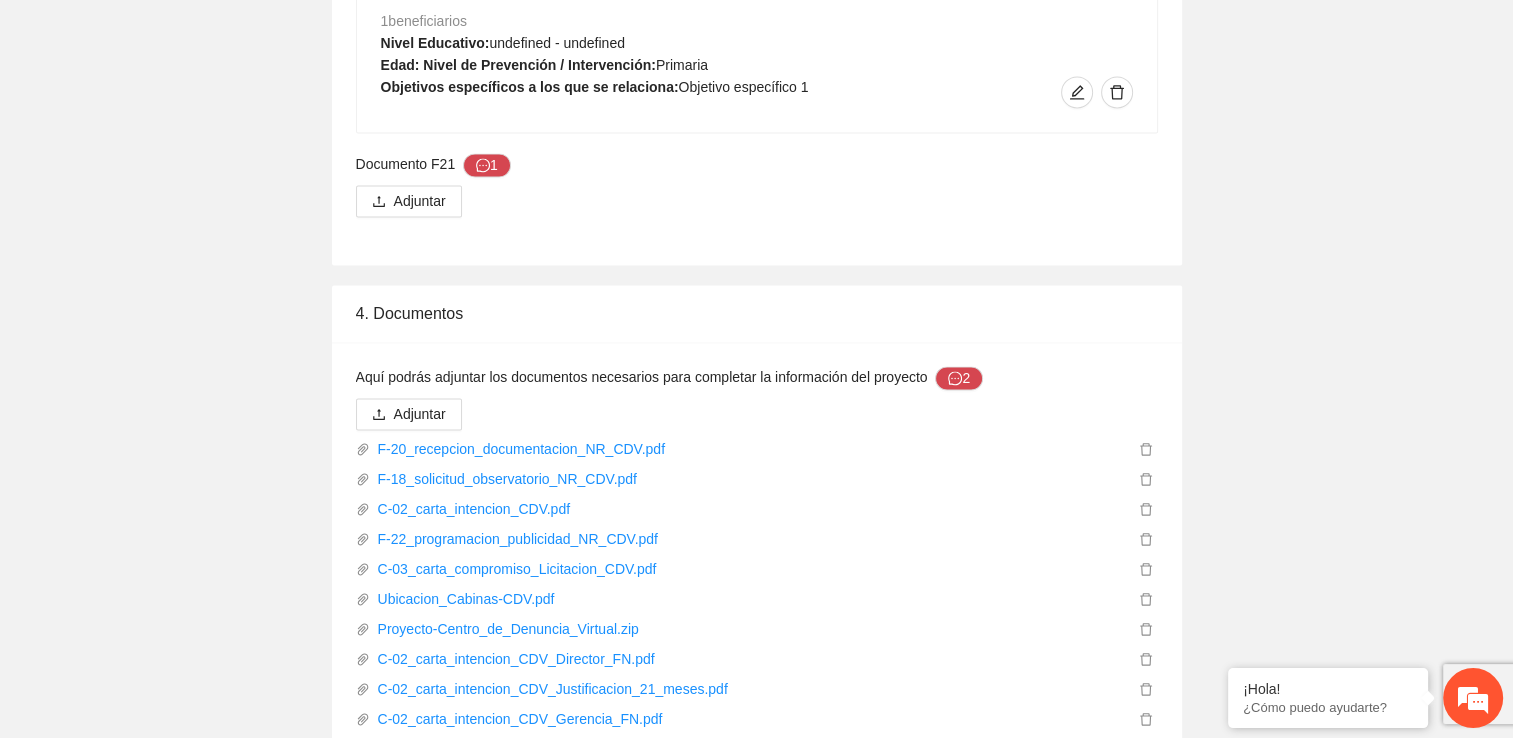 scroll, scrollTop: 2799, scrollLeft: 0, axis: vertical 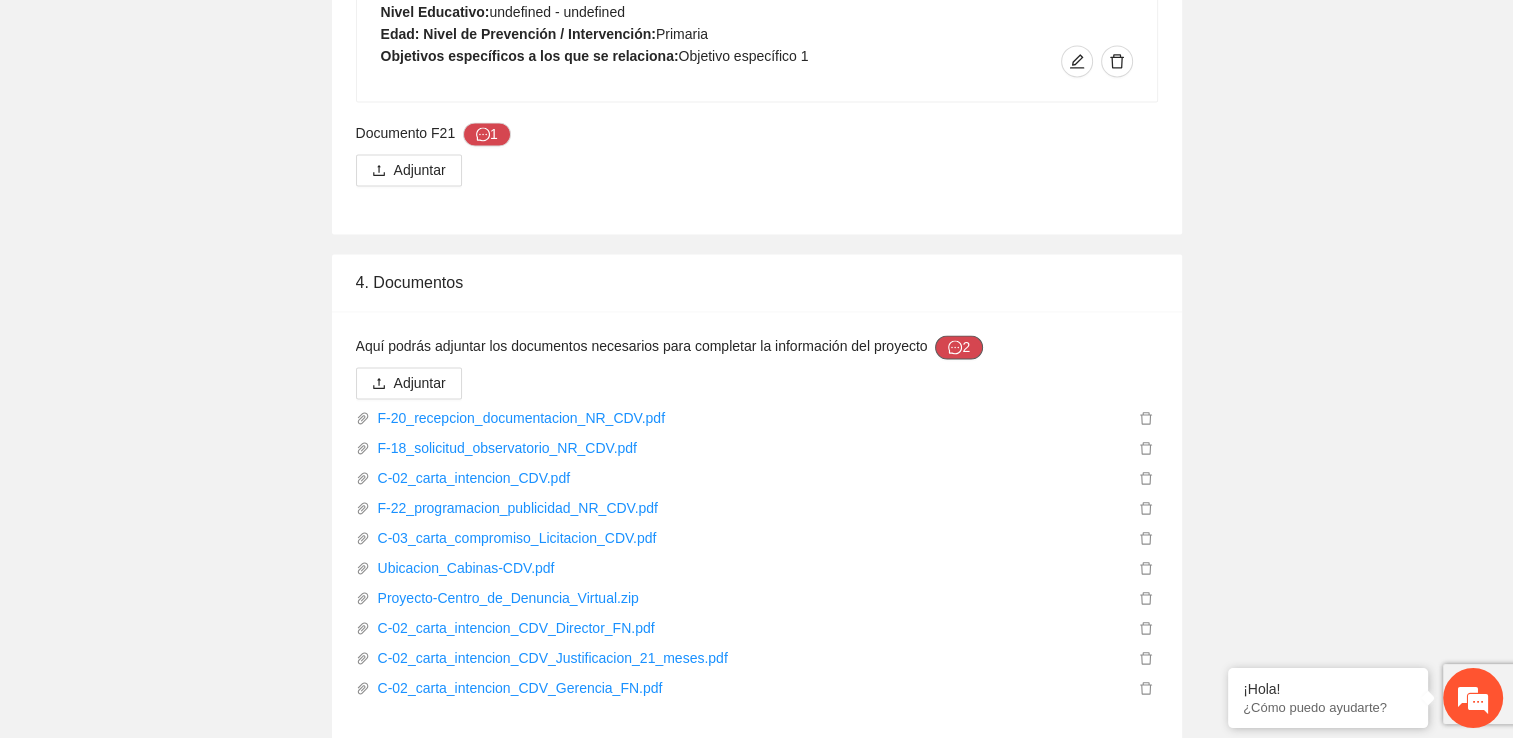 click 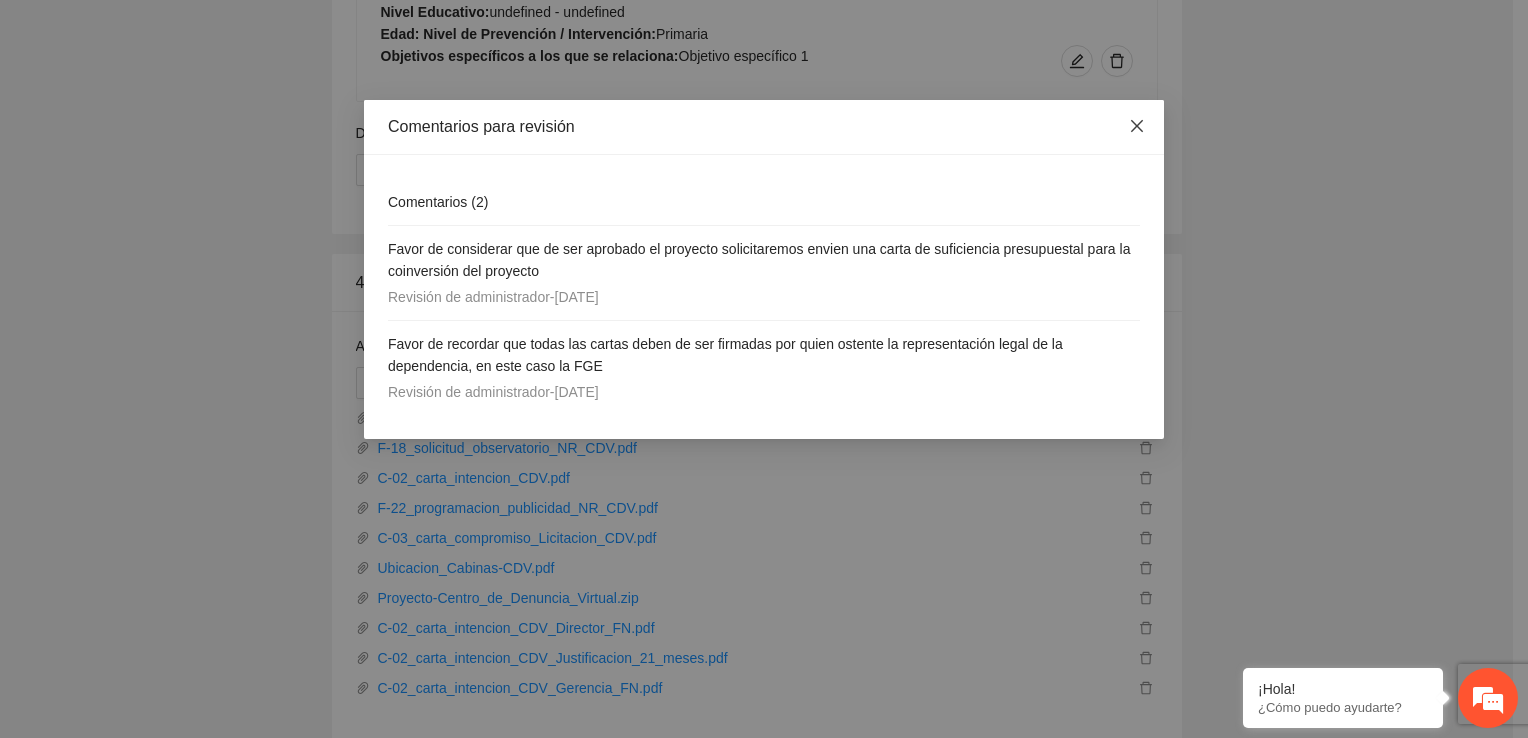 click 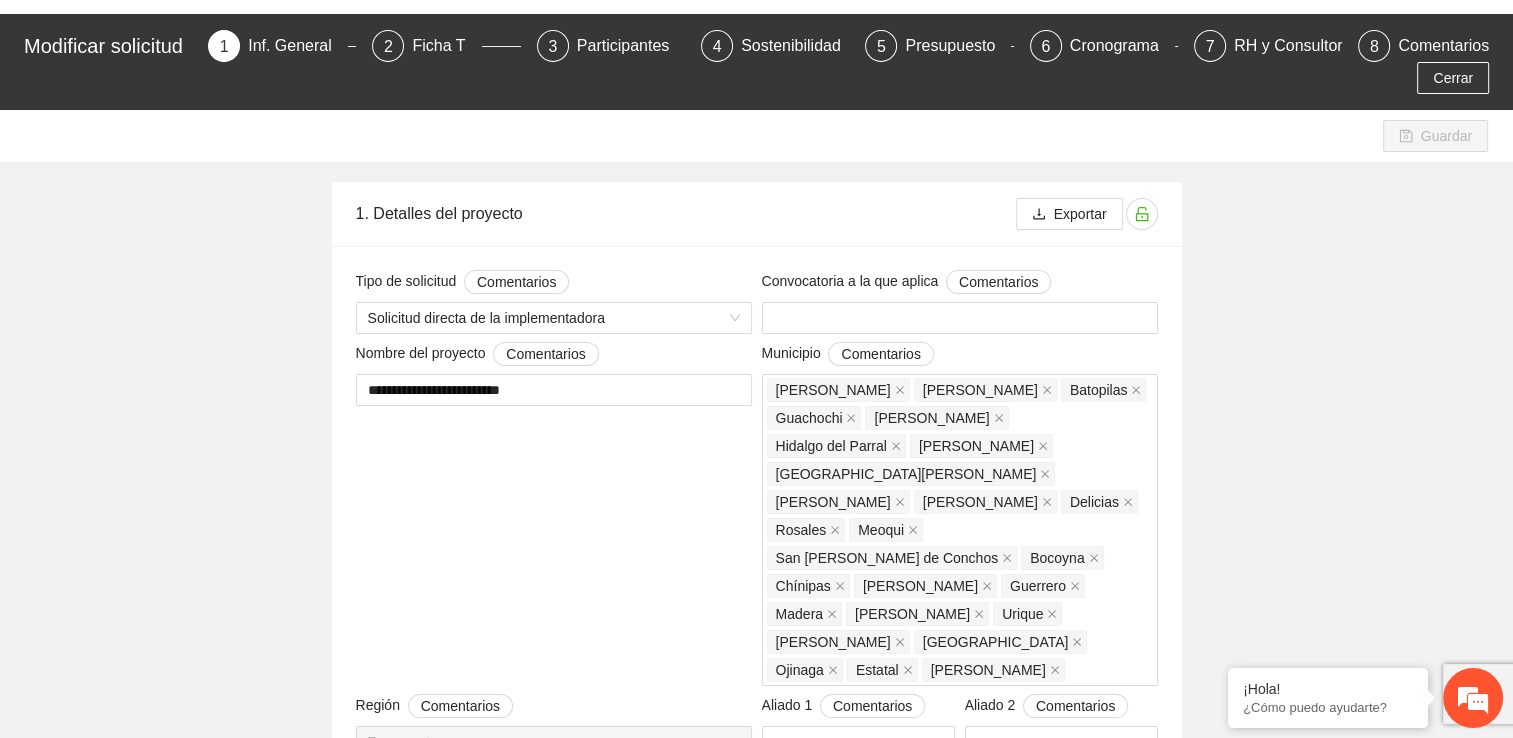 scroll, scrollTop: 0, scrollLeft: 0, axis: both 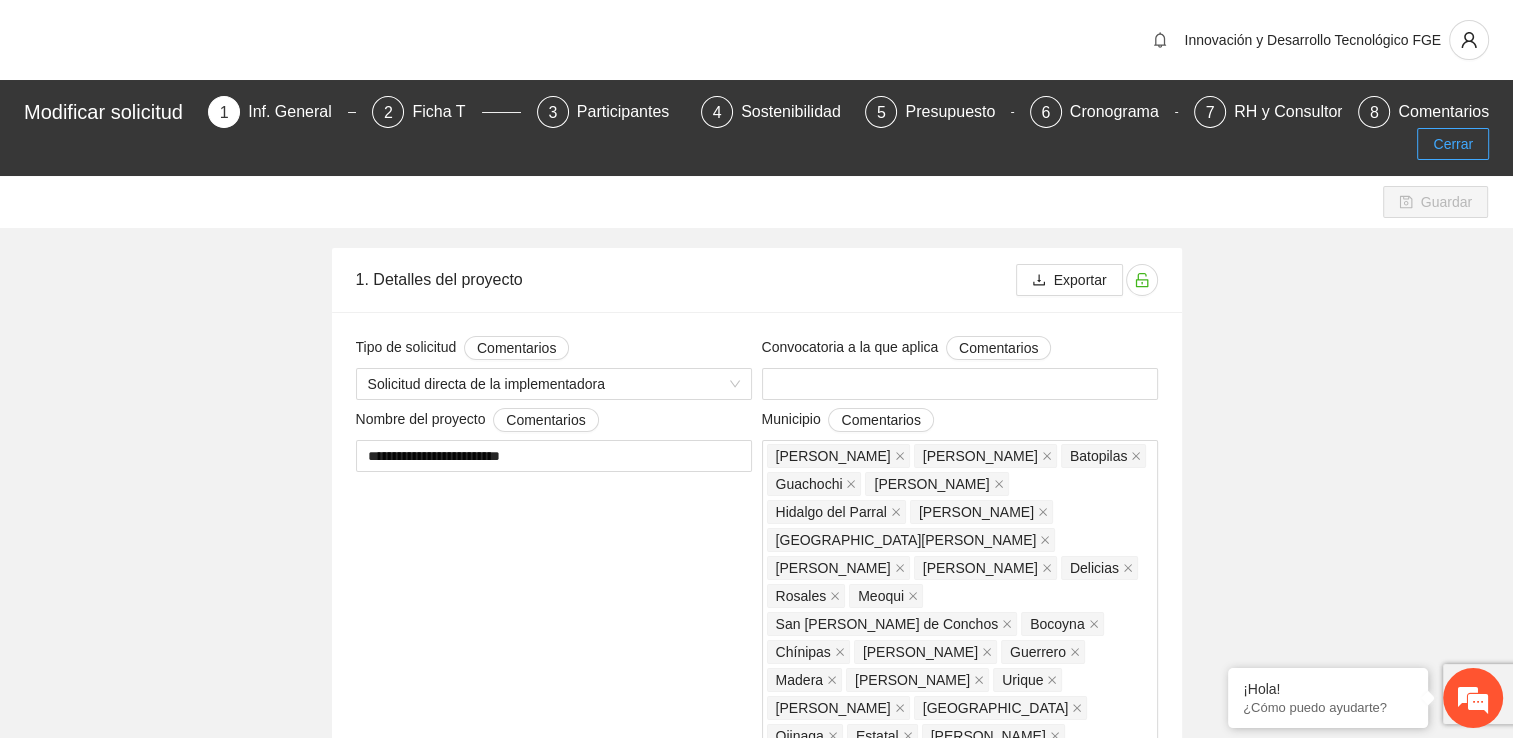 click on "Cerrar" at bounding box center [1453, 144] 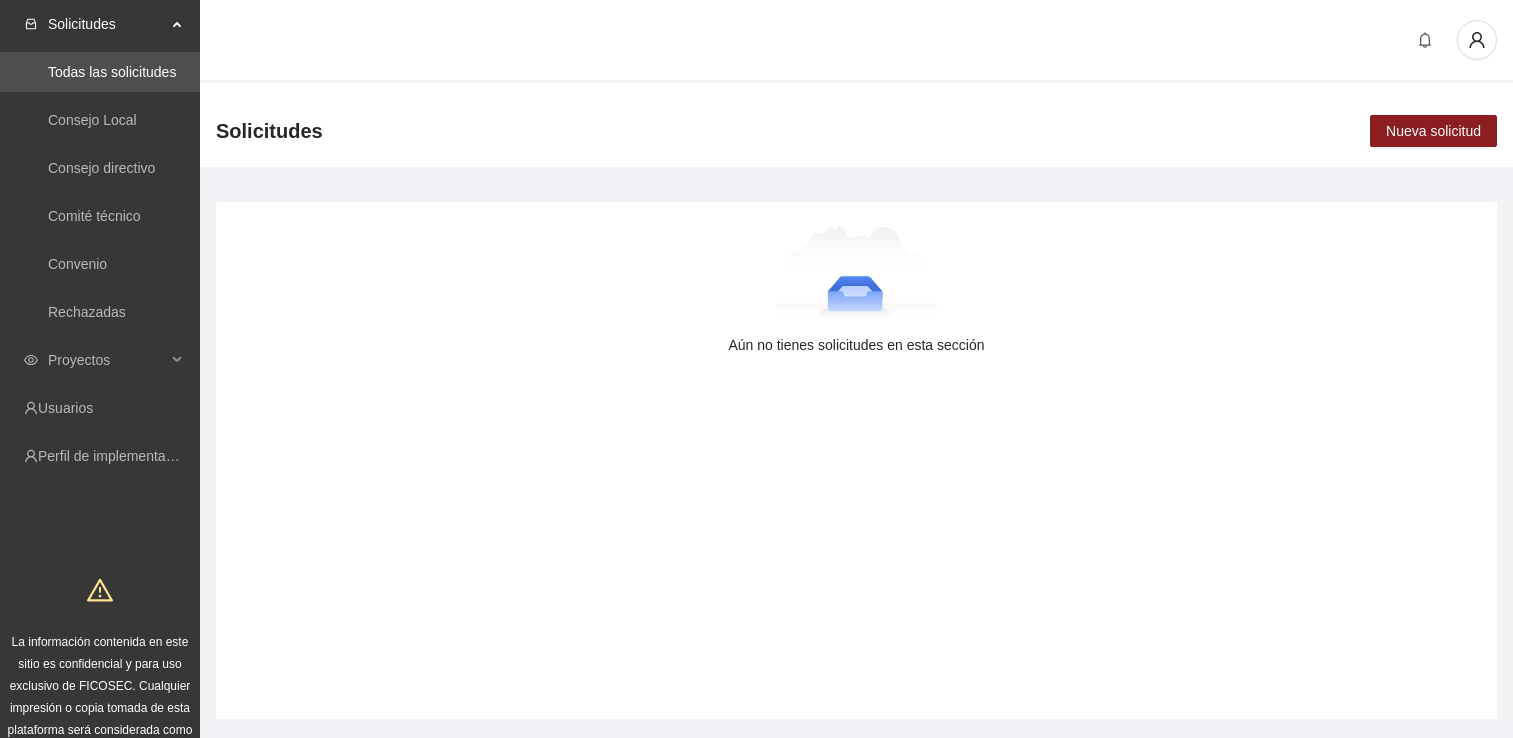 scroll, scrollTop: 0, scrollLeft: 0, axis: both 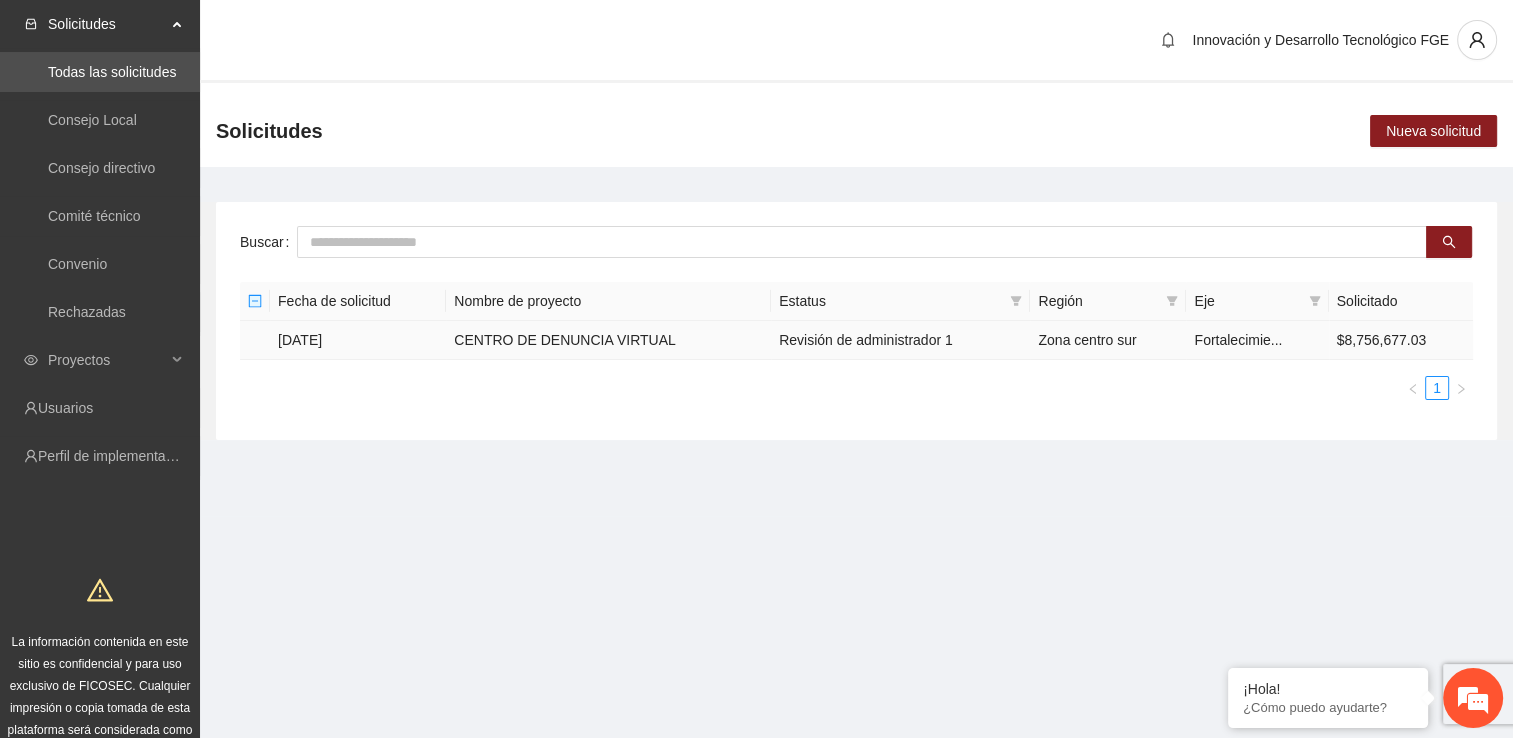 click on "CENTRO DE DENUNCIA VIRTUAL" at bounding box center [608, 340] 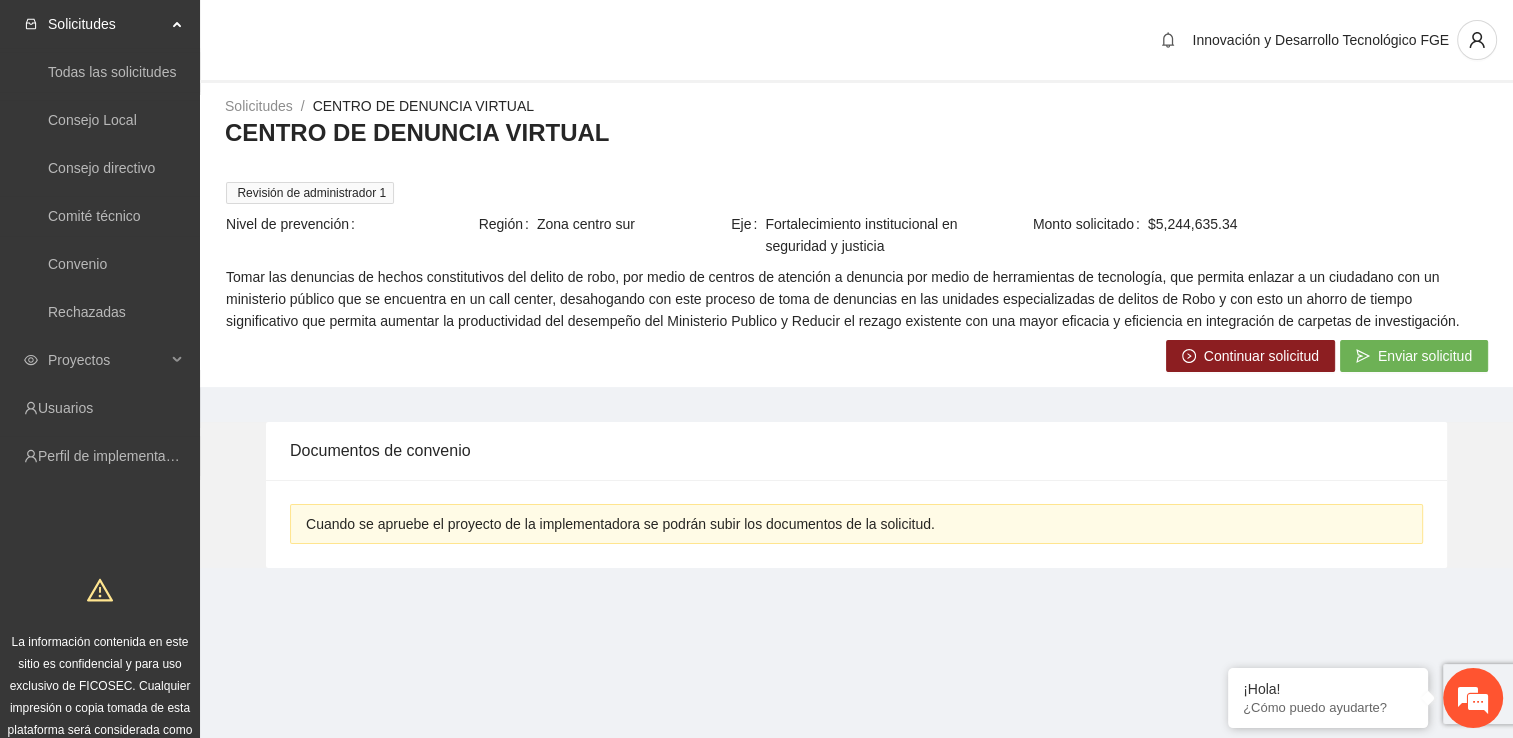 click on "Continuar solicitud" at bounding box center (1261, 356) 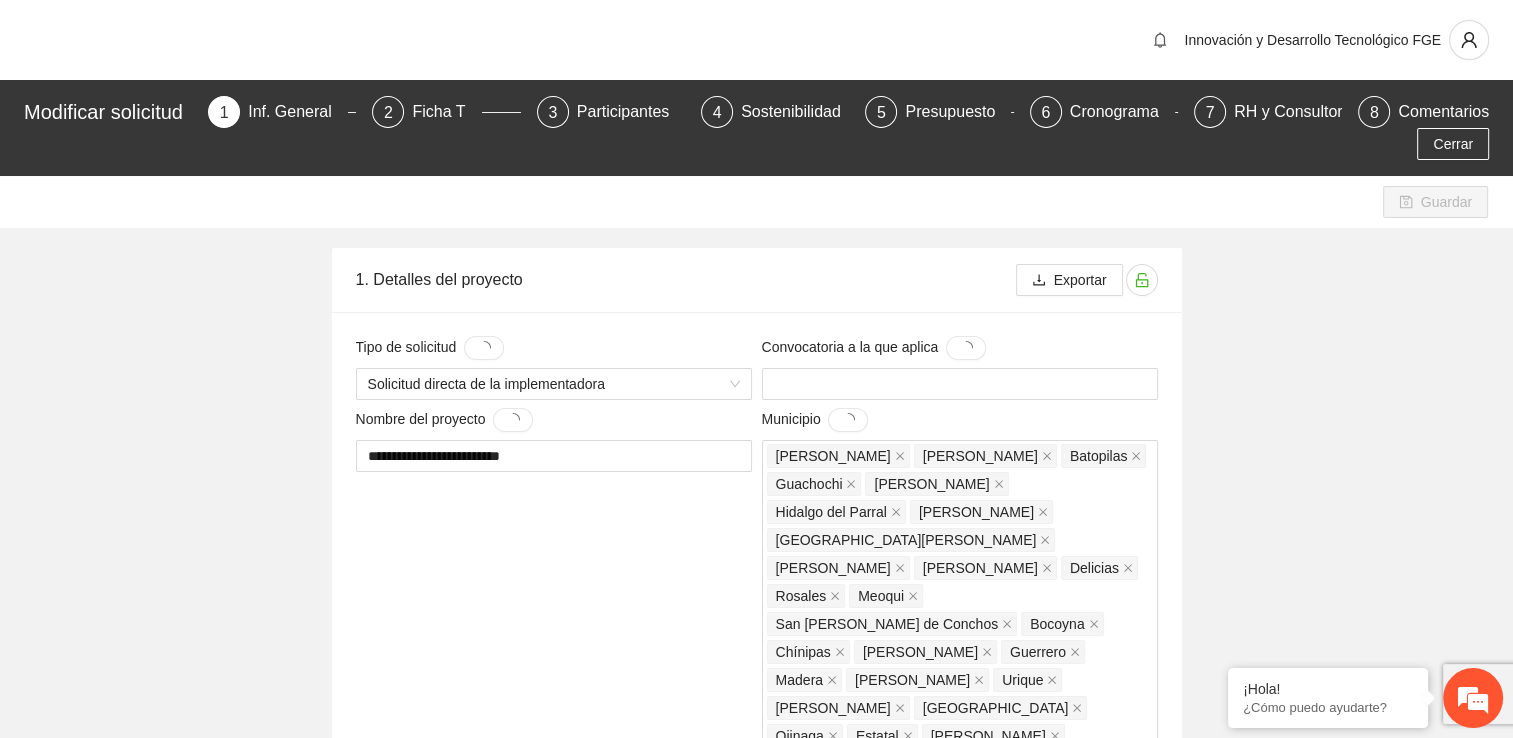 type 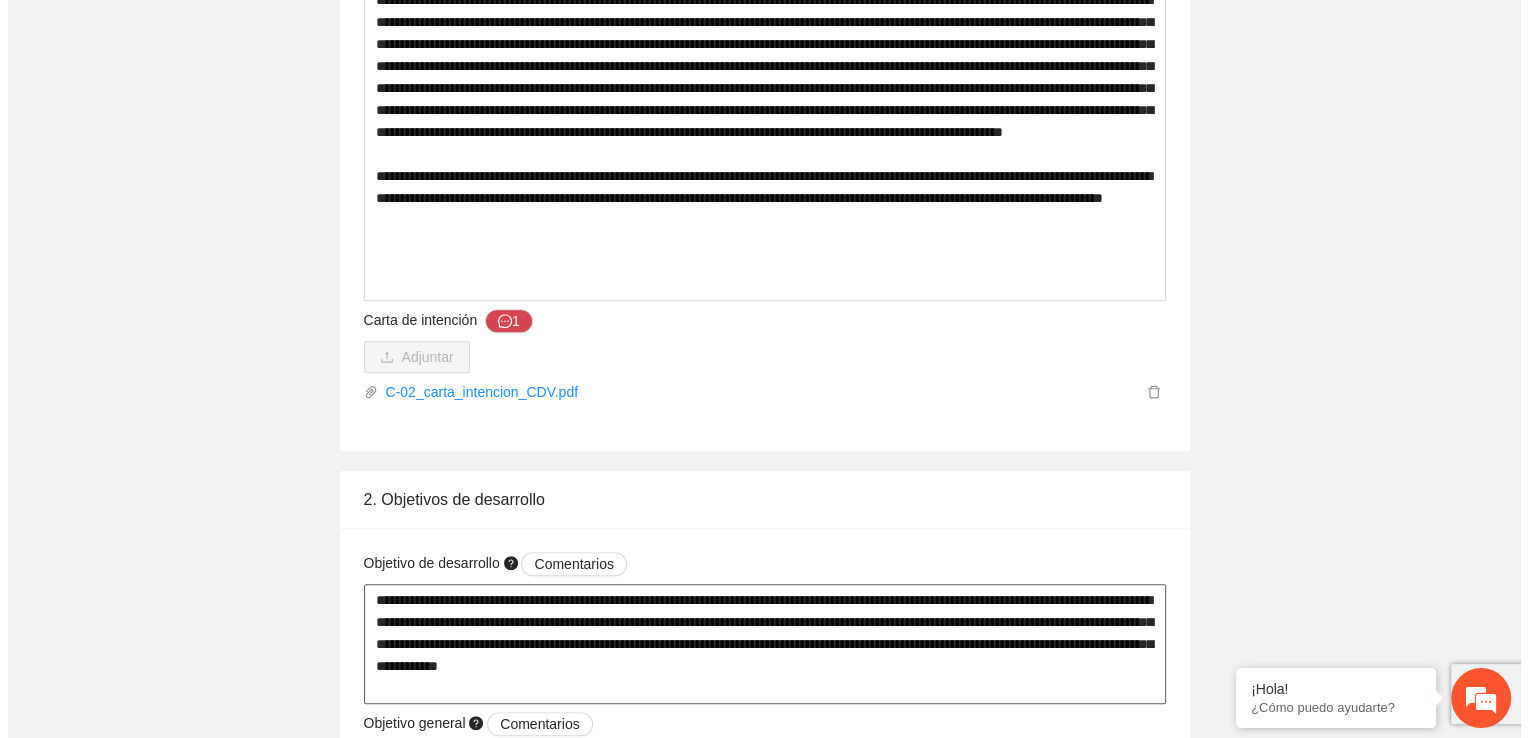 scroll, scrollTop: 800, scrollLeft: 0, axis: vertical 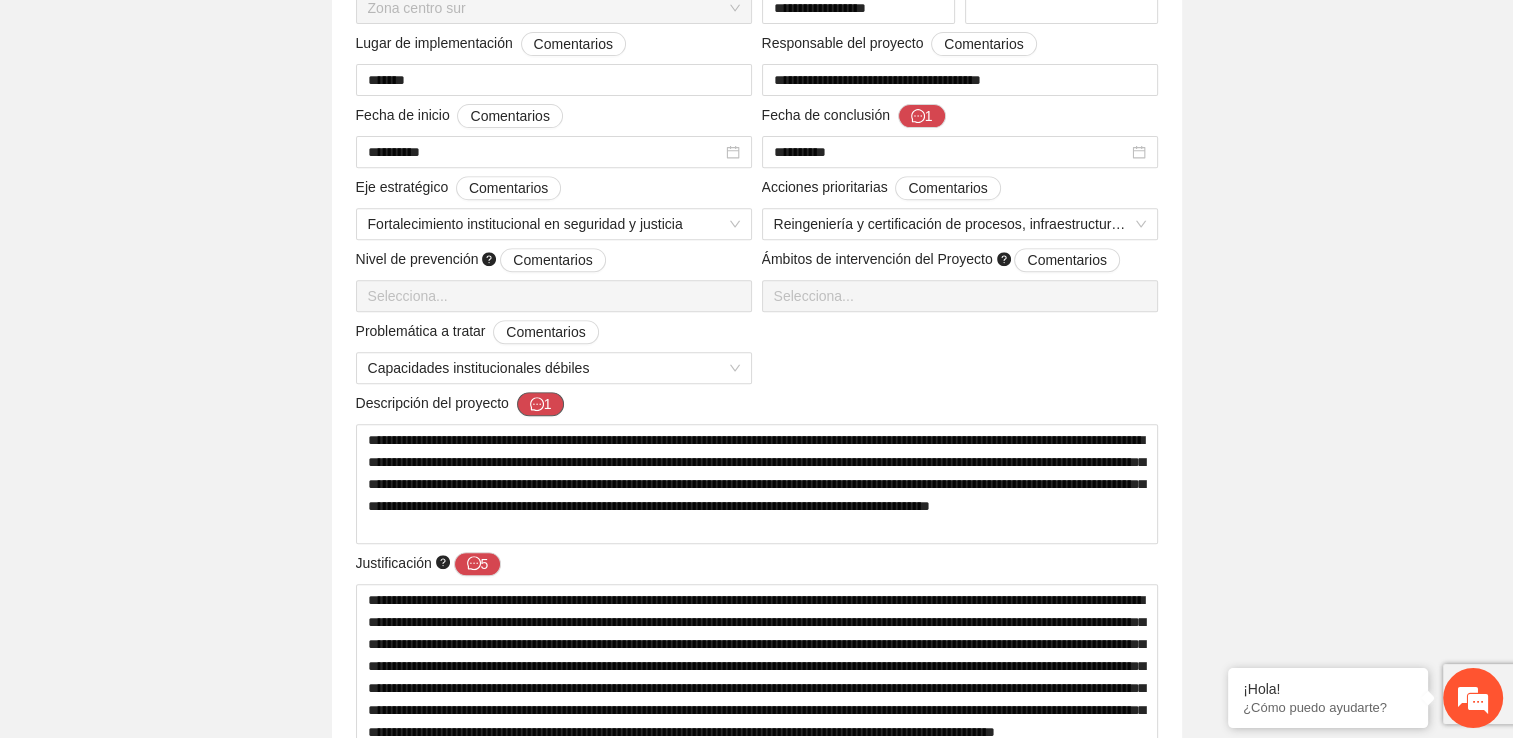 click on "1" at bounding box center [541, 404] 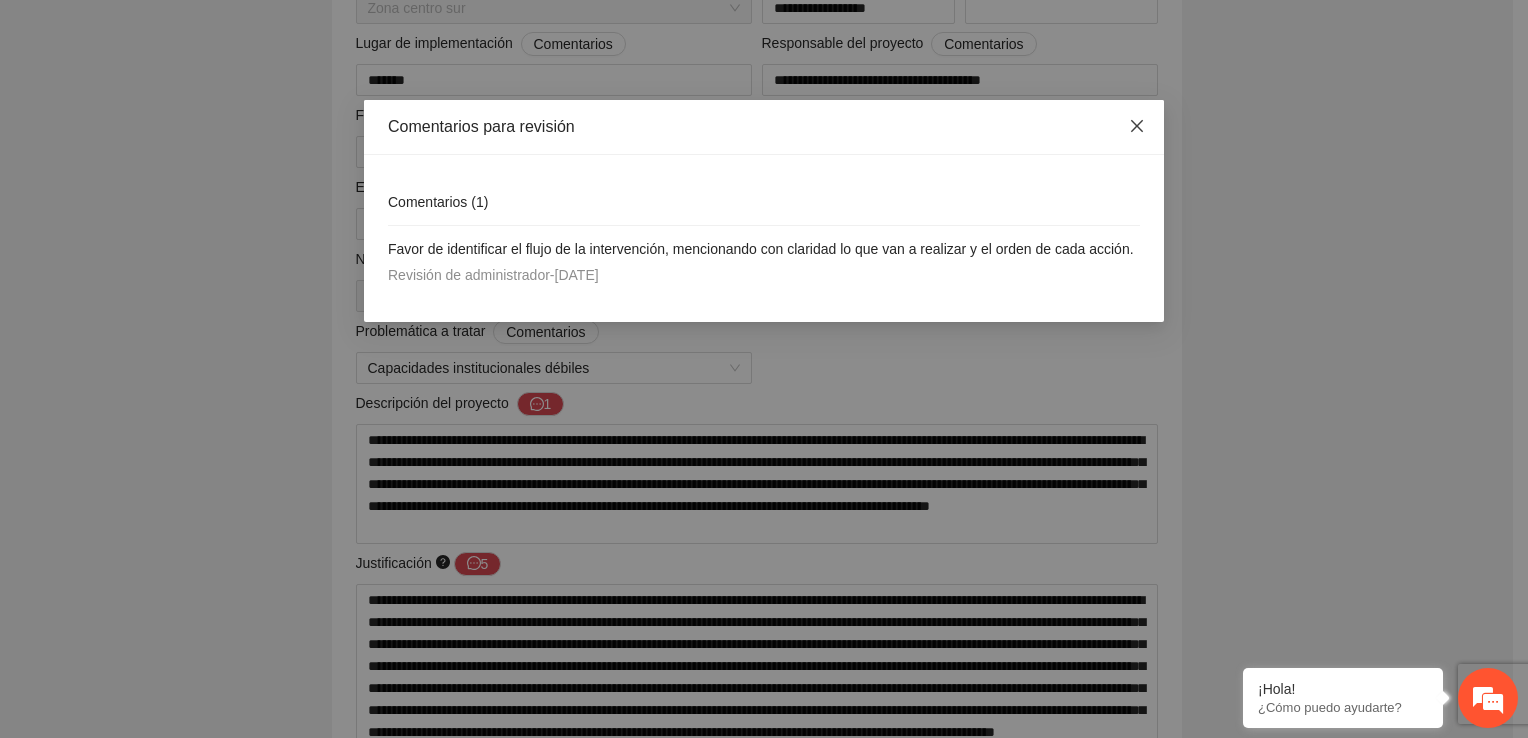 click 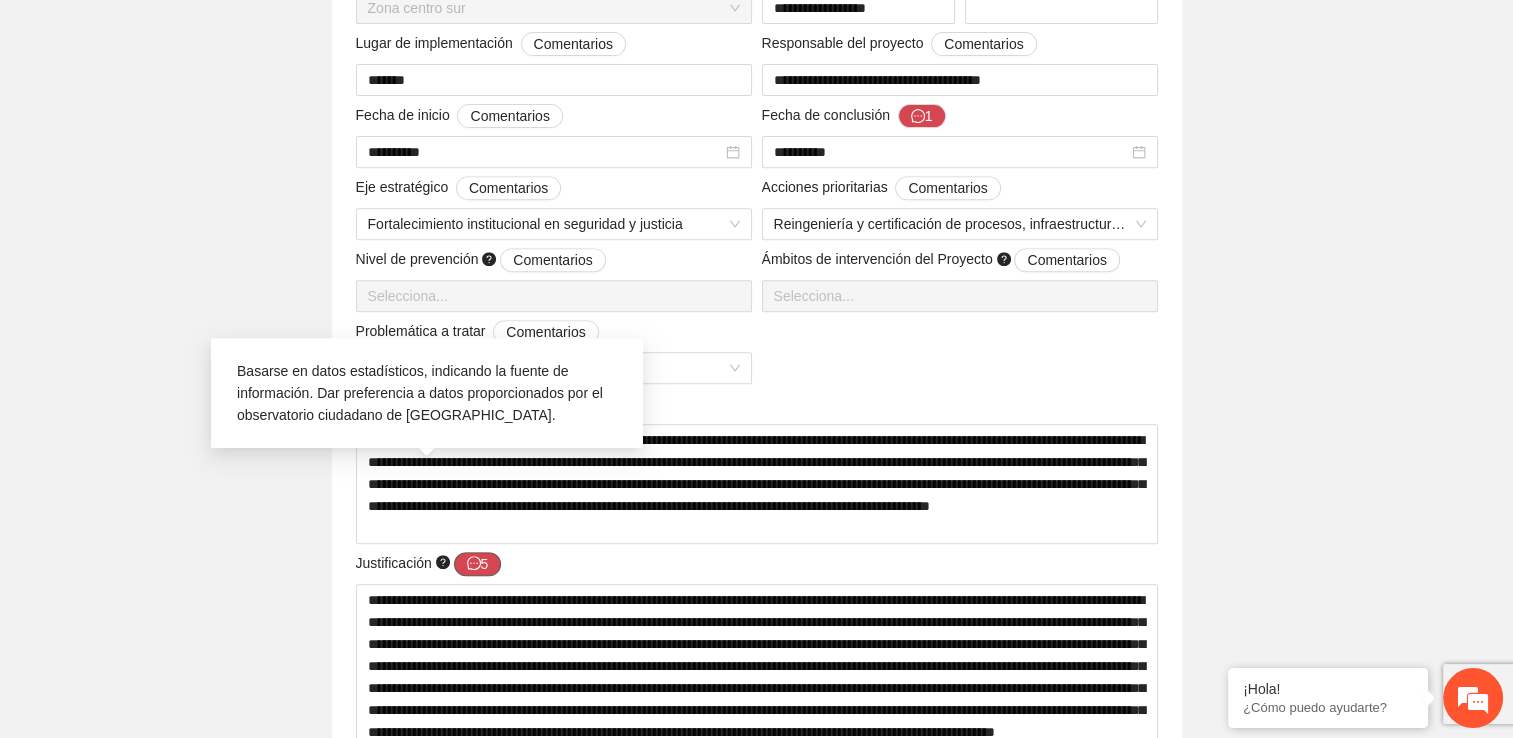click on "5" at bounding box center [478, 564] 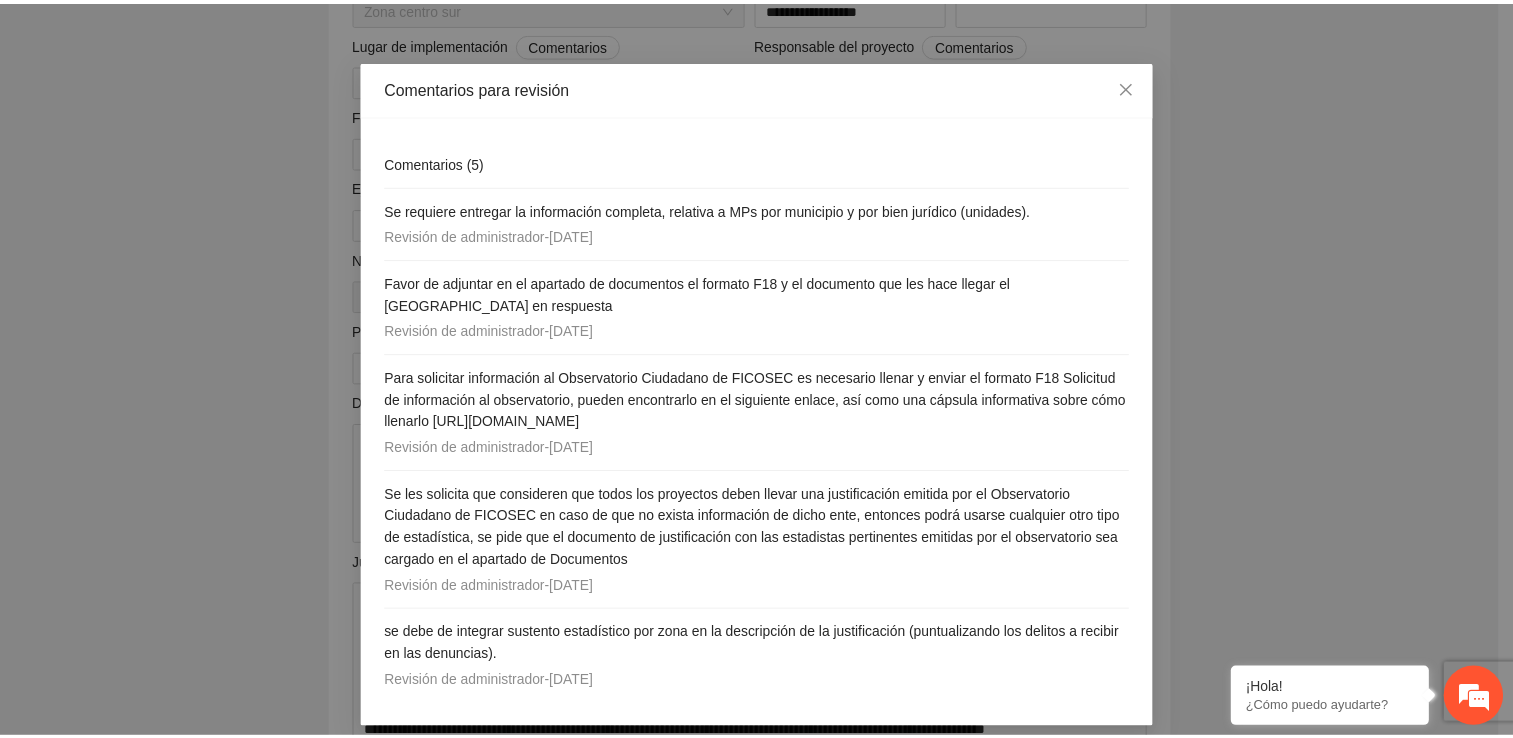 scroll, scrollTop: 52, scrollLeft: 0, axis: vertical 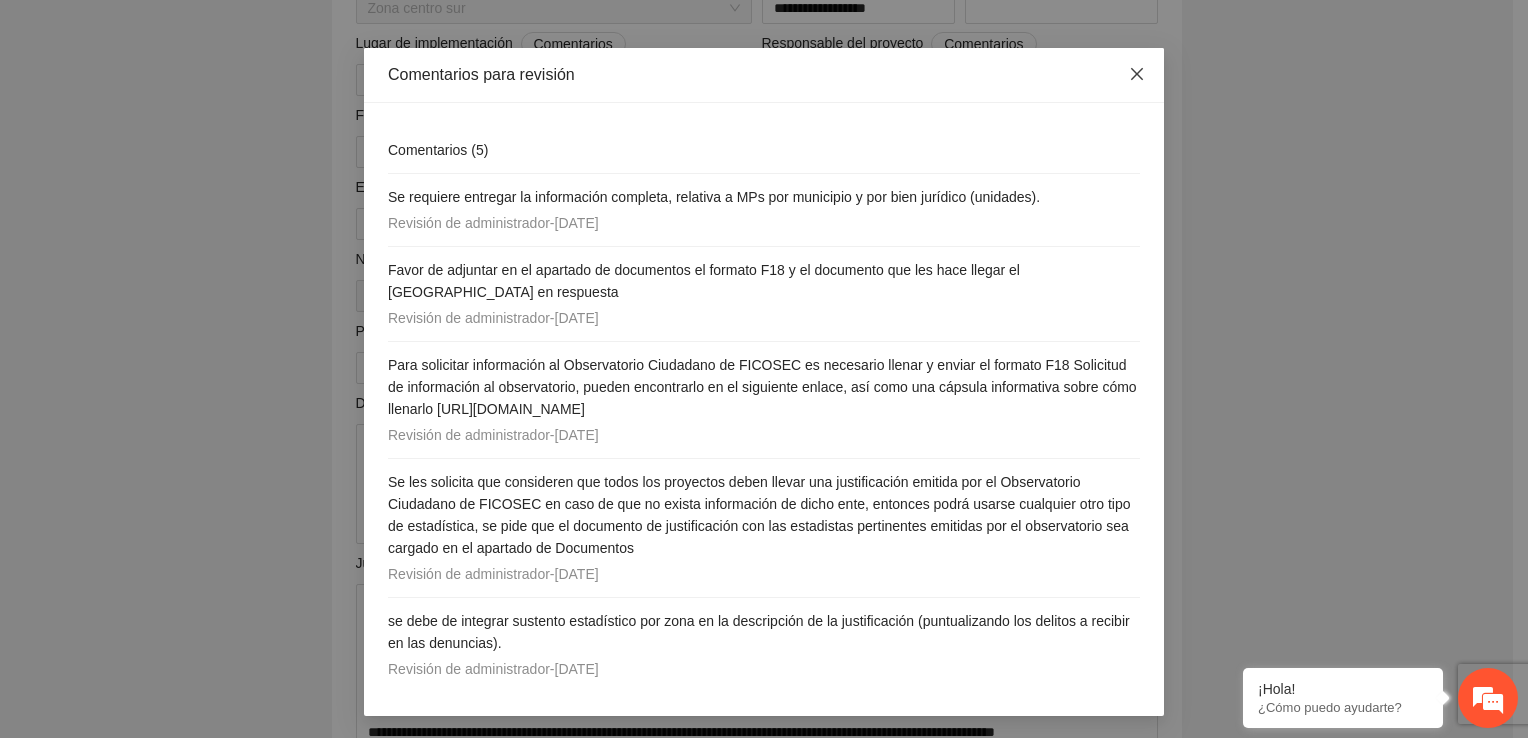 click 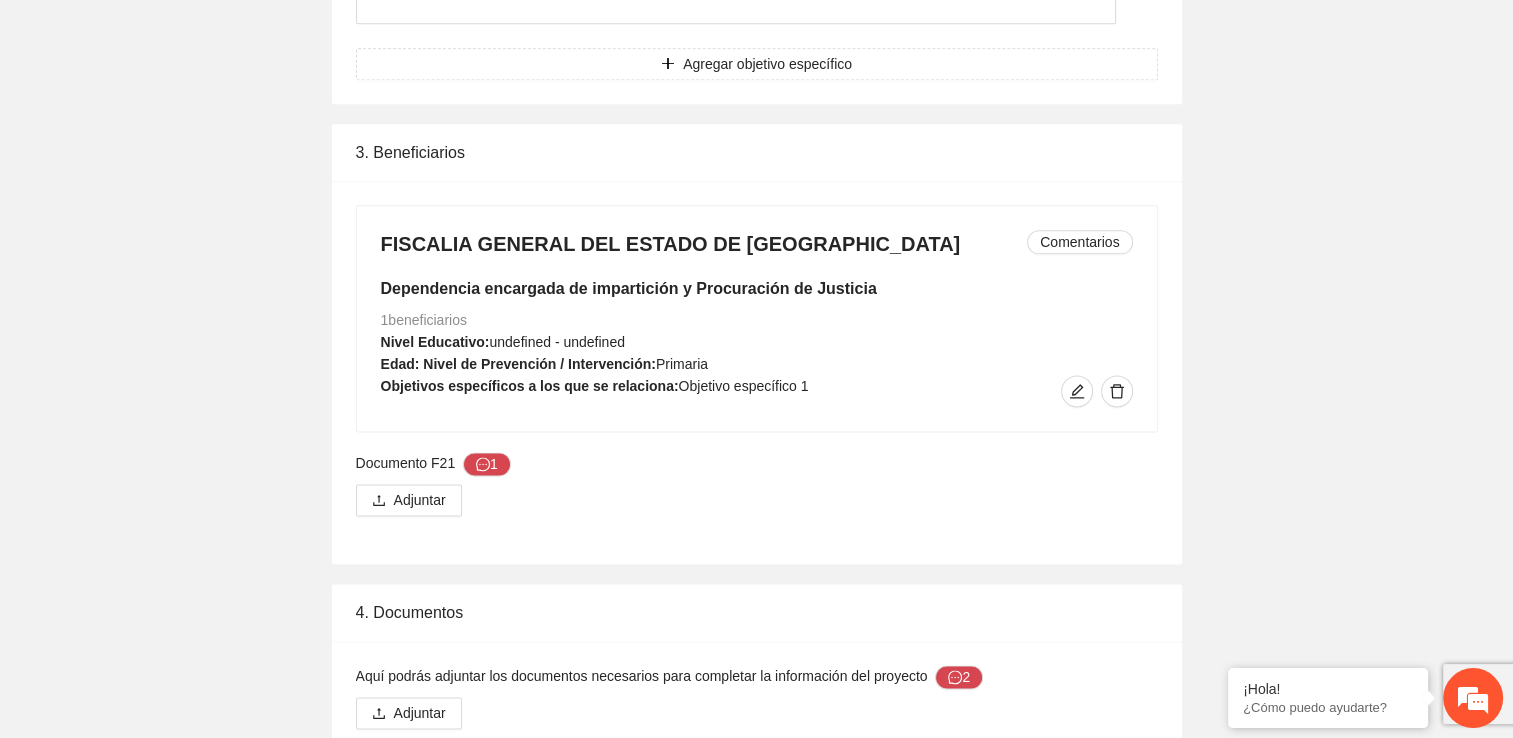 scroll, scrollTop: 2500, scrollLeft: 0, axis: vertical 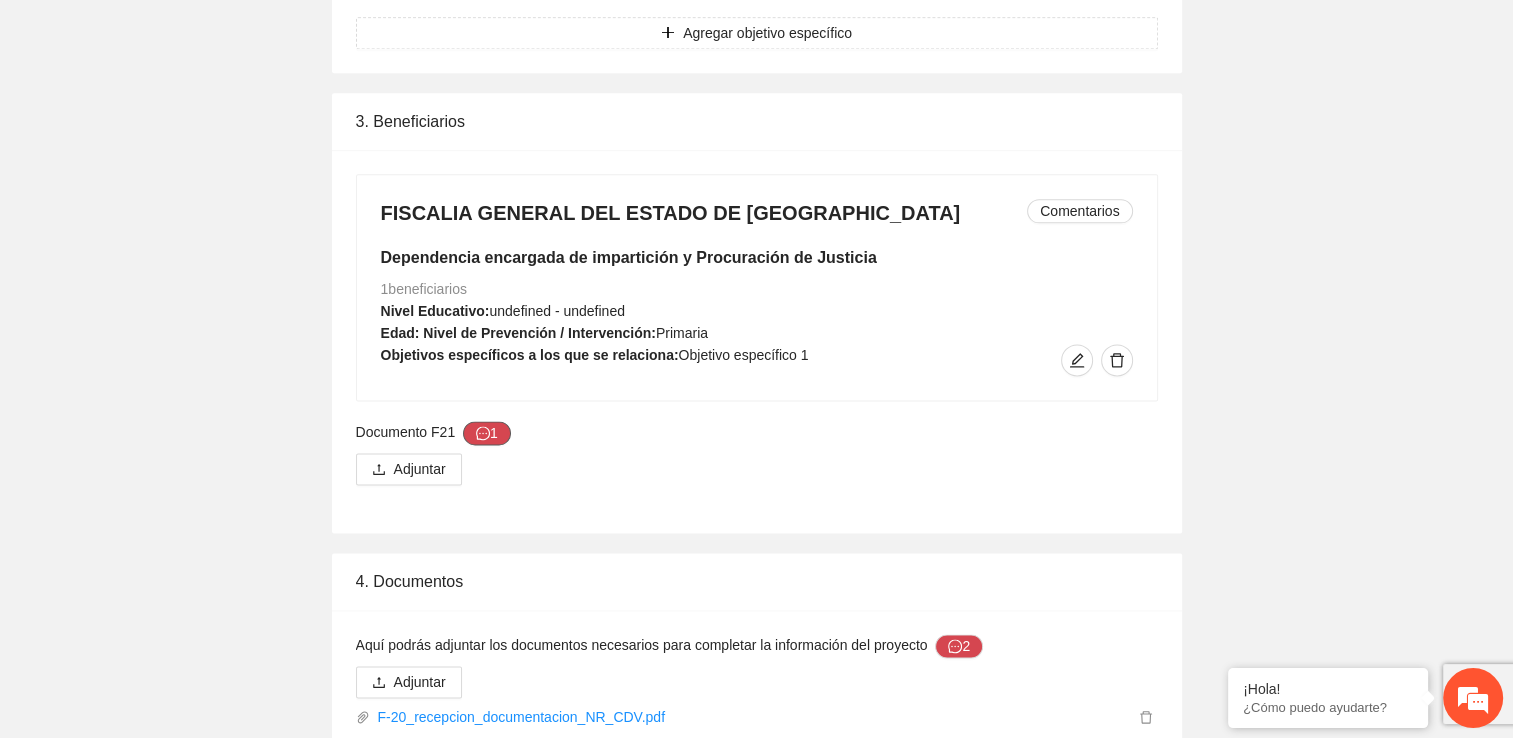 click on "1" at bounding box center (487, 433) 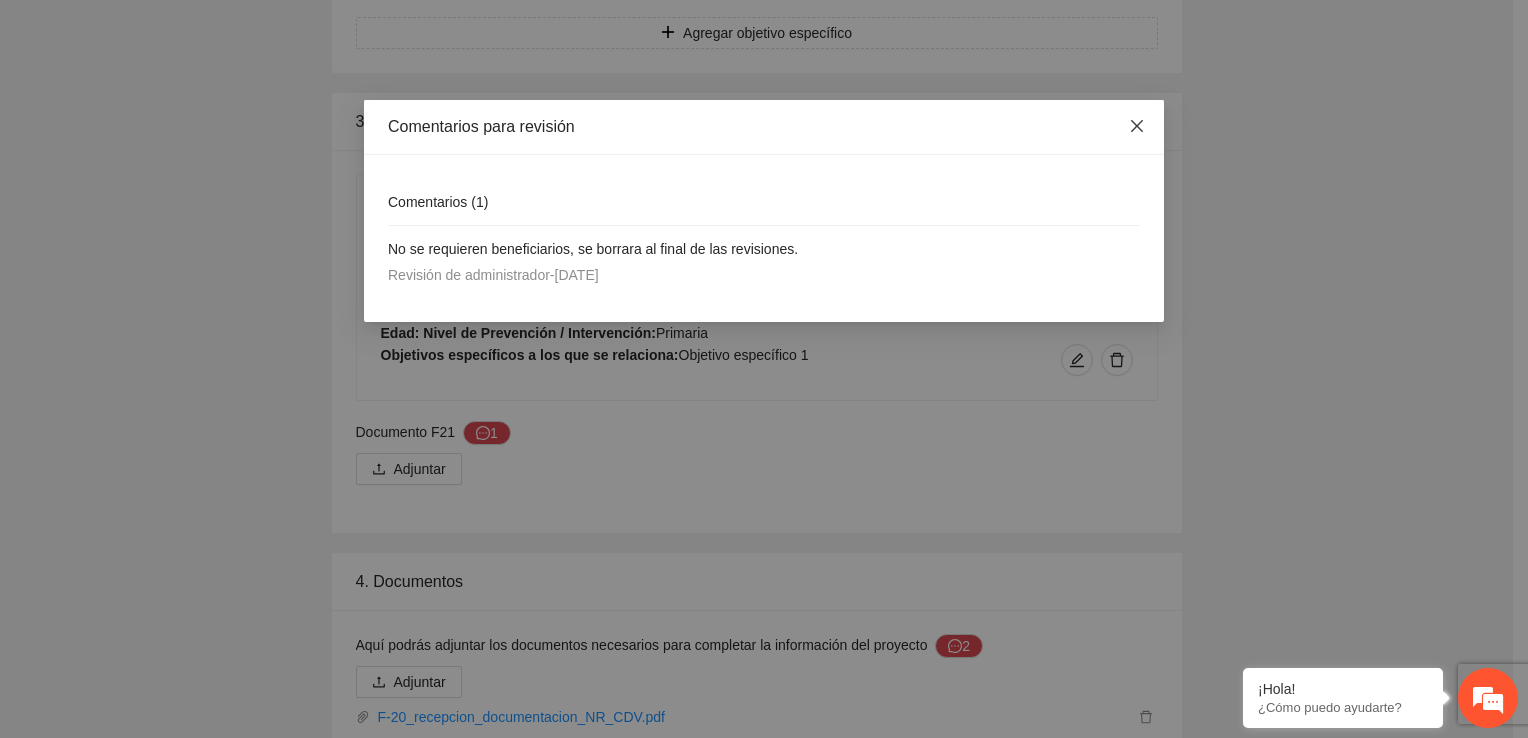 click 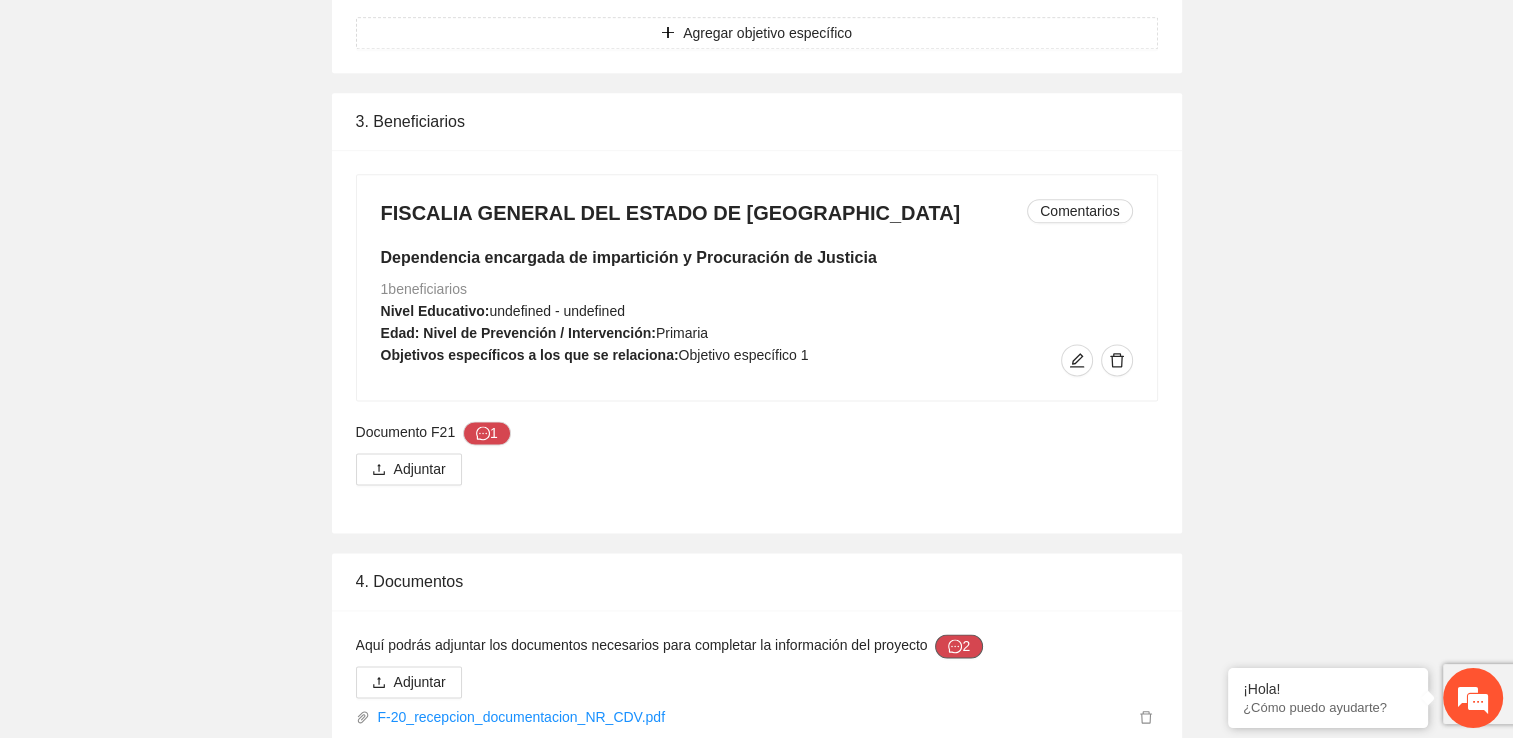 click on "2" at bounding box center [959, 646] 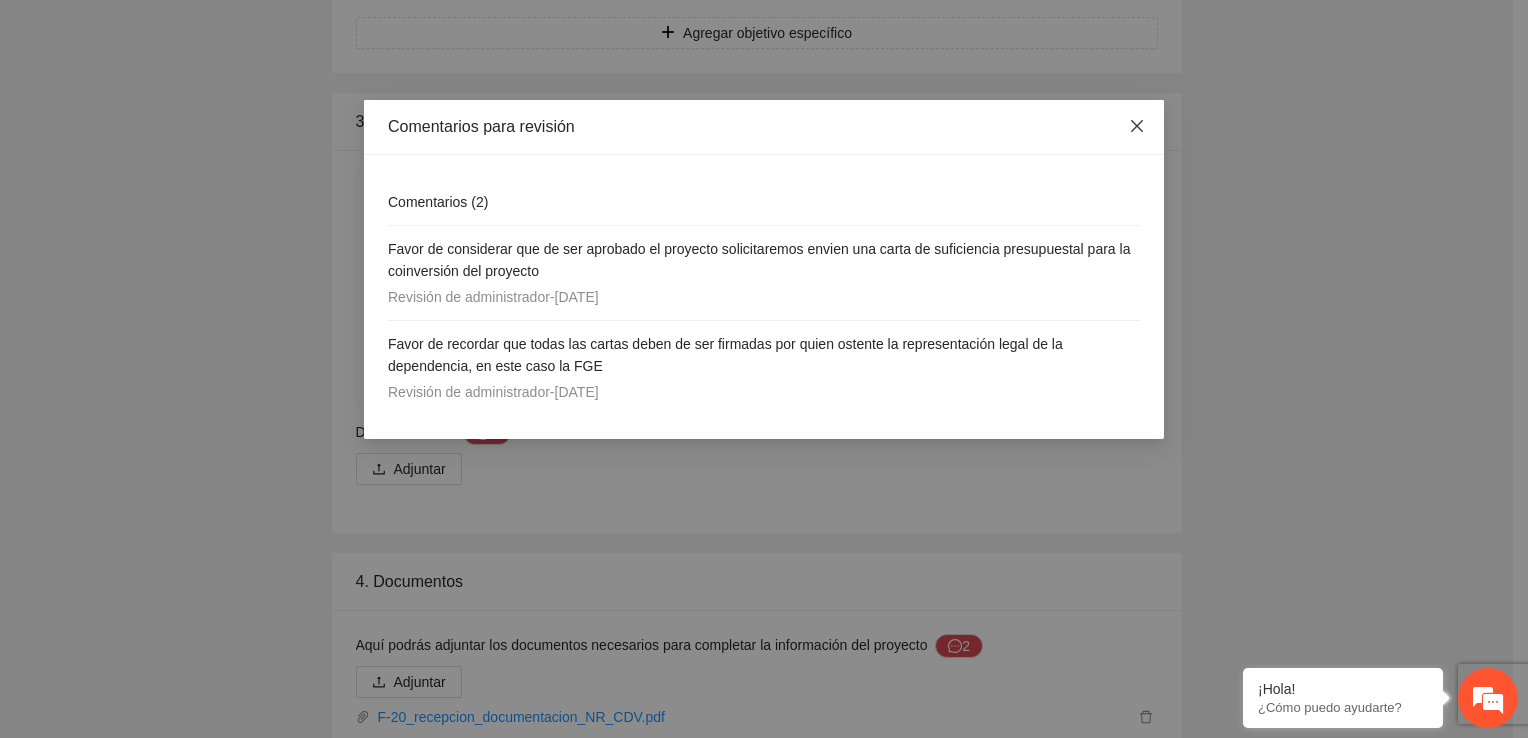 click 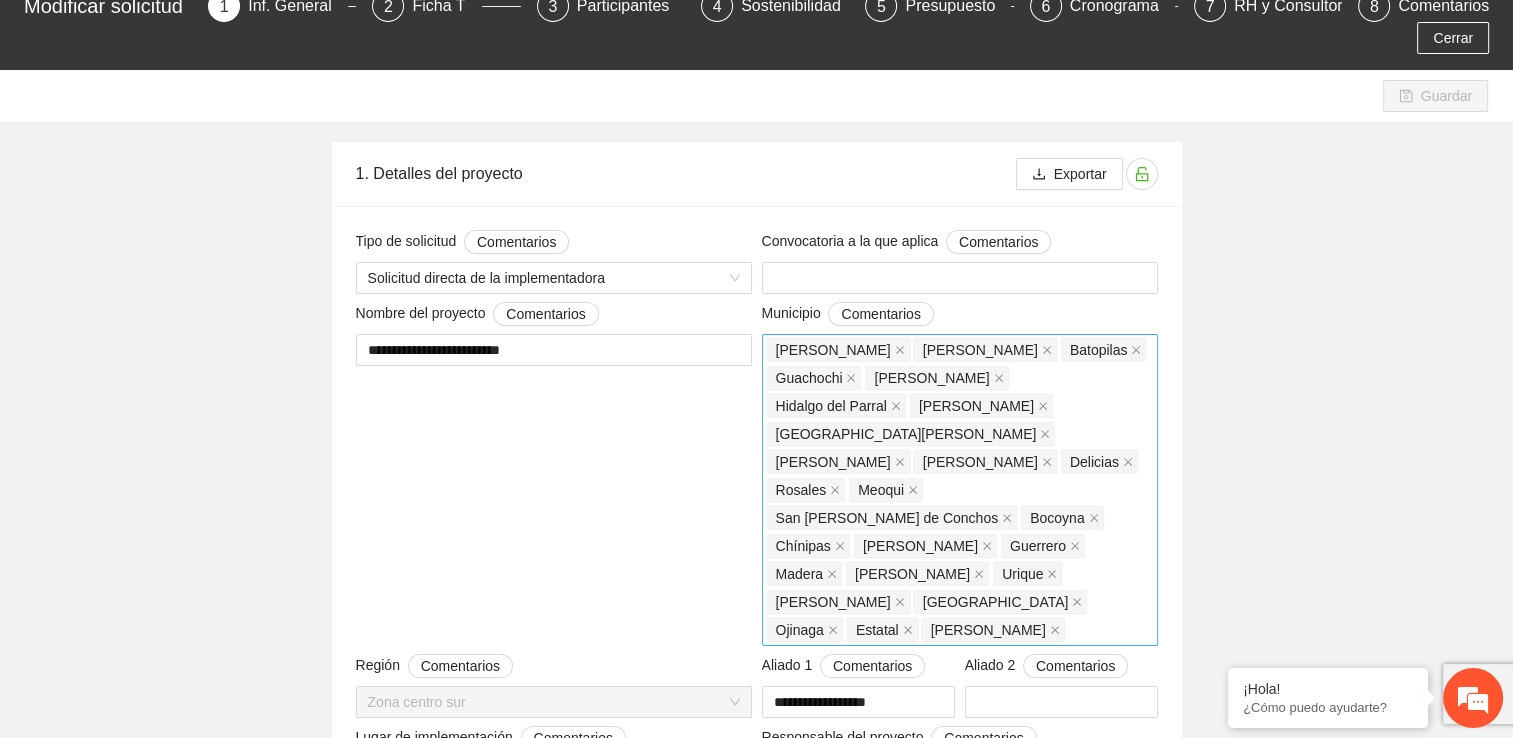 scroll, scrollTop: 0, scrollLeft: 0, axis: both 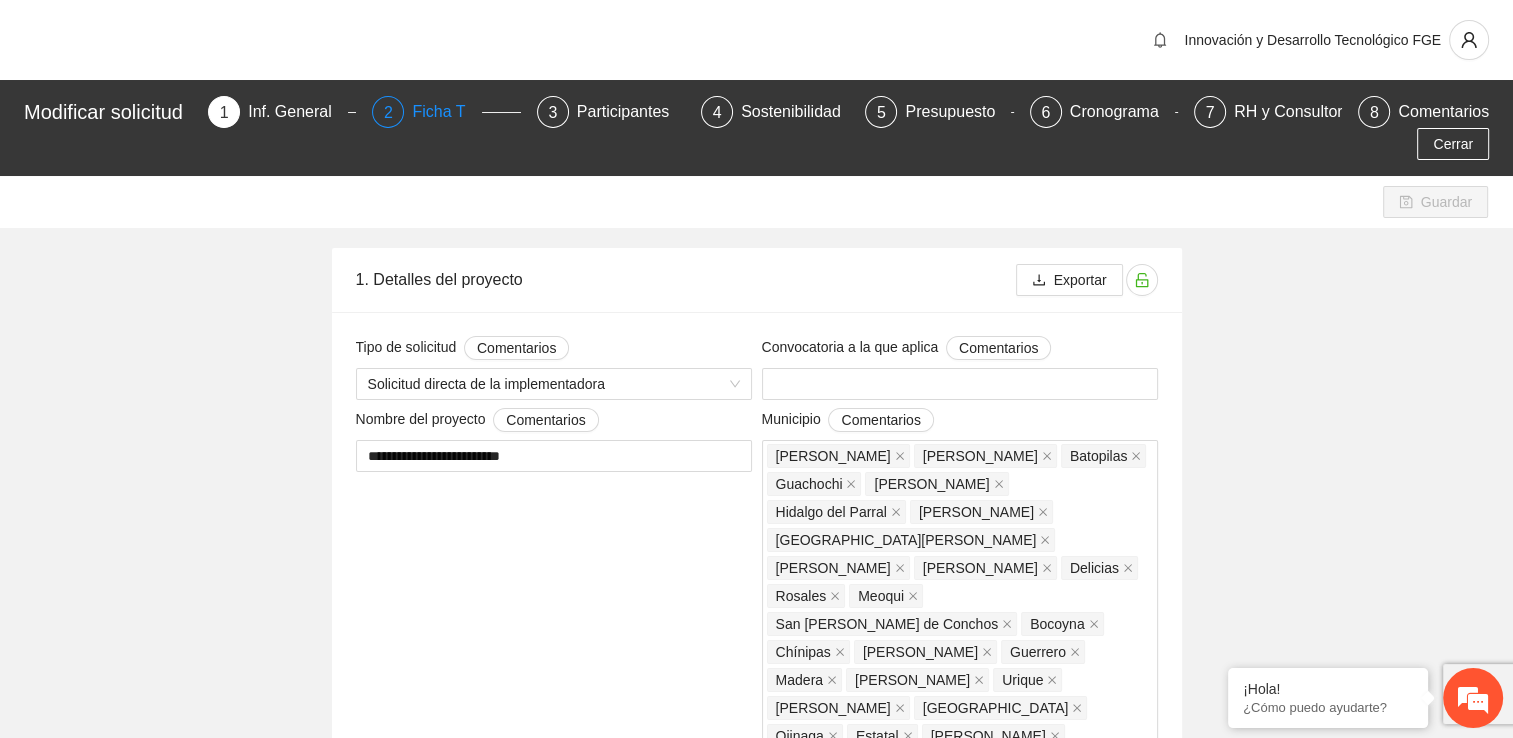click on "Ficha T" at bounding box center [446, 112] 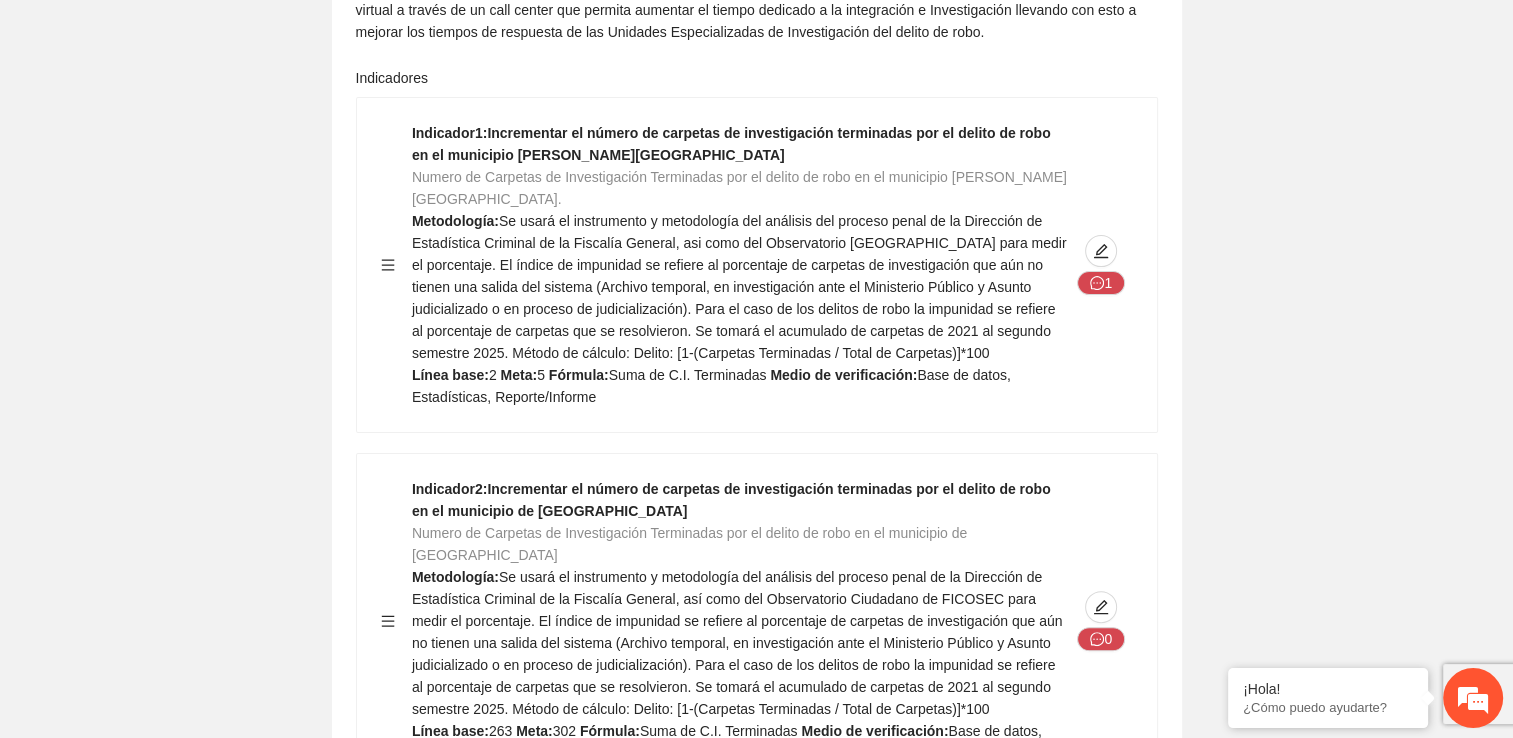 scroll, scrollTop: 600, scrollLeft: 0, axis: vertical 